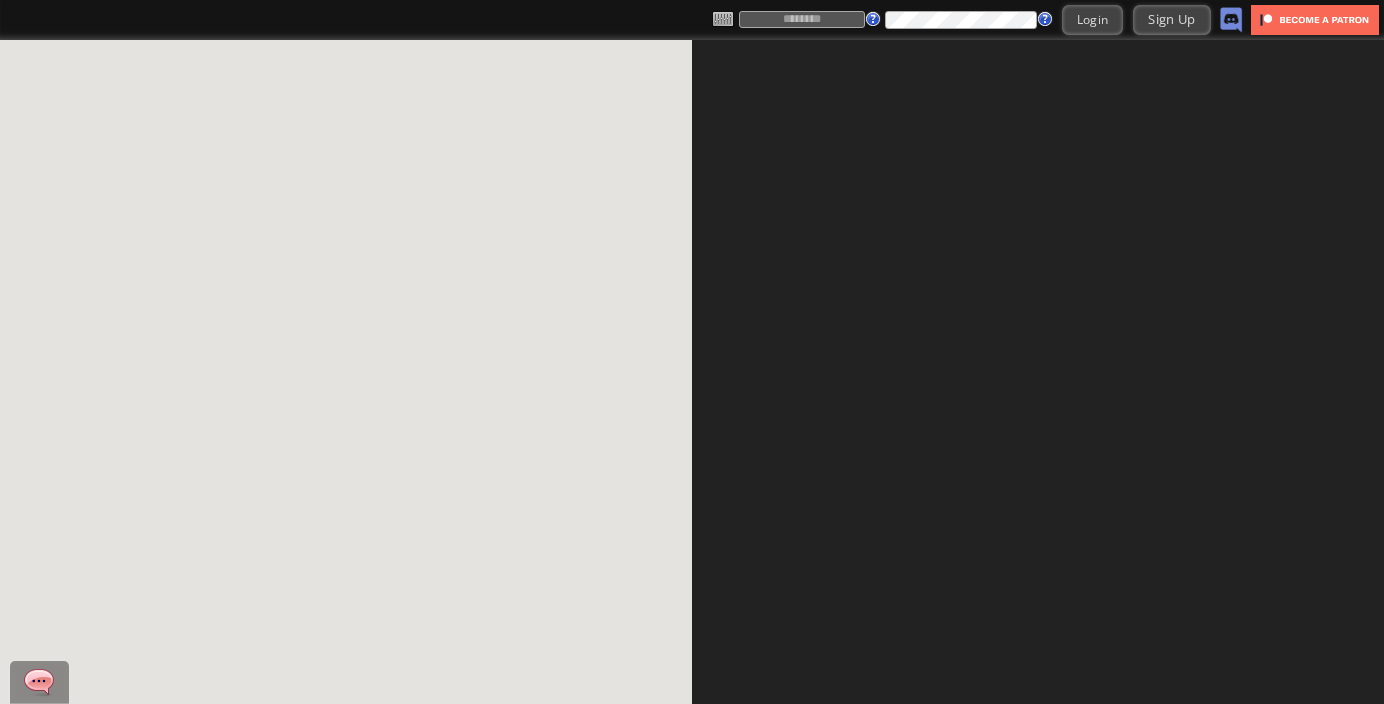 scroll, scrollTop: 0, scrollLeft: 0, axis: both 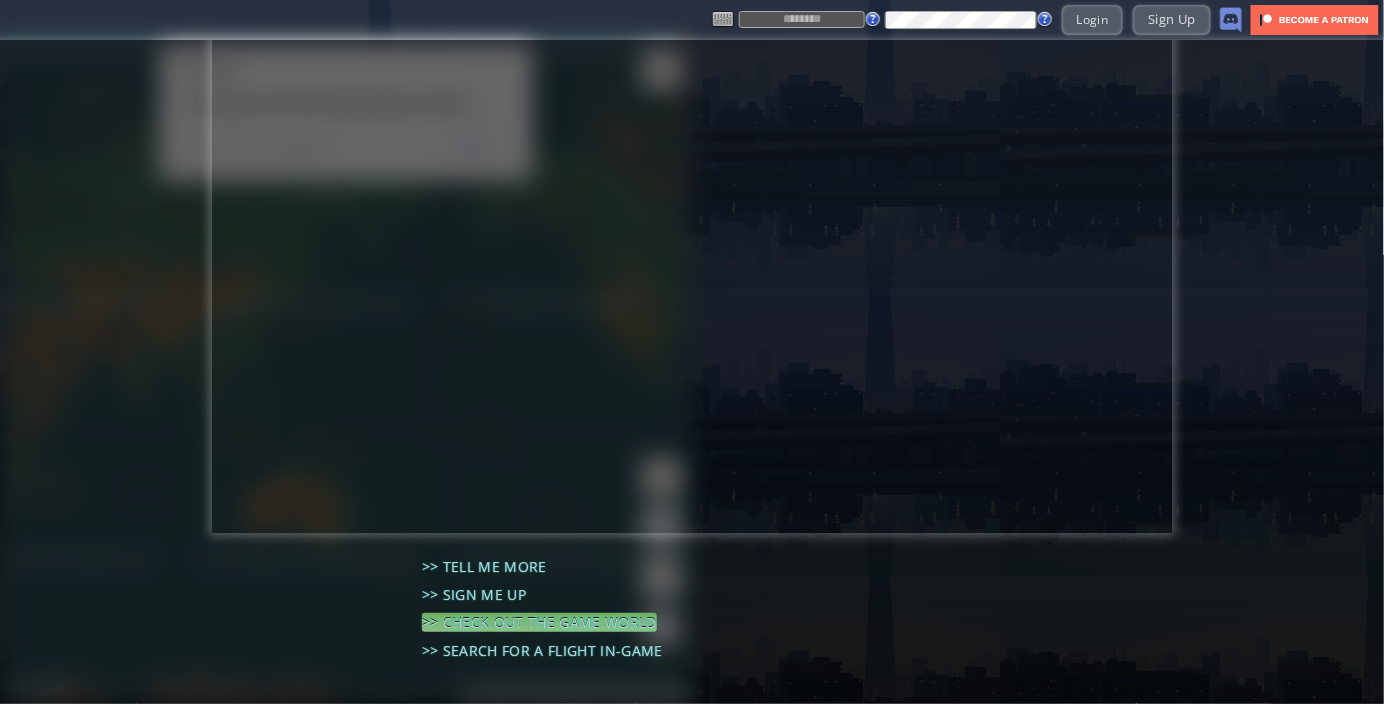 click on ">> Check out the game world" at bounding box center [539, 622] 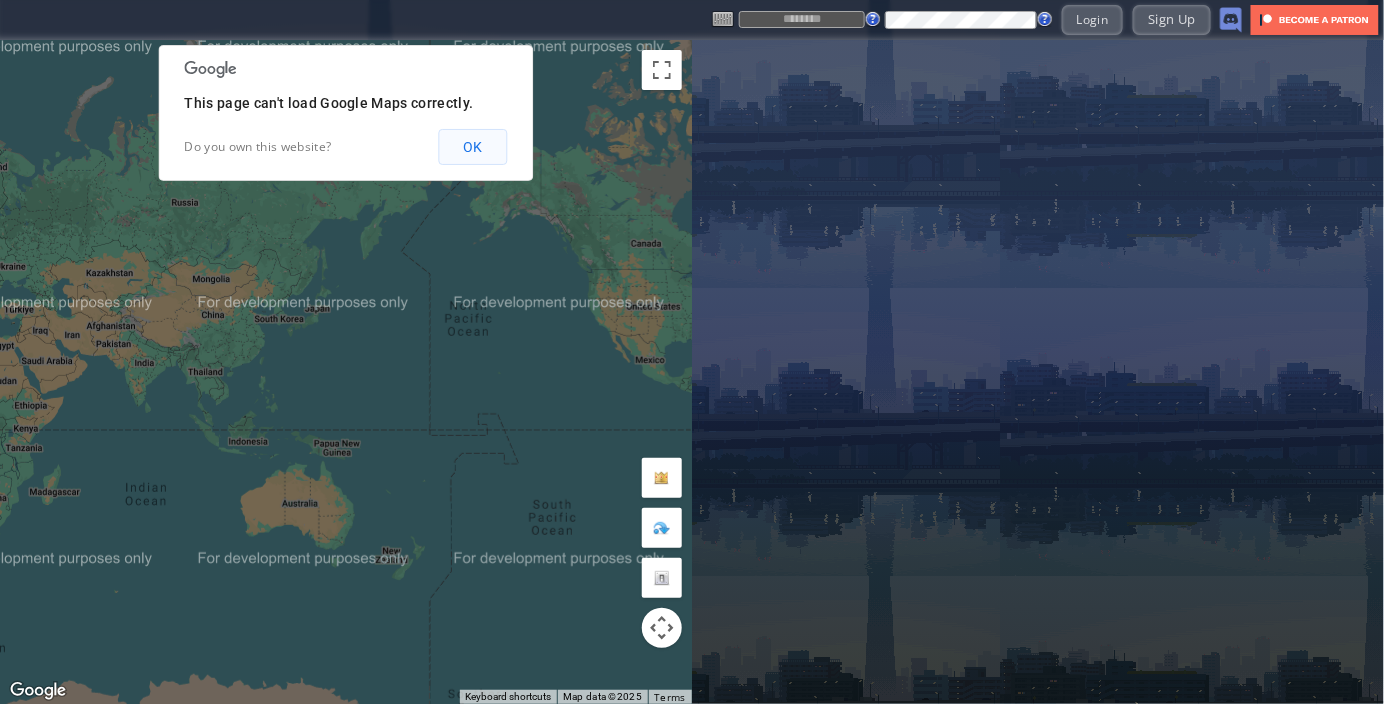 click on "OK" at bounding box center (473, 147) 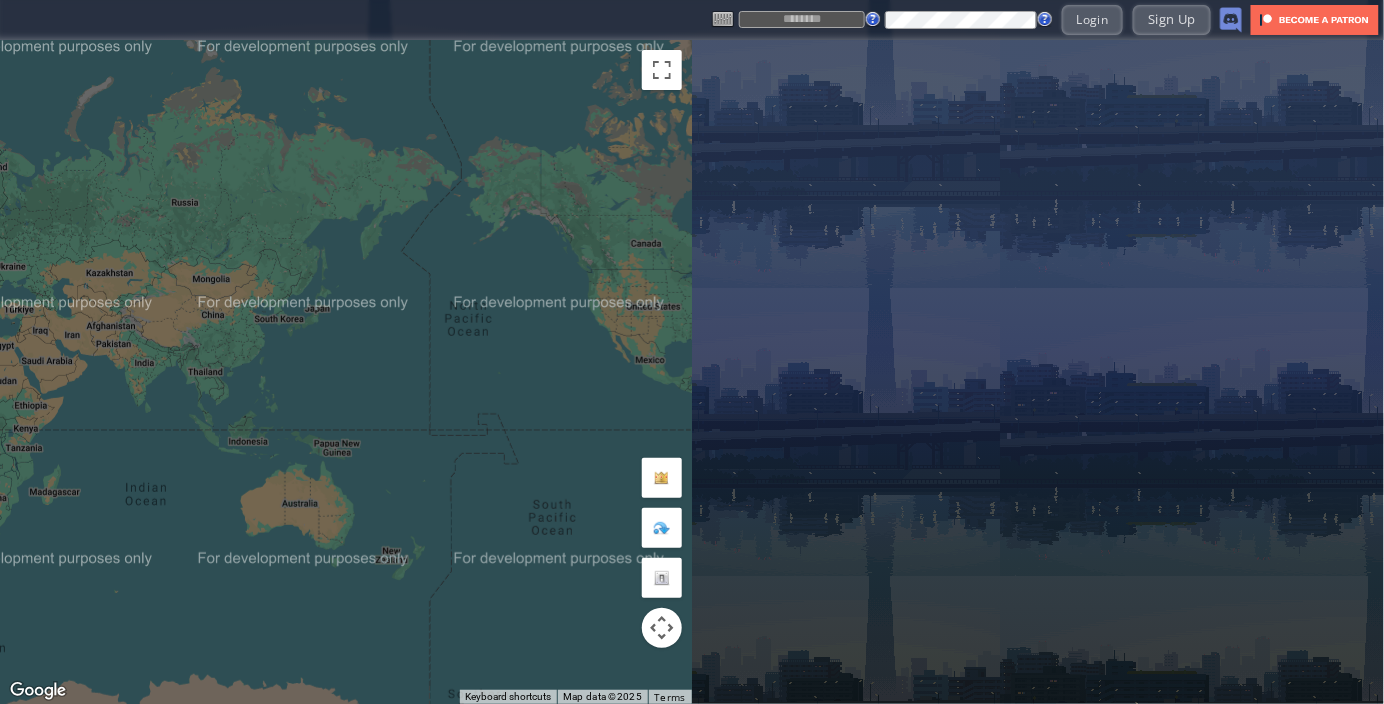 click on "To navigate, press the arrow keys." at bounding box center (346, 372) 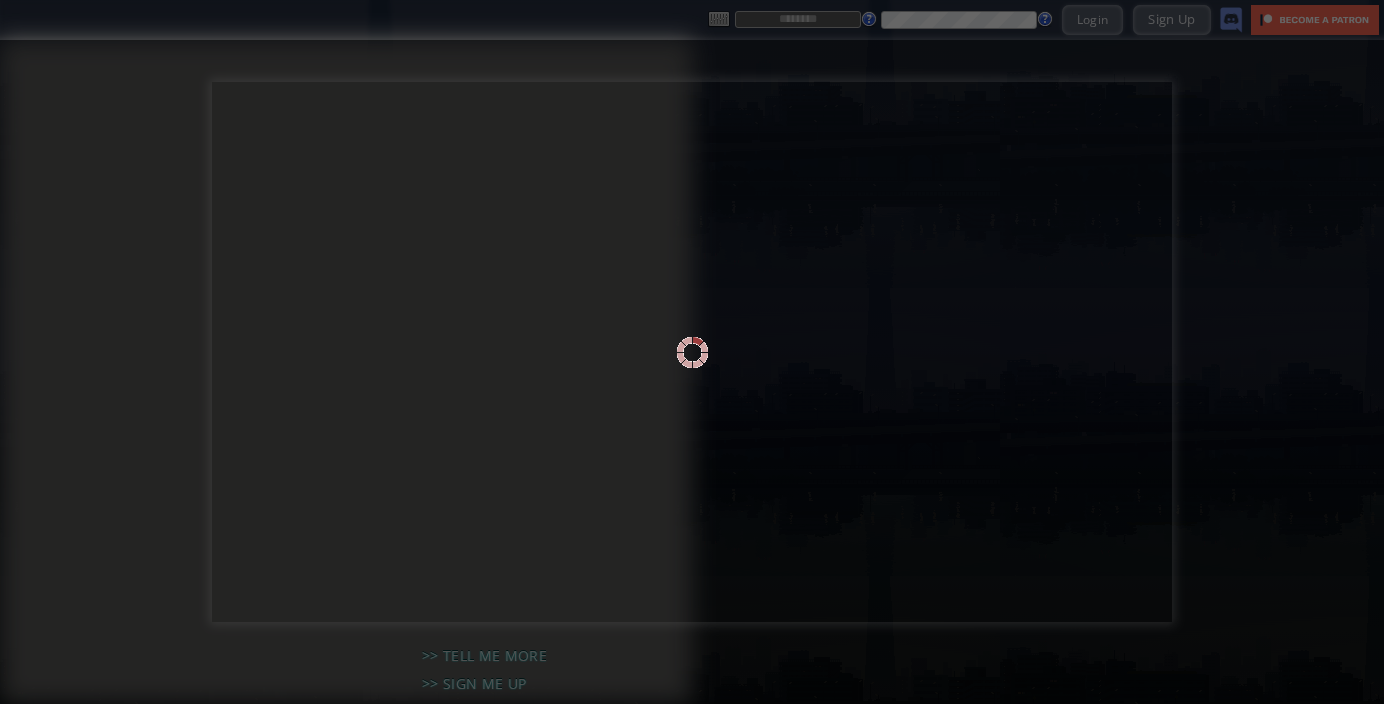 scroll, scrollTop: 0, scrollLeft: 0, axis: both 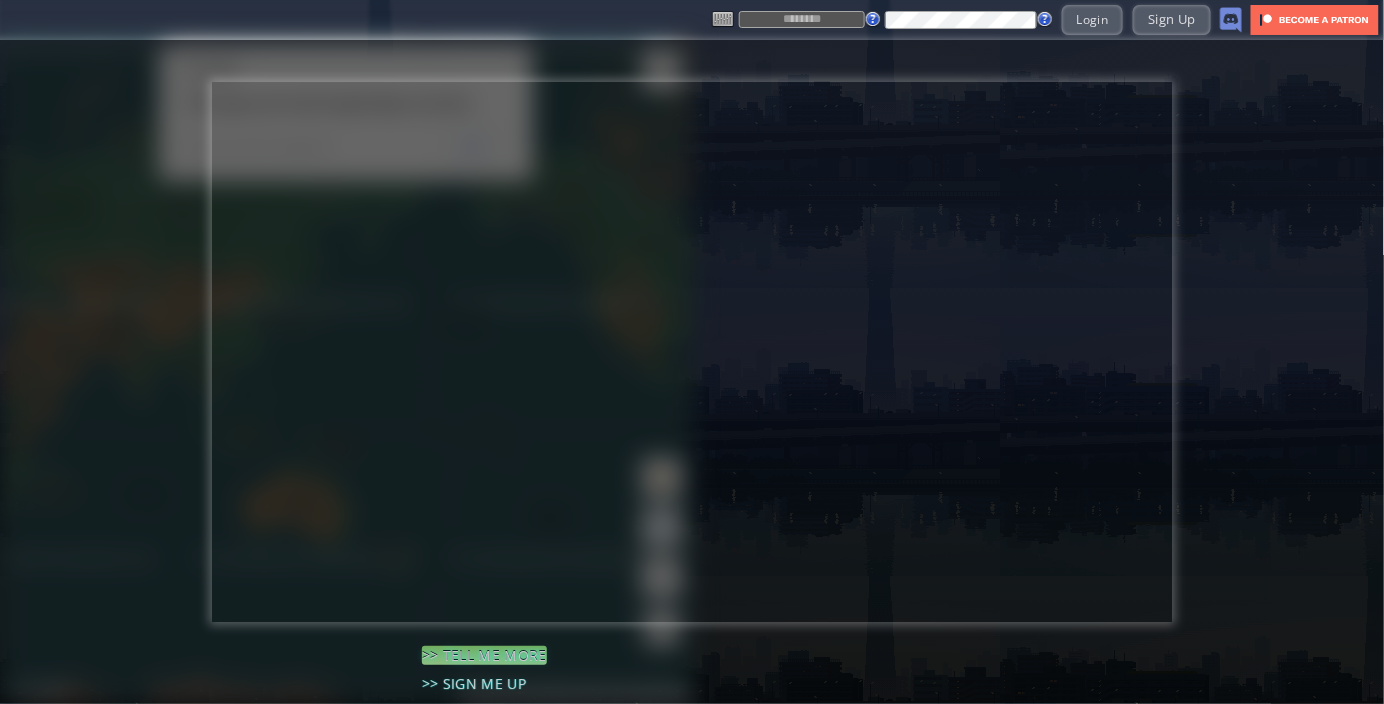 click on ">> Tell me more" at bounding box center (484, 655) 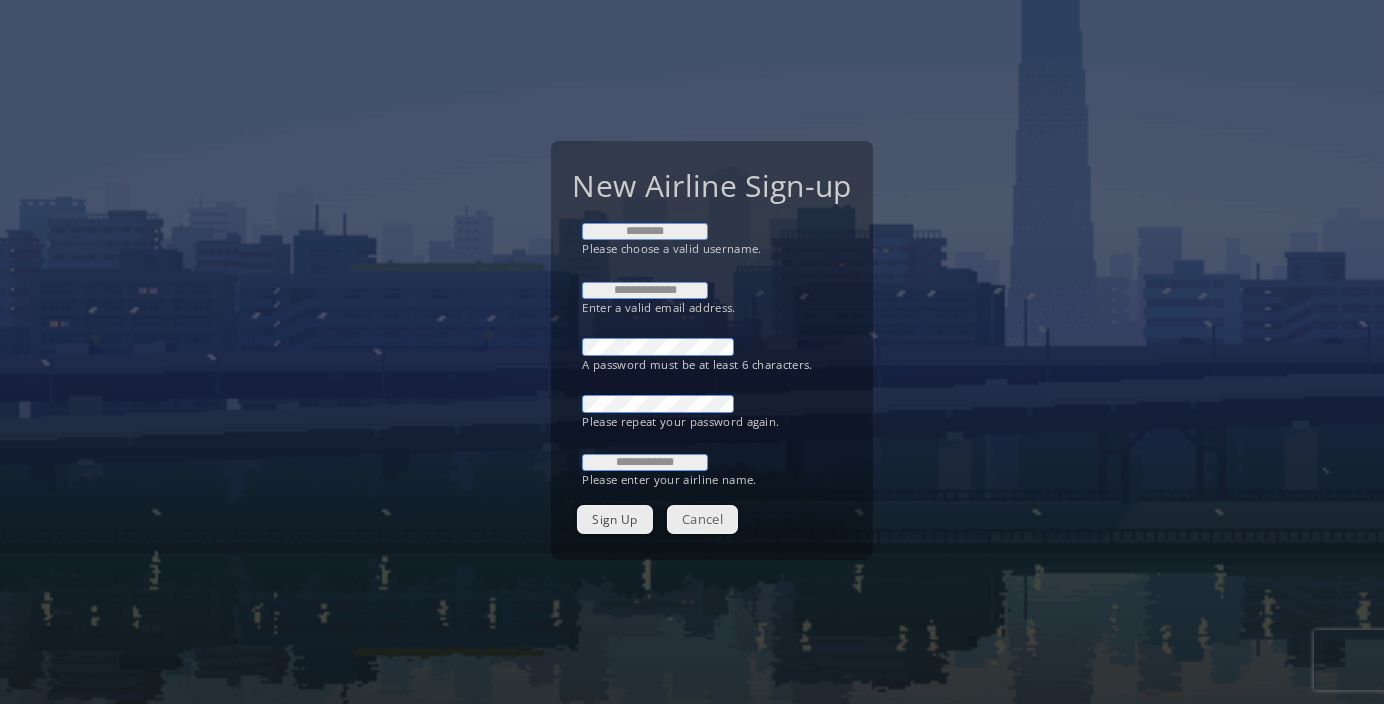 scroll, scrollTop: 0, scrollLeft: 0, axis: both 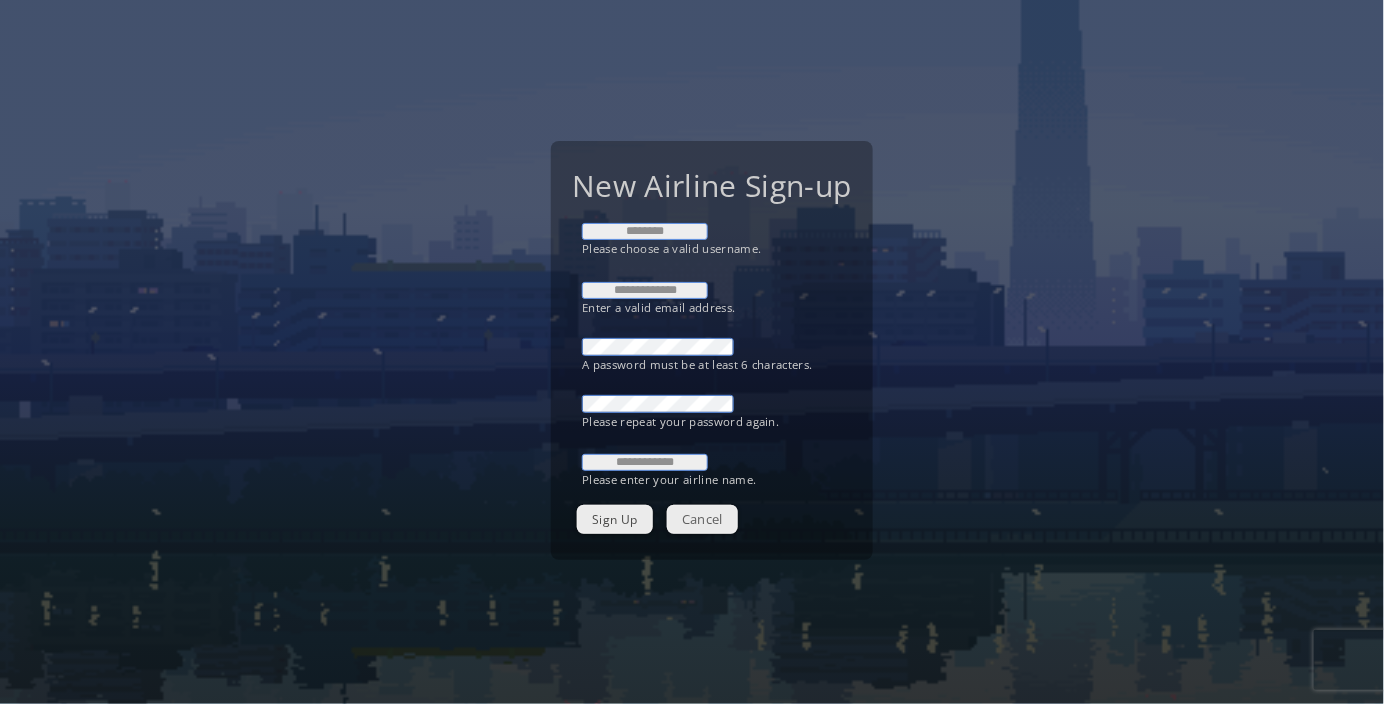 click at bounding box center (645, 231) 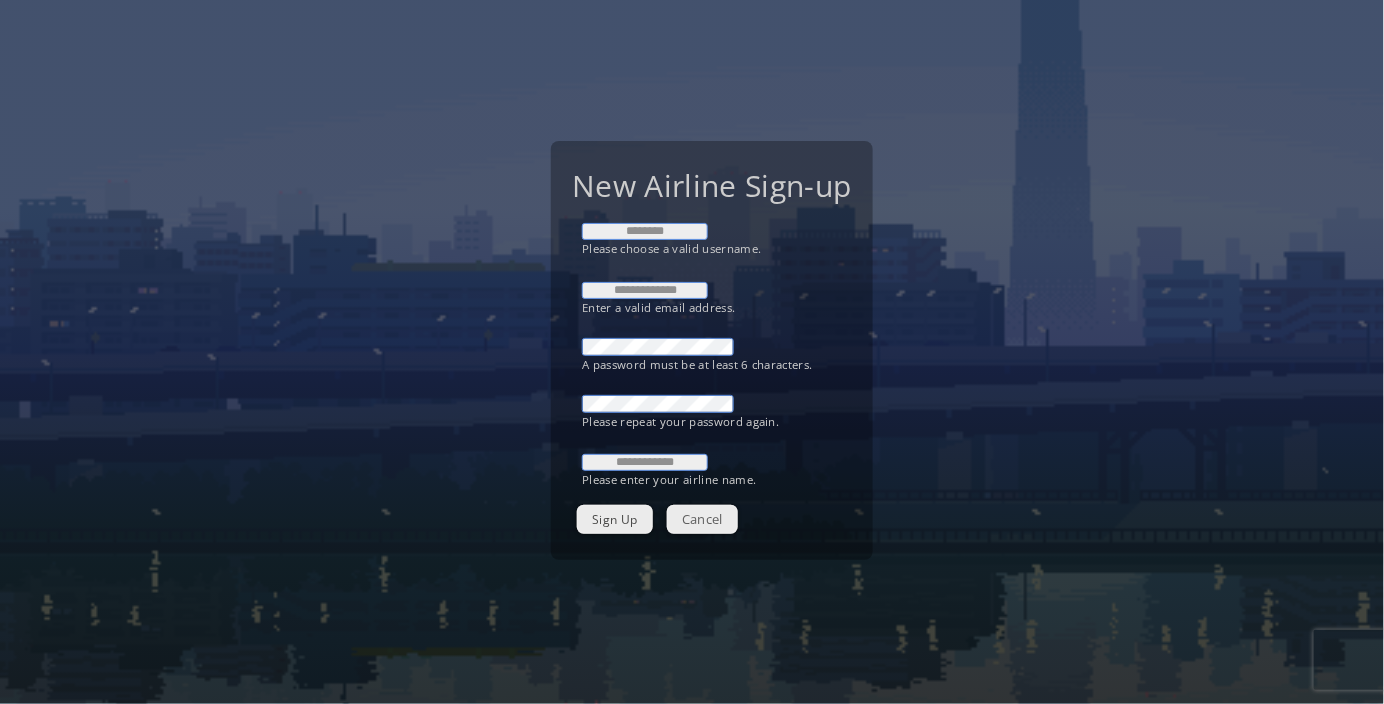 type on "*****" 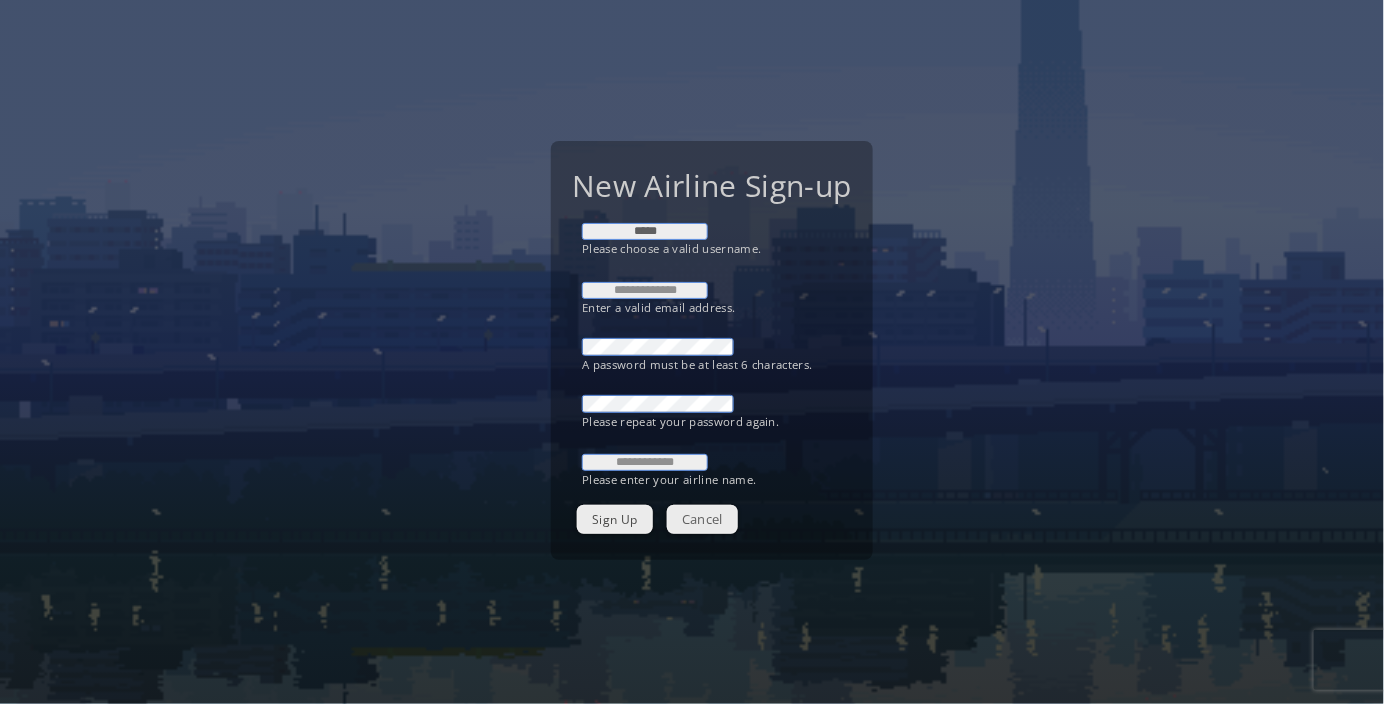 click at bounding box center [645, 290] 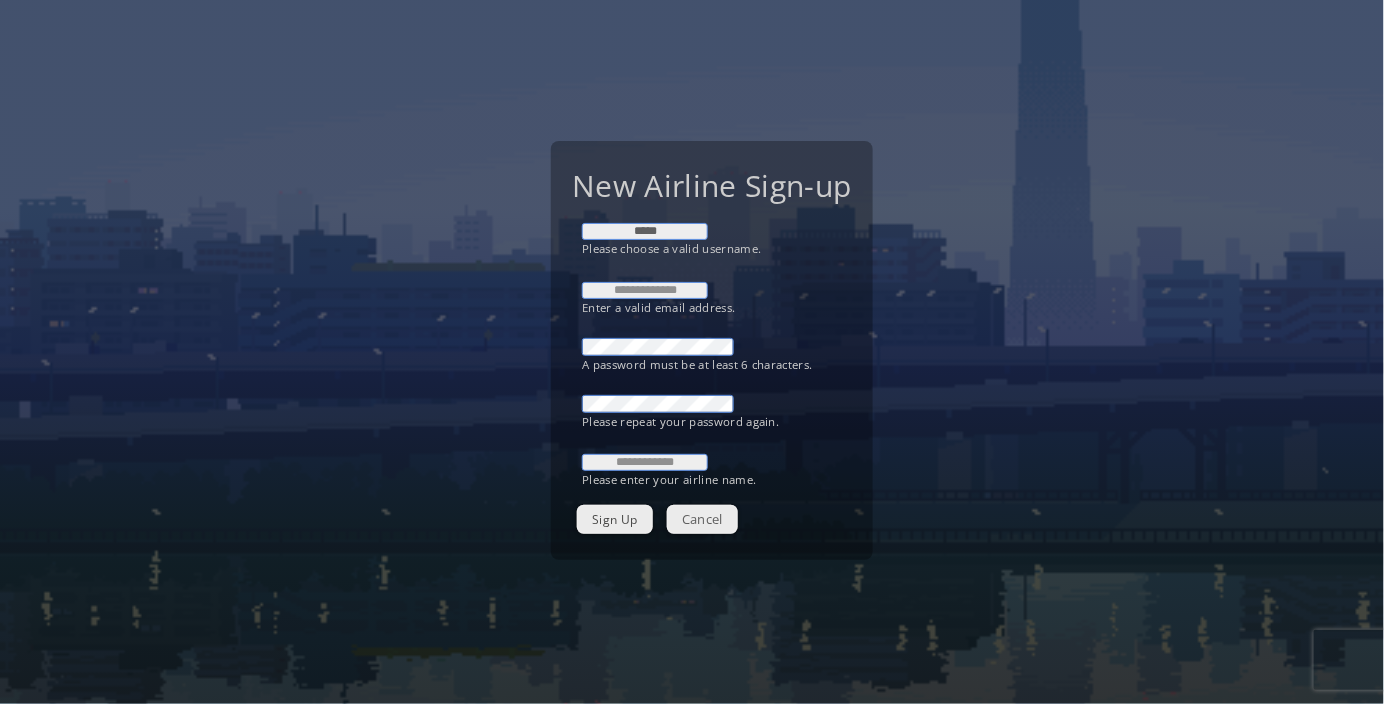 type on "**********" 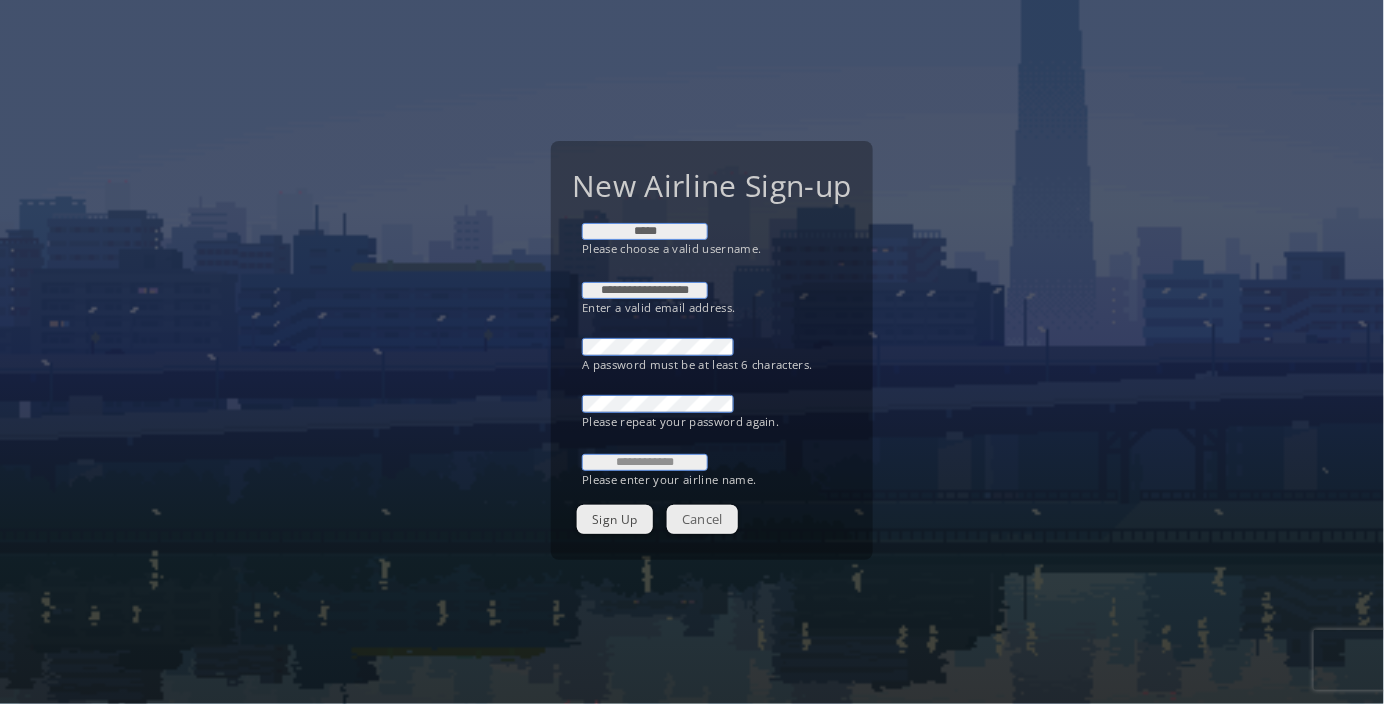 click at bounding box center (645, 462) 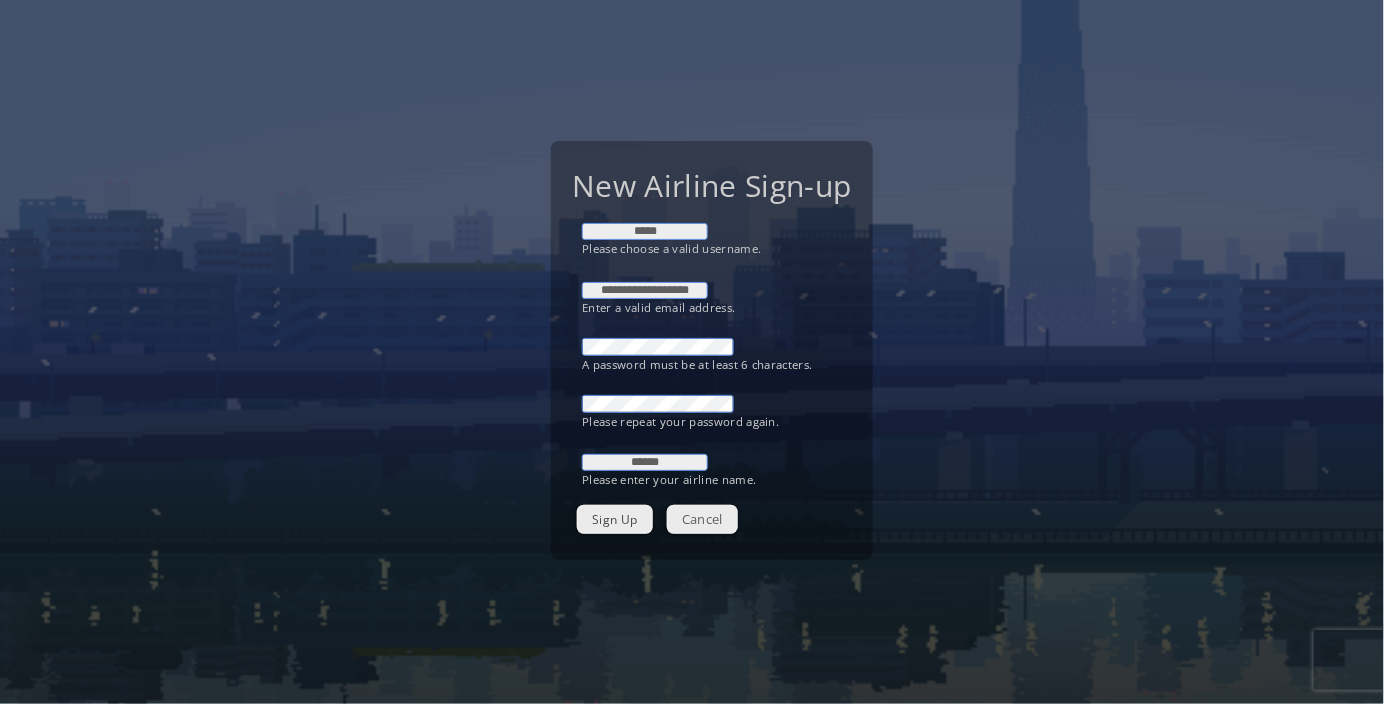 type on "******" 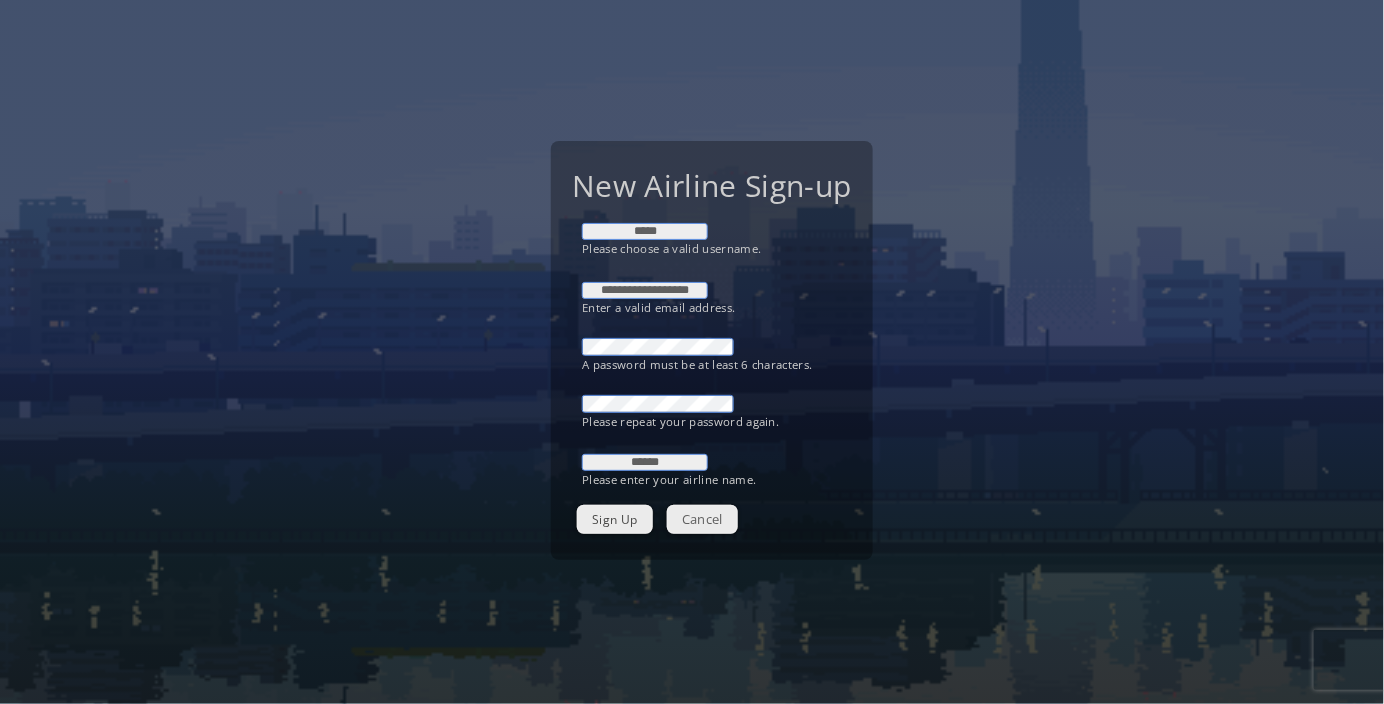 click on "Sign Up" at bounding box center [614, 519] 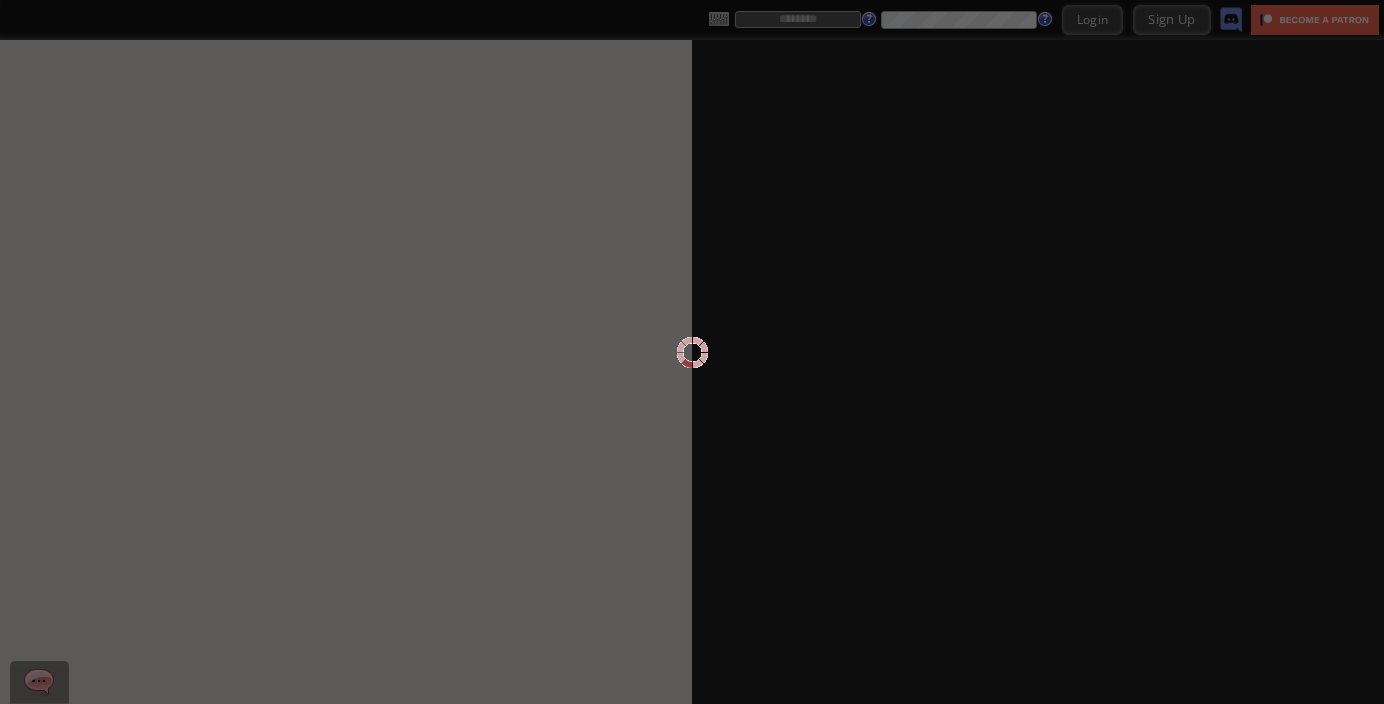 scroll, scrollTop: 0, scrollLeft: 0, axis: both 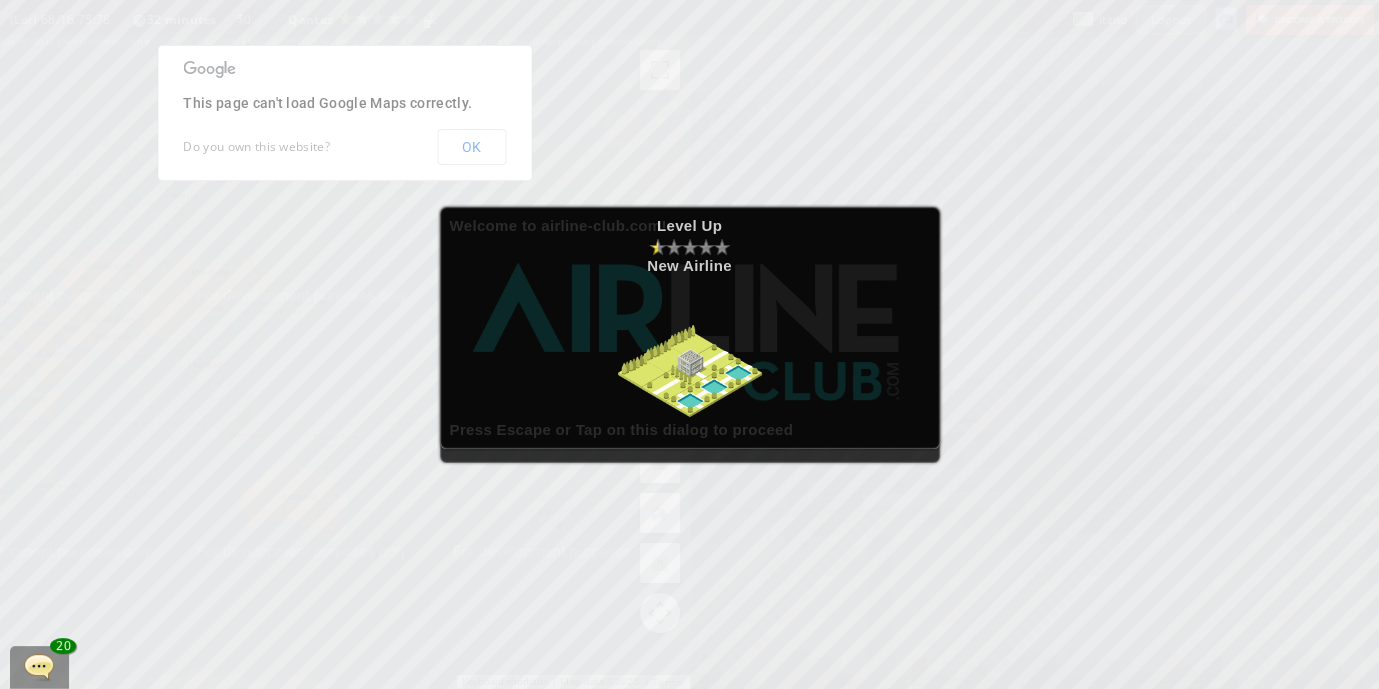click at bounding box center (666, 387) 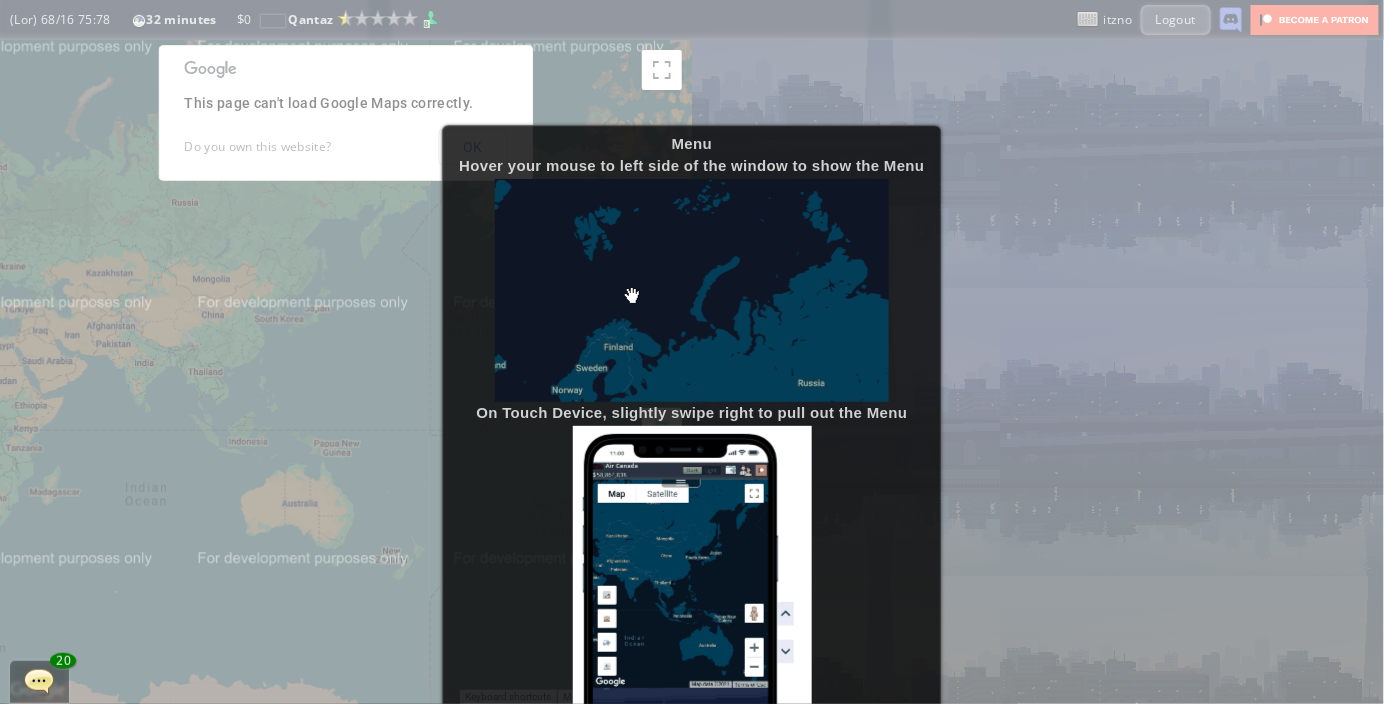 scroll, scrollTop: 199, scrollLeft: 0, axis: vertical 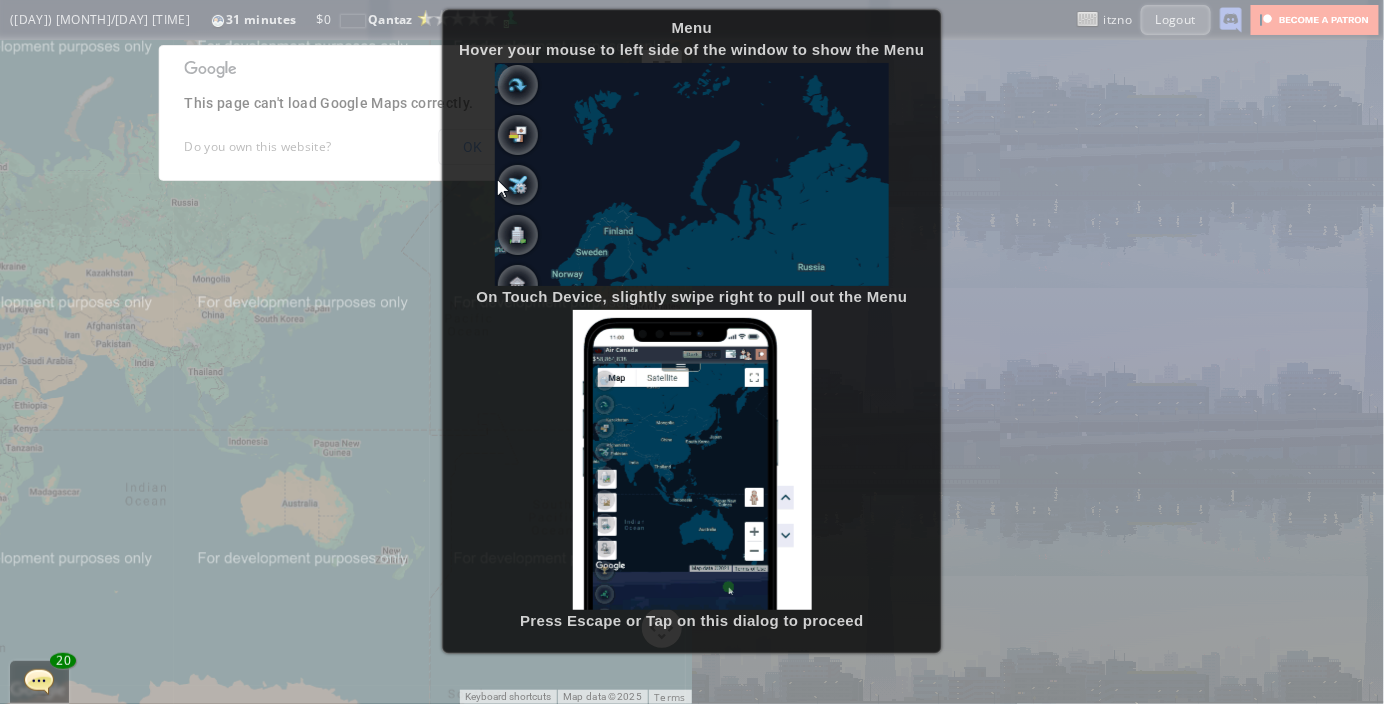click at bounding box center [692, 174] 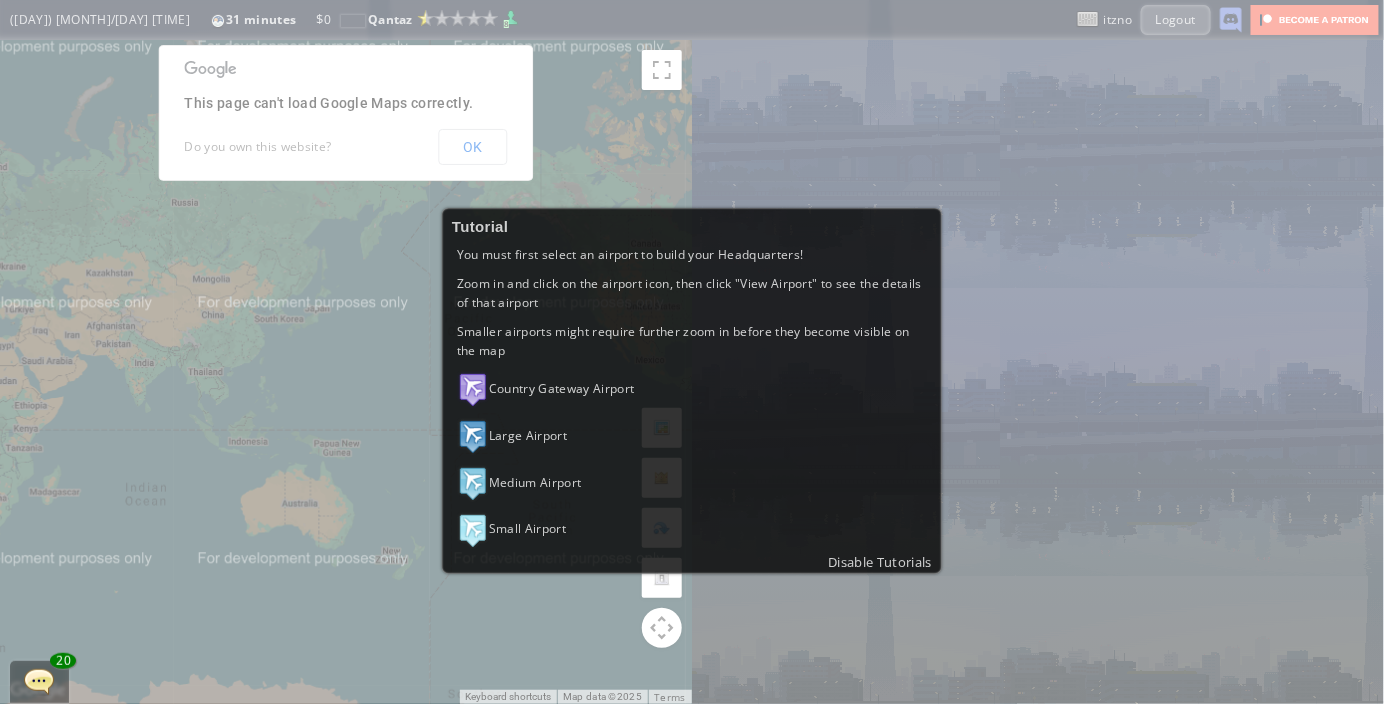 click on "Tutorial
You must first select an airport to build your Headquarters!
Zoom in and click on the airport icon, then click "View Airport" to see the details of that airport
Smaller airports might require further zoom in before they become visible on the map
Country Gateway Airport
Large Airport
Medium Airport
Small Airport
Disable Tutorials" at bounding box center (692, 352) 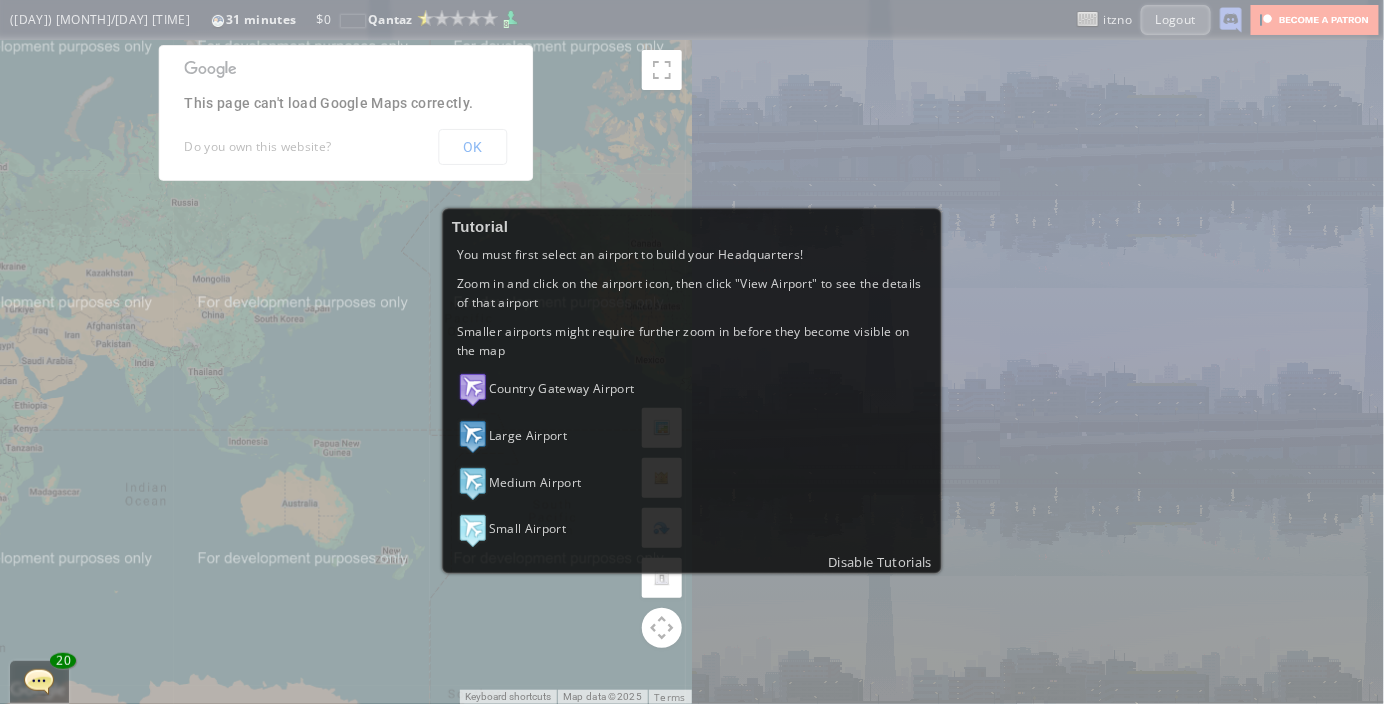 click on "Tutorial
You must first select an airport to build your Headquarters!
Zoom in and click on the airport icon, then click "View Airport" to see the details of that airport
Smaller airports might require further zoom in before they become visible on the map
Country Gateway Airport
Large Airport
Medium Airport
Small Airport
Disable Tutorials" at bounding box center [692, 352] 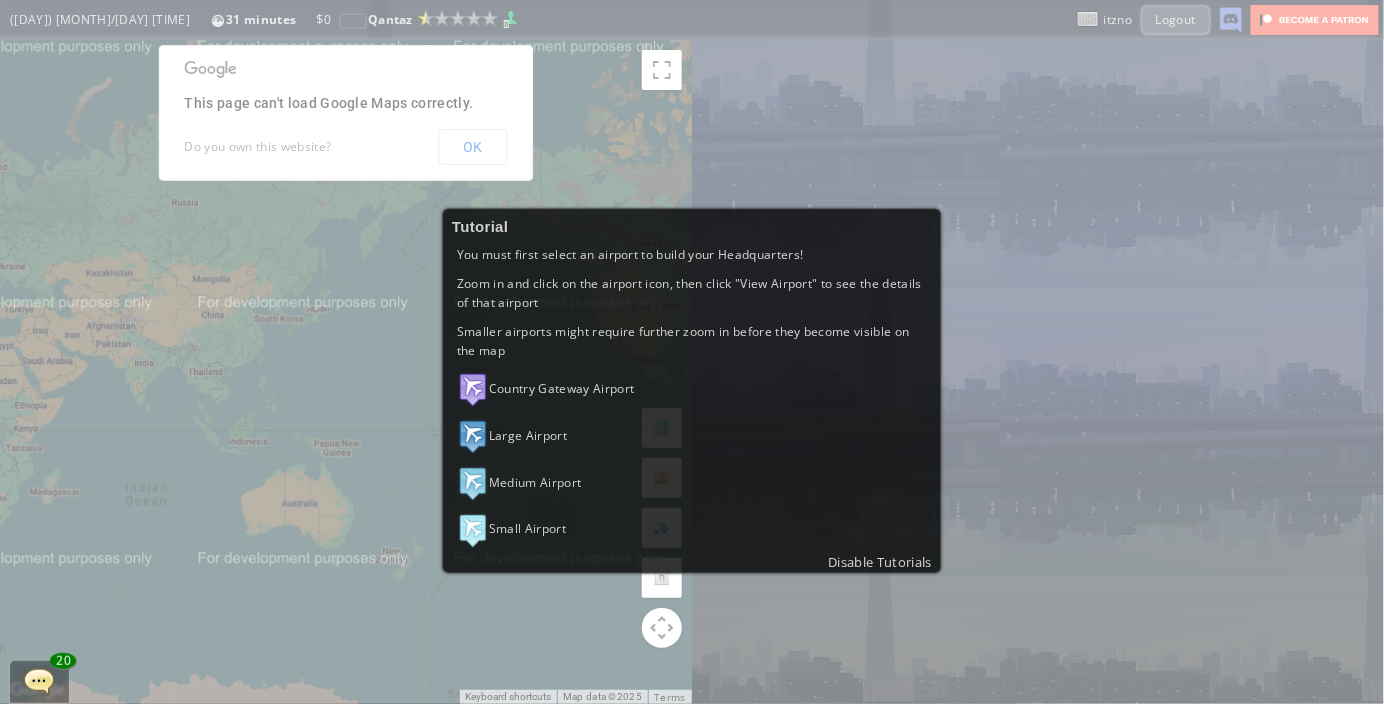 scroll, scrollTop: 74, scrollLeft: 0, axis: vertical 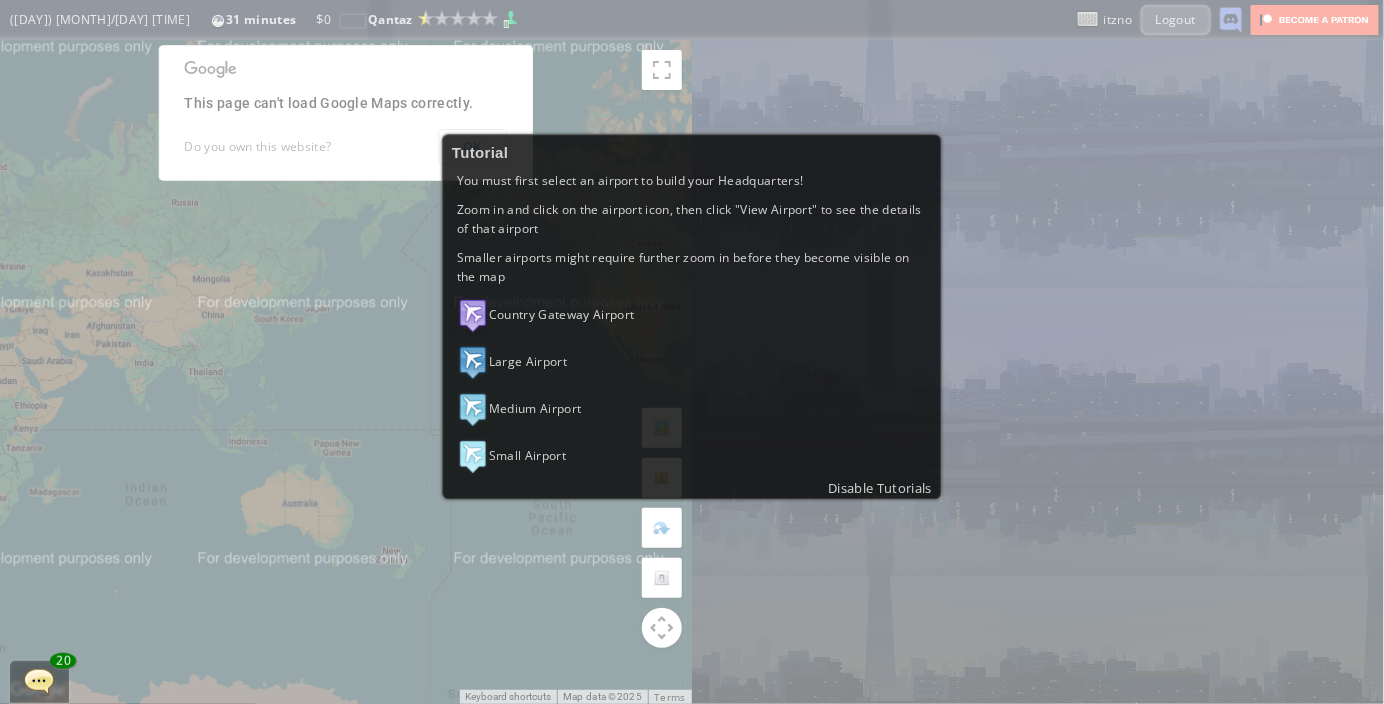 click on "Tutorial
You must first select an airport to build your Headquarters!
Zoom in and click on the airport icon, then click "View Airport" to see the details of that airport
Smaller airports might require further zoom in before they become visible on the map
Country Gateway Airport
Large Airport
Medium Airport
Small Airport
Disable Tutorials" at bounding box center (692, 352) 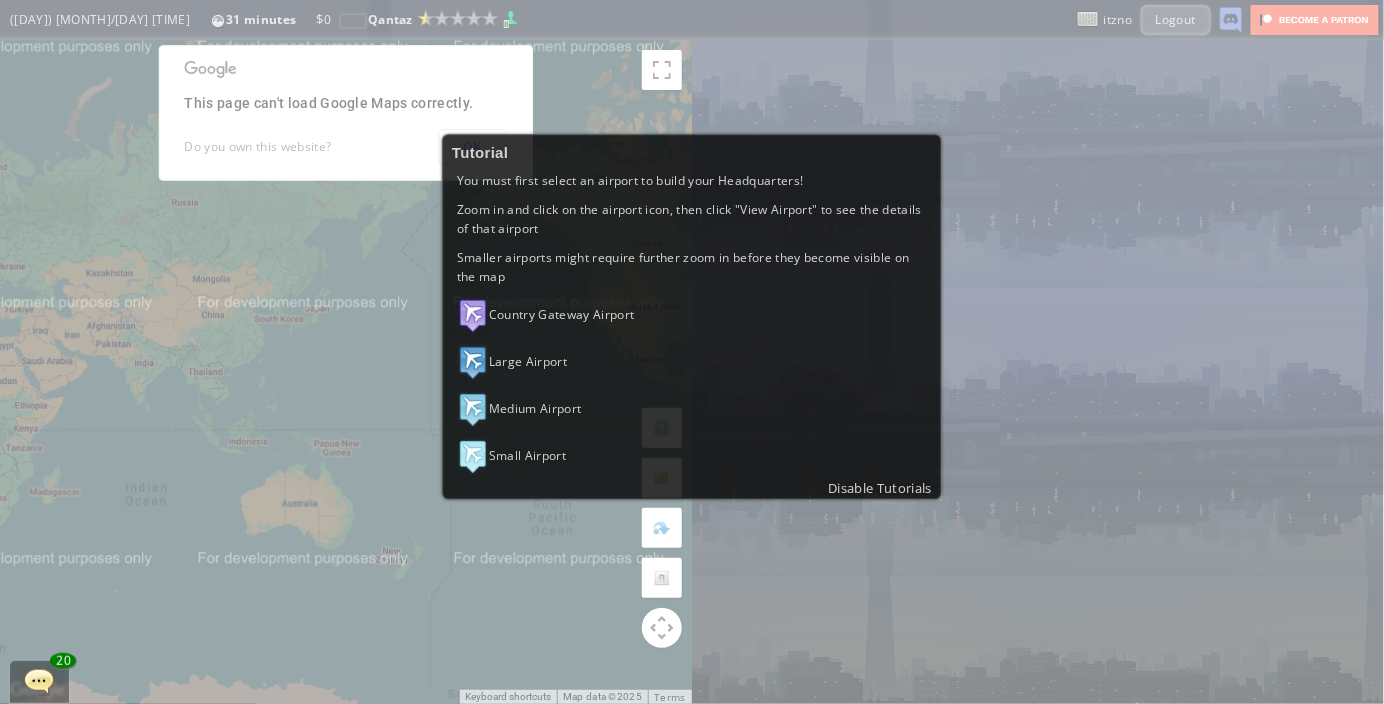 click on "Tutorial
You must first select an airport to build your Headquarters!
Zoom in and click on the airport icon, then click "View Airport" to see the details of that airport
Smaller airports might require further zoom in before they become visible on the map
Country Gateway Airport
Large Airport
Medium Airport
Small Airport
Disable Tutorials" at bounding box center [692, 352] 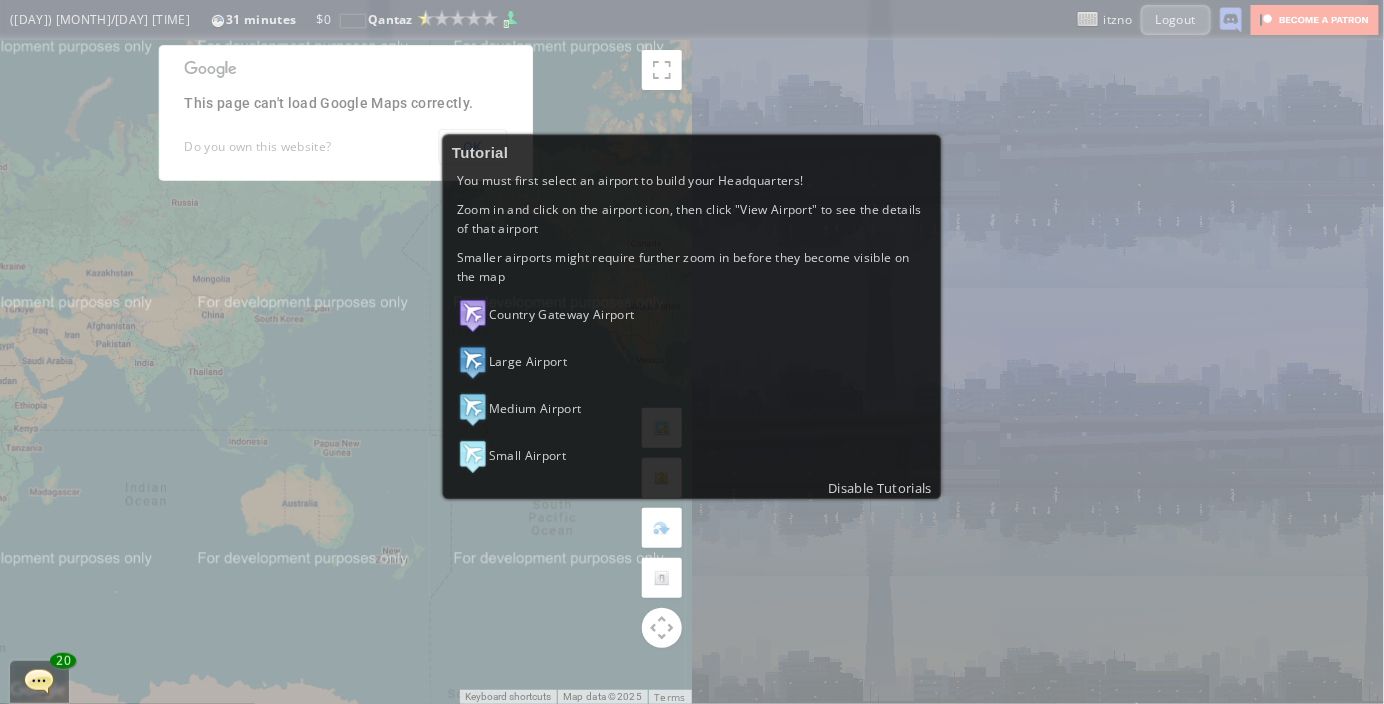 click on "Tutorial
You must first select an airport to build your Headquarters!
Zoom in and click on the airport icon, then click "View Airport" to see the details of that airport
Smaller airports might require further zoom in before they become visible on the map
Country Gateway Airport
Large Airport
Medium Airport
Small Airport
Disable Tutorials" at bounding box center (692, 352) 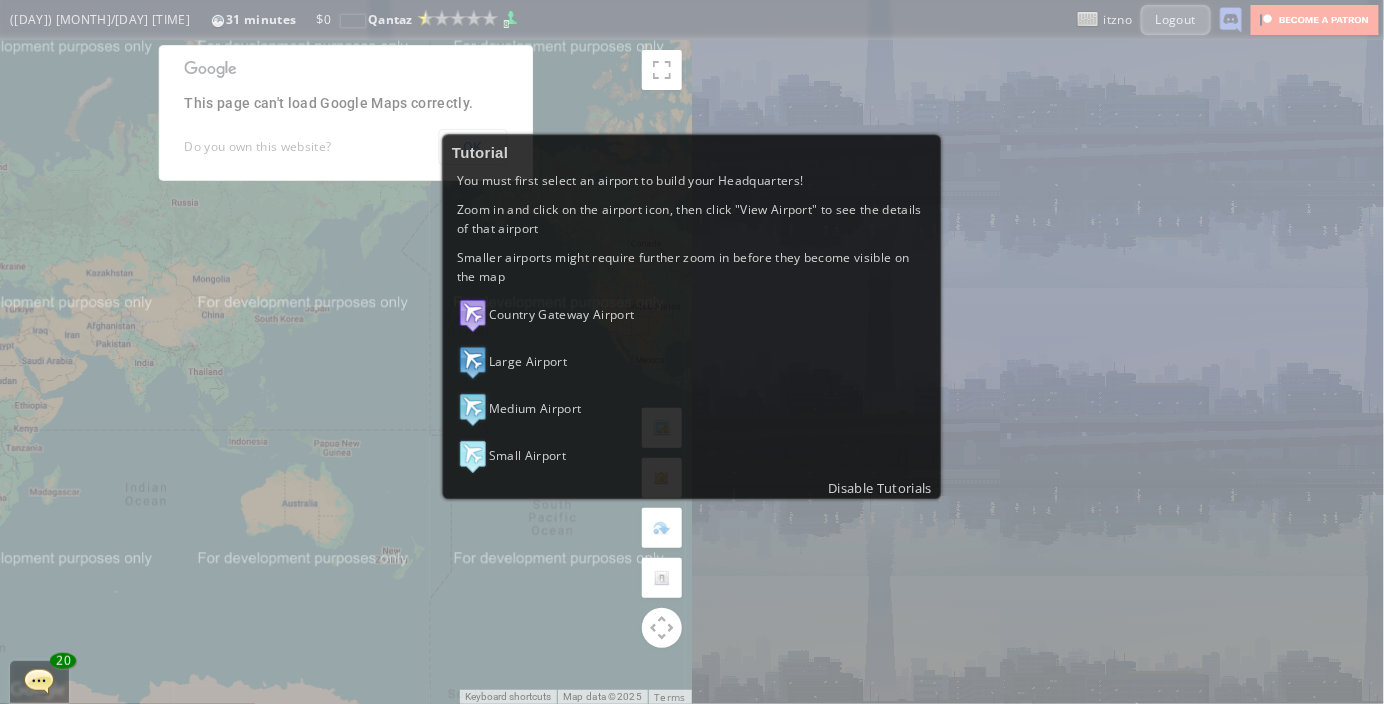 click on "Tutorial
You must first select an airport to build your Headquarters!
Zoom in and click on the airport icon, then click "View Airport" to see the details of that airport
Smaller airports might require further zoom in before they become visible on the map
Country Gateway Airport
Large Airport
Medium Airport
Small Airport
Disable Tutorials" at bounding box center (692, 352) 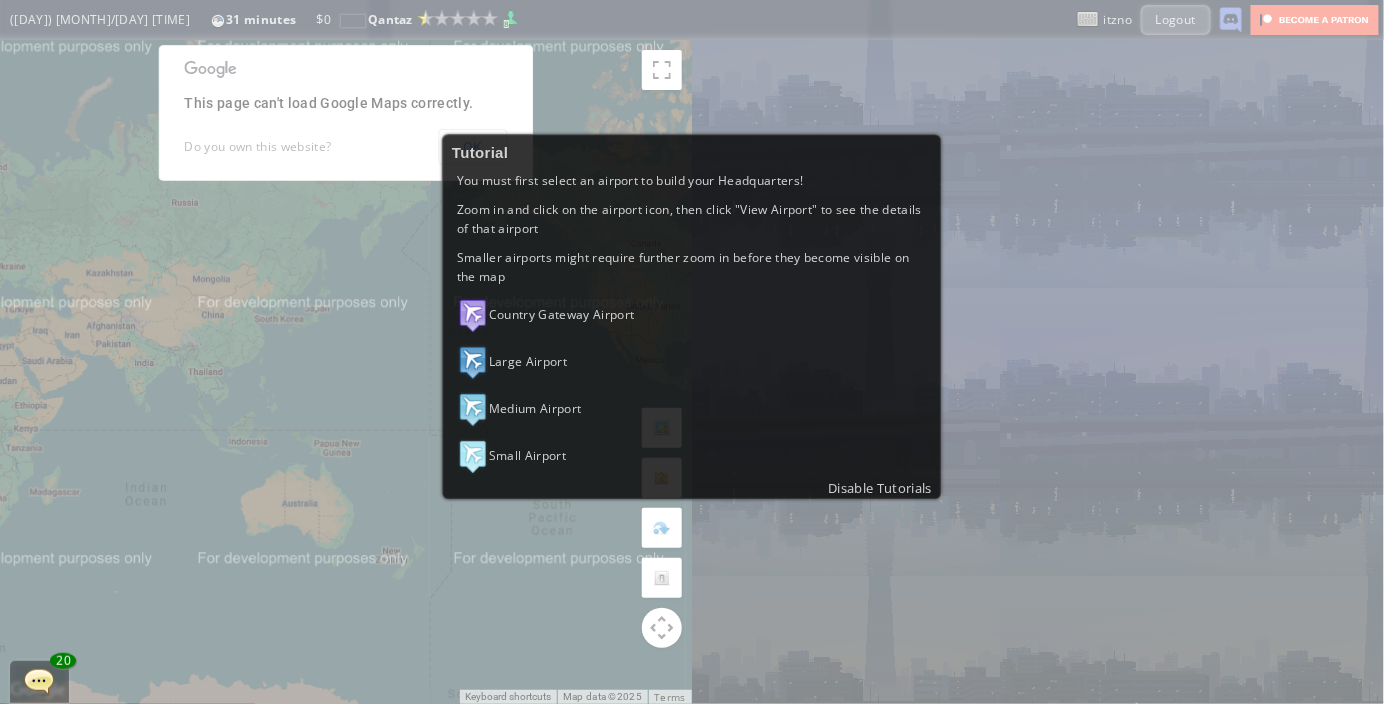 click on "Tutorial
You must first select an airport to build your Headquarters!
Zoom in and click on the airport icon, then click "View Airport" to see the details of that airport
Smaller airports might require further zoom in before they become visible on the map
Country Gateway Airport
Large Airport
Medium Airport
Small Airport
Disable Tutorials" at bounding box center (692, 352) 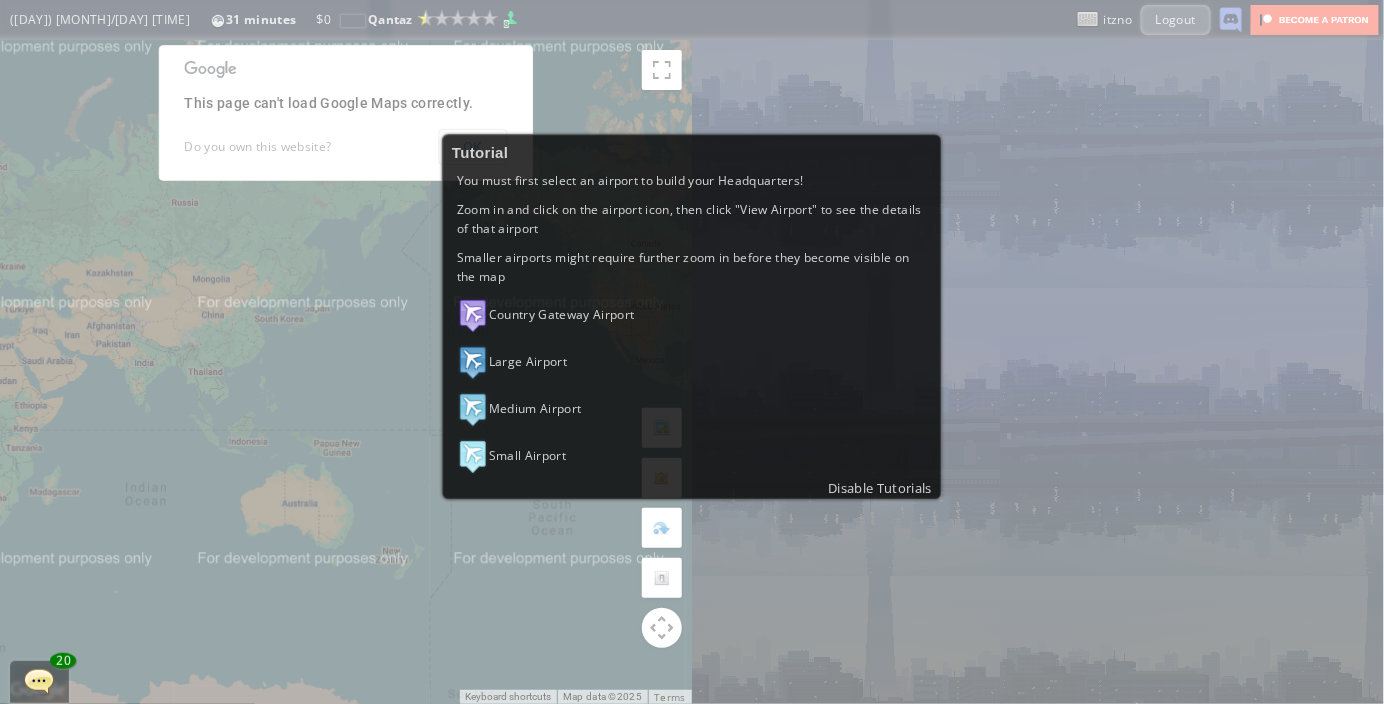 click on "Large Airport" at bounding box center (692, 362) 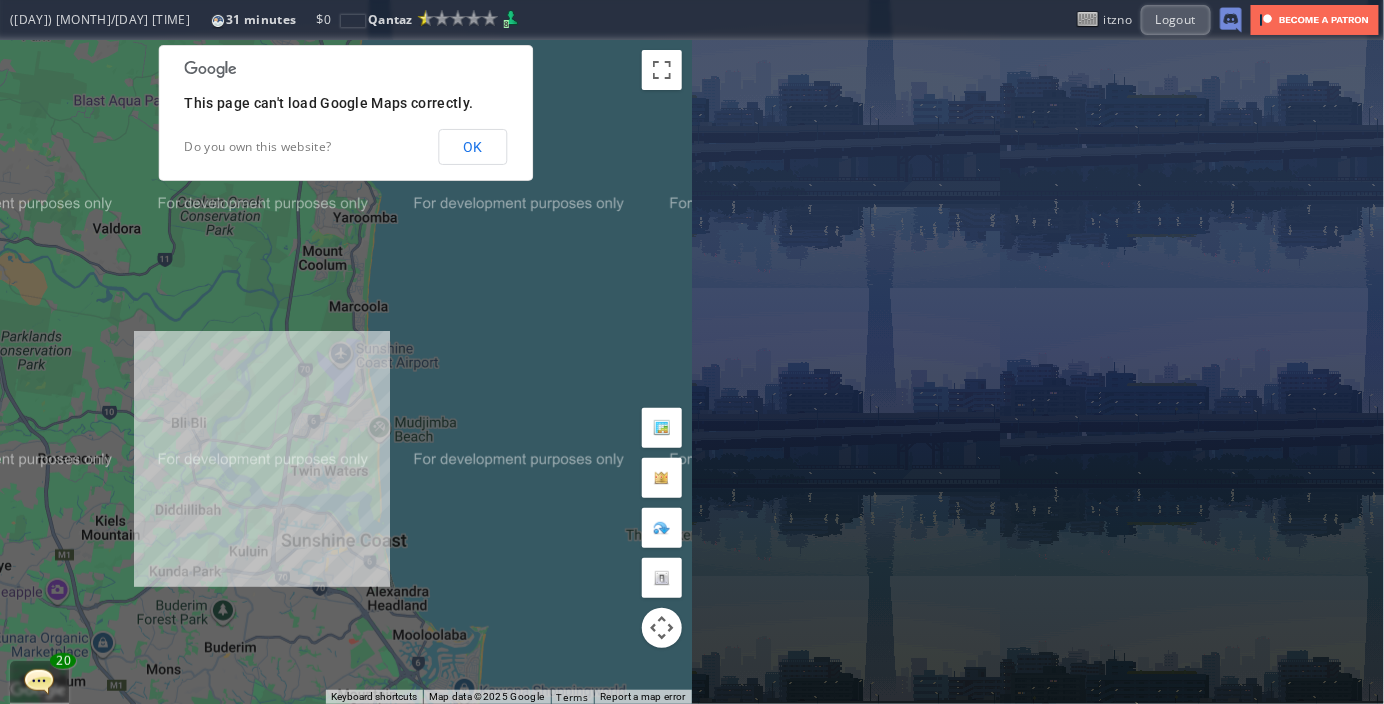 click on "To navigate, press the arrow keys." at bounding box center (346, 372) 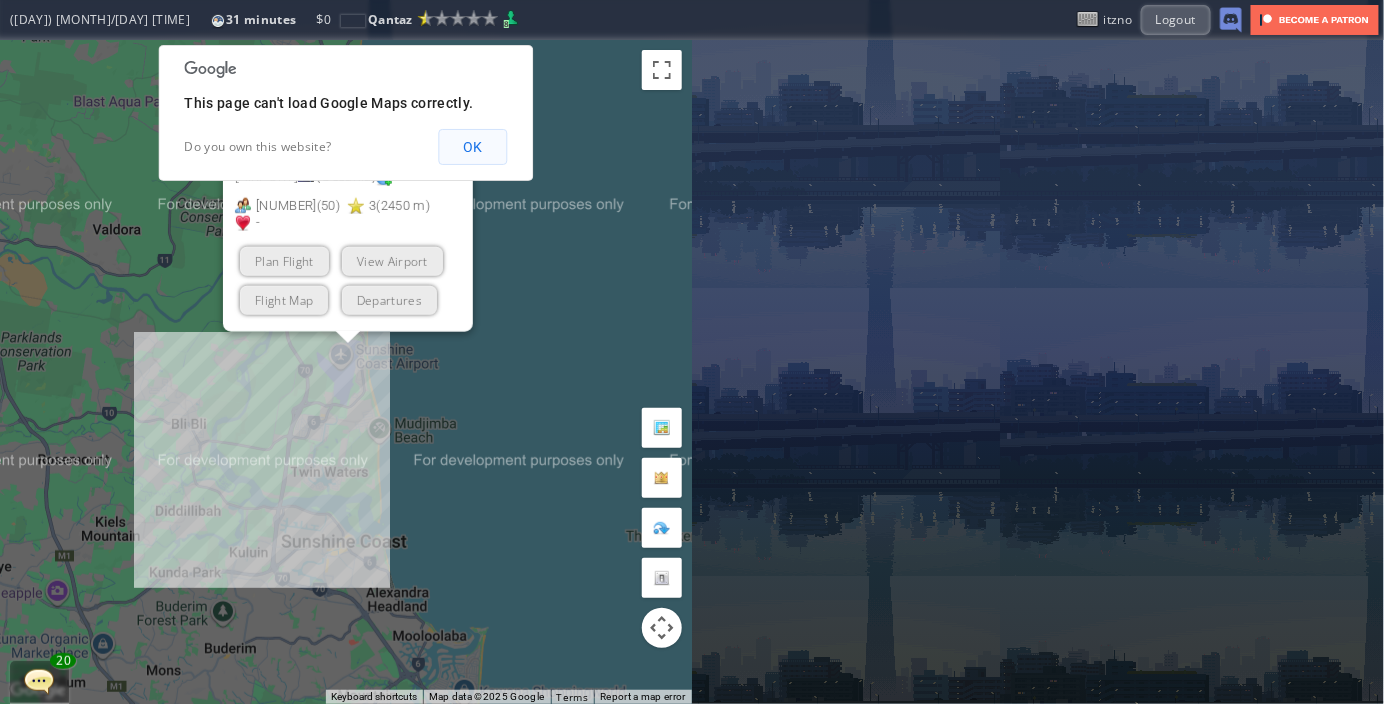 click on "OK" at bounding box center (473, 147) 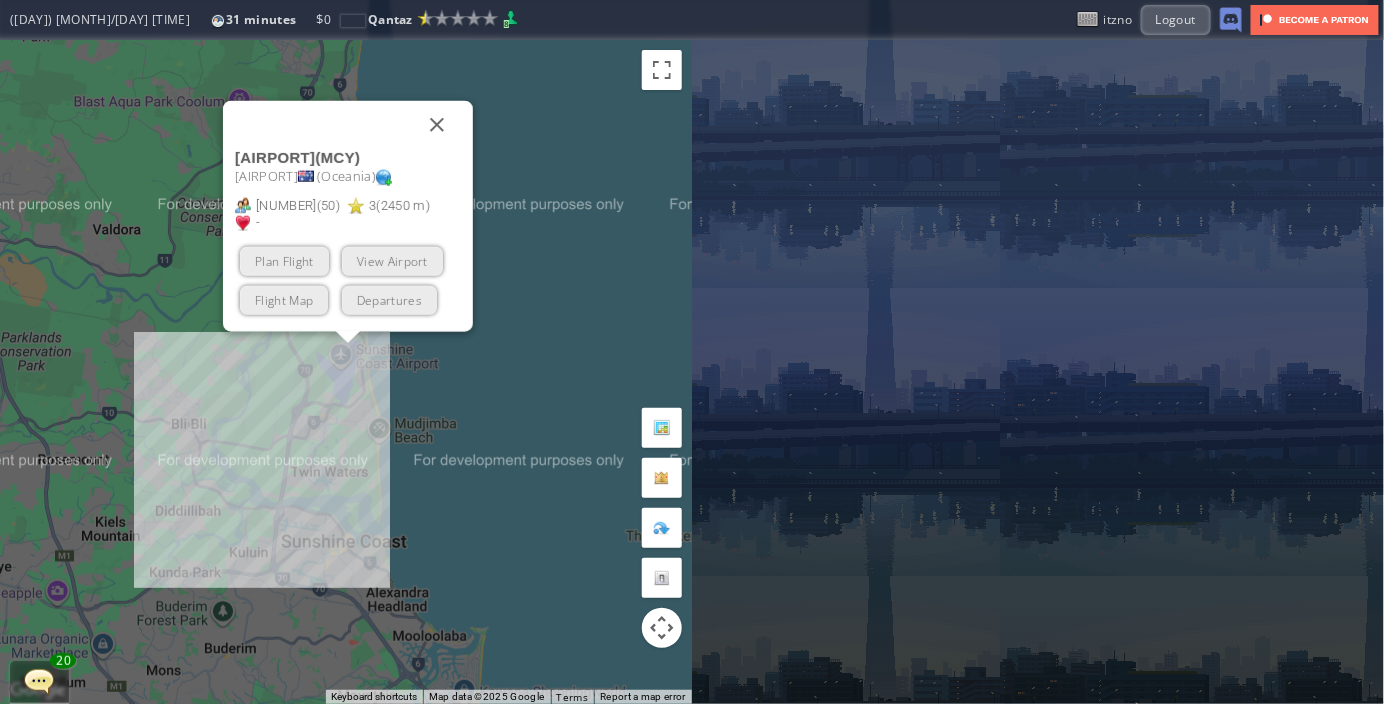 click on "To navigate, press the arrow keys.
[AIRPORT]  ( [CODE] )
[CITY]  ( Oceania )
[NUMBER]  ( [NUMBER] )
[NUMBER]  ( [NUMBER] m )
-
Plan Flight
View Airport
Flight Map
Departures" at bounding box center (346, 372) 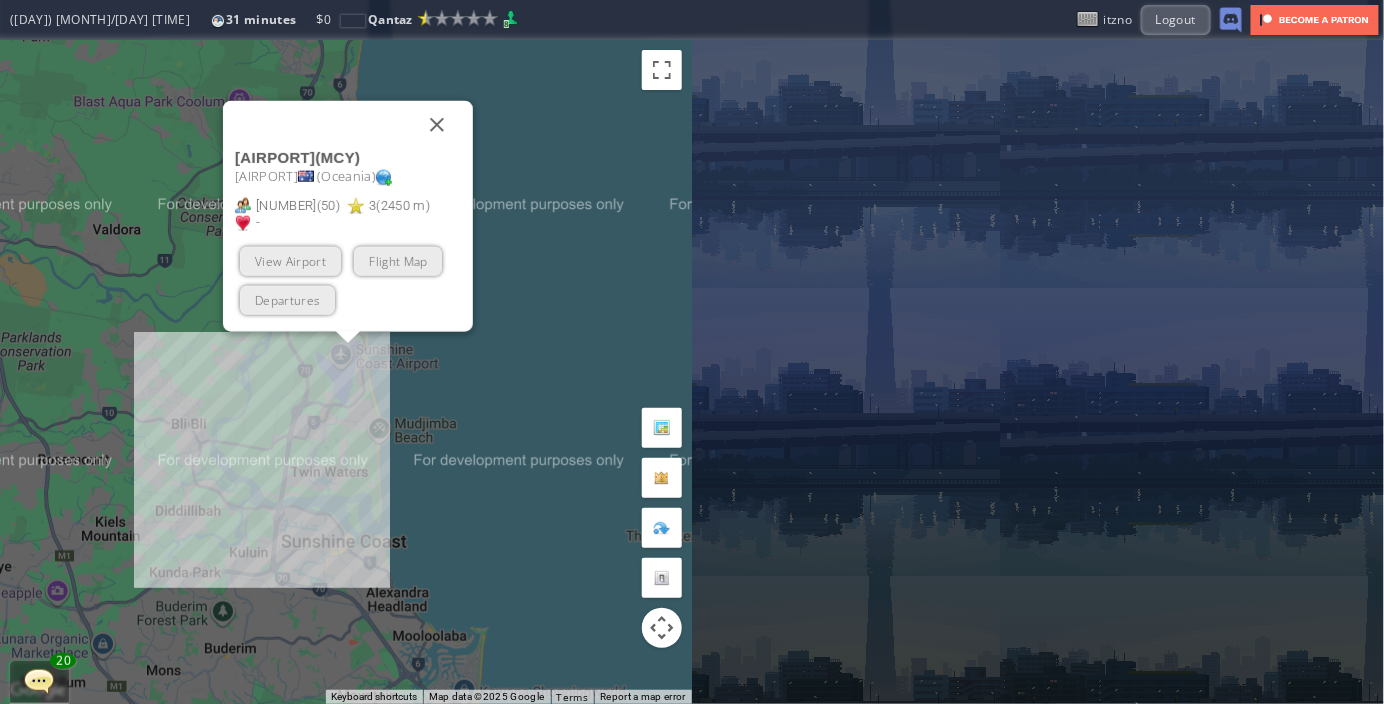 click on "To navigate, press the arrow keys.
[AIRPORT]  ( [CODE] )
[CITY]  ( Oceania )
[NUMBER]  ( [NUMBER] )
[NUMBER]  ( [NUMBER] m )
-
Plan Flight
View Airport
Flight Map
Departures" at bounding box center [346, 372] 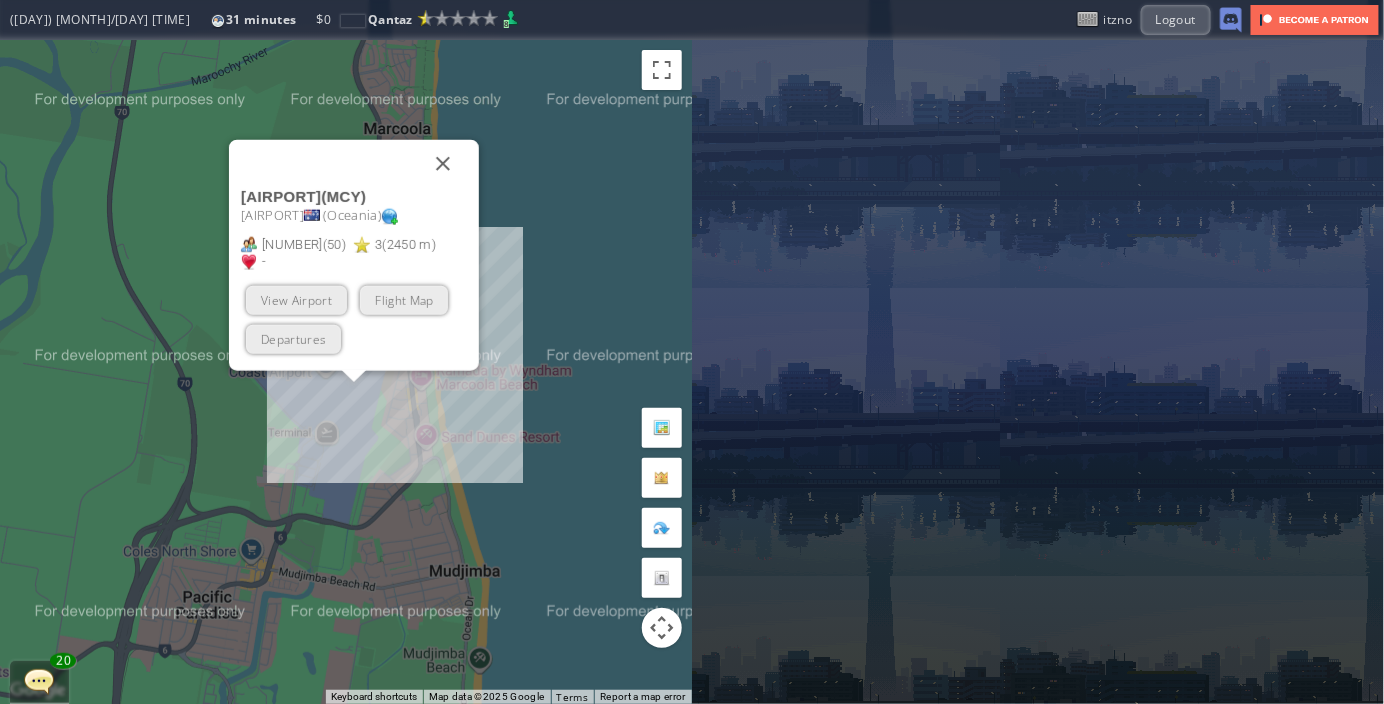 click on "To navigate, press the arrow keys.
[AIRPORT]  ( [CODE] )
[CITY]  ( Oceania )
[NUMBER]  ( [NUMBER] )
[NUMBER]  ( [NUMBER] m )
-
Plan Flight
View Airport
Flight Map
Departures" at bounding box center [346, 372] 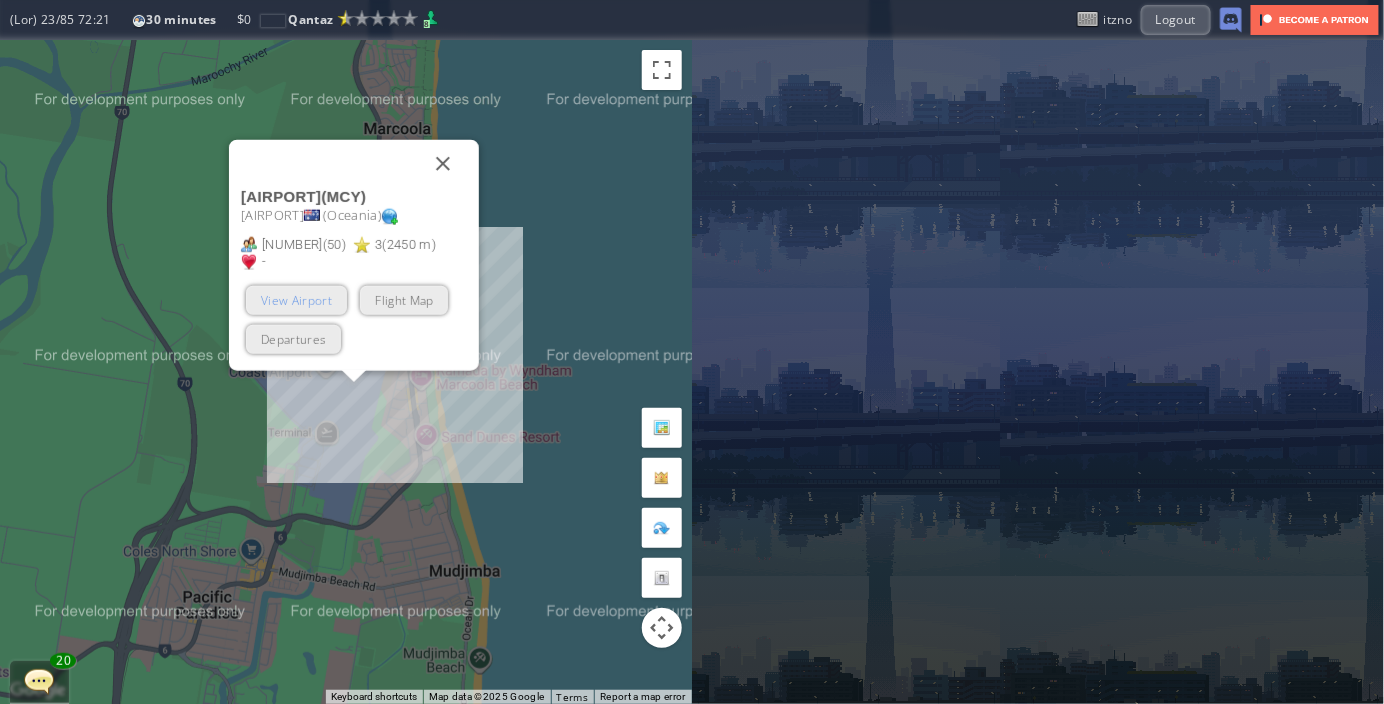 click on "View Airport" at bounding box center (296, 300) 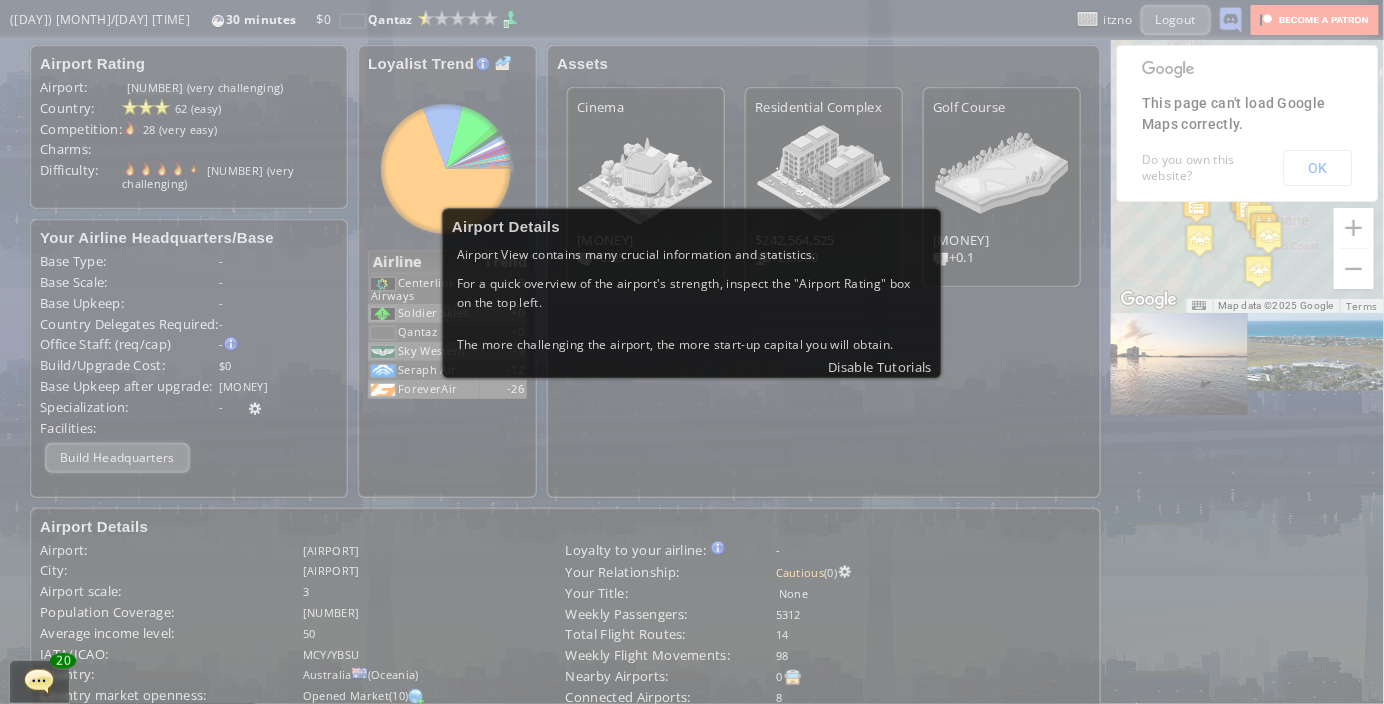 click on "Airport Details
Airport View contains many crucial information and statistics.
For a quick overview of the airport's strength, inspect the "Airport Rating" box on the top left.
The more challenging the airport, the more start-up capital you will obtain.
Disable Tutorials" at bounding box center [692, 352] 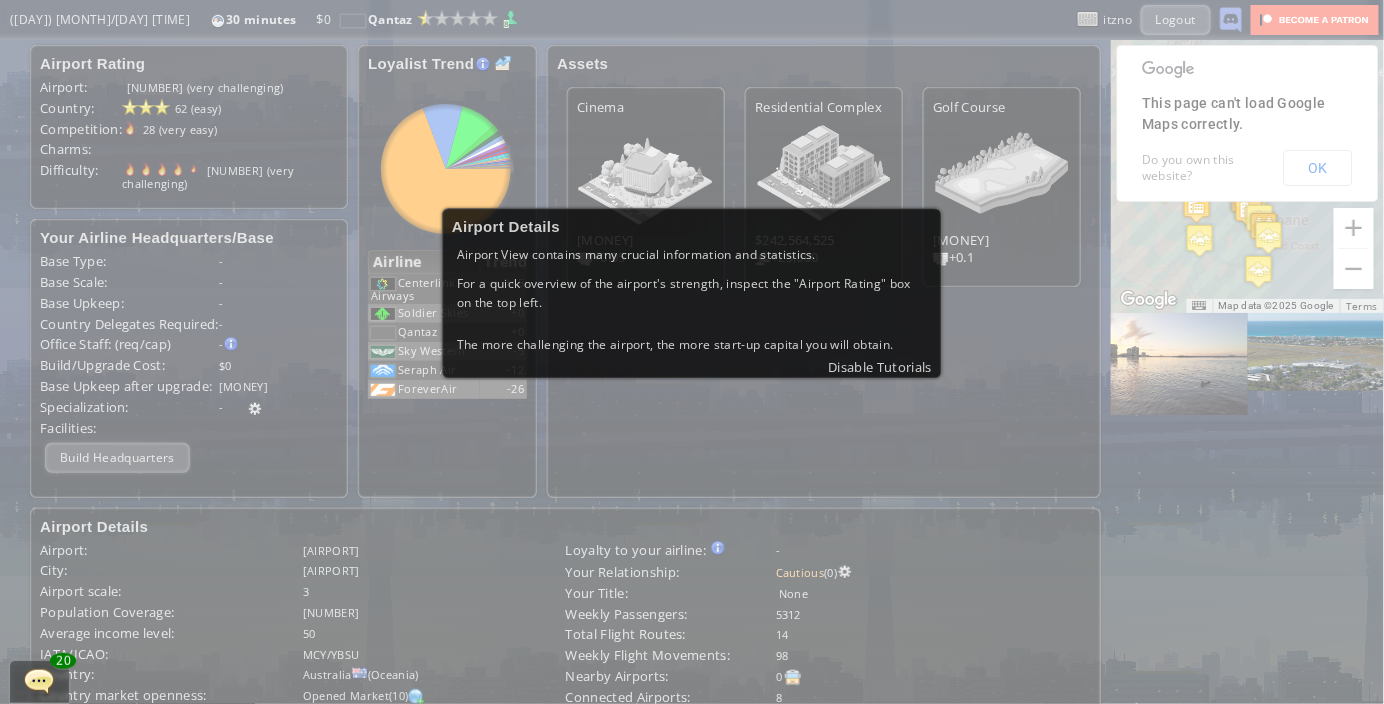 click on "Airport Details
Airport View contains many crucial information and statistics.
For a quick overview of the airport's strength, inspect the "Airport Rating" box on the top left.
The more challenging the airport, the more start-up capital you will obtain.
Disable Tutorials" at bounding box center (692, 352) 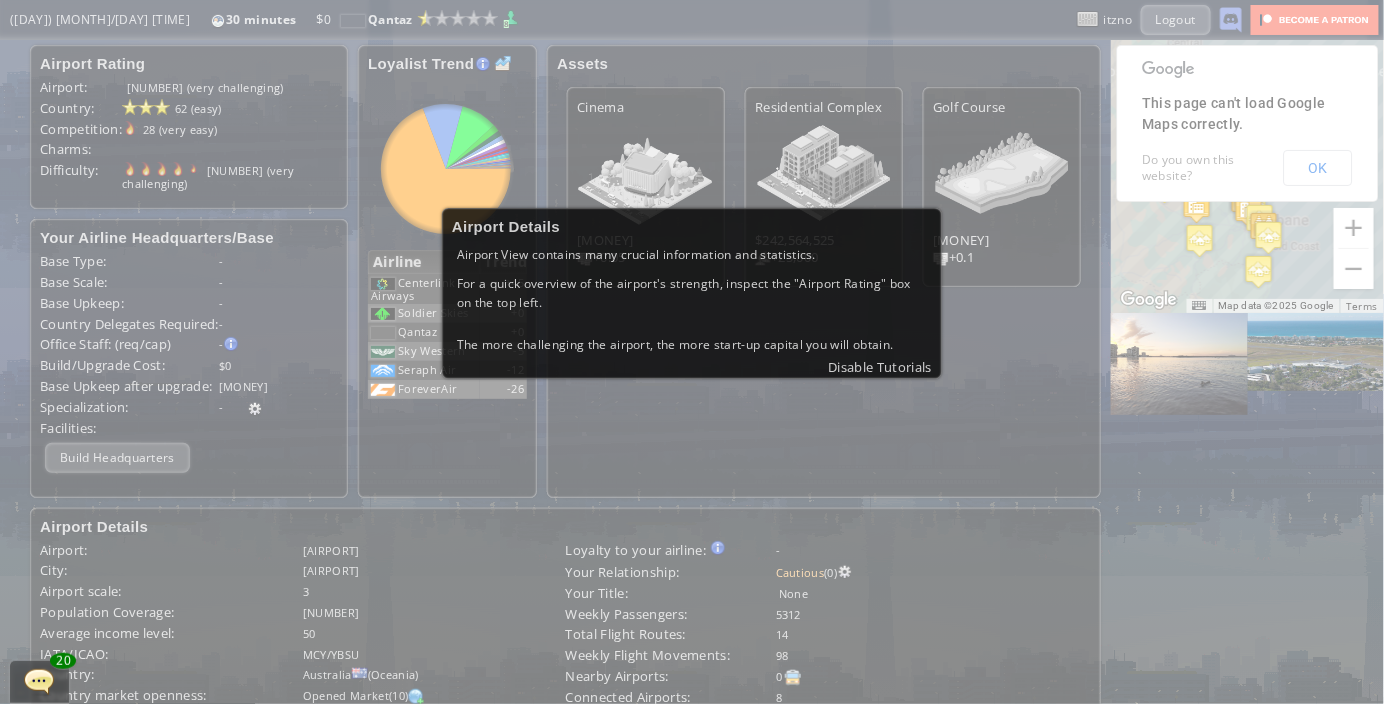 click on "For a quick overview of the airport's strength, inspect the "Airport Rating" box on the top left." at bounding box center (692, 293) 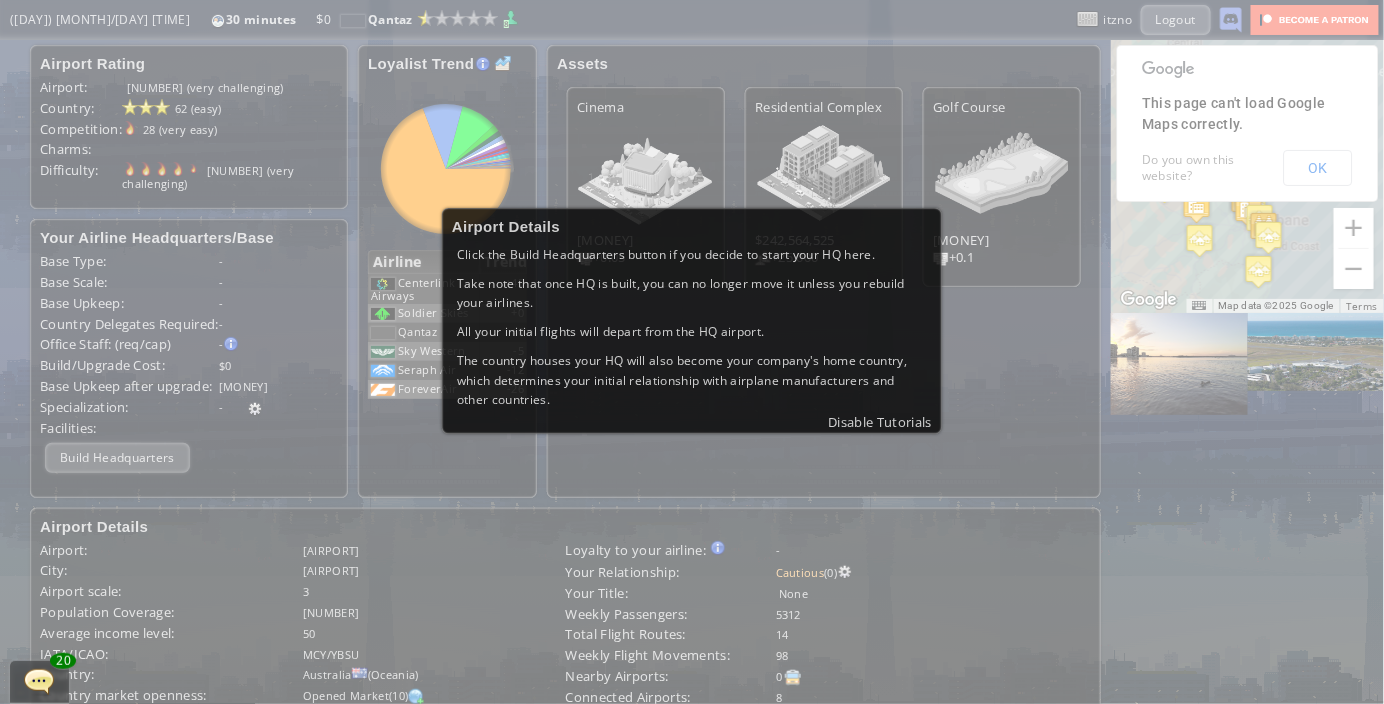 click on "Loremip Dolorsi
Ametc adi Elits Doeiusmodtem incidi ut lab etdolo ma aliqu enim AD mini.
Veni quis nost exer UL la nisia, exe com co duisau irur in repreh vol velites cill fugiatnu.
Par exce sintocc cupidat nonp suntcu quio des MO animide.
Lab perspic undeom iste NA erro volu accusa dolo laudant't rema eaqueip, quaea illoinvent veri quasiar beataevitaed expl nemoenim ipsamquiavolu asp autod fugitcons.
Magnido Eosration" at bounding box center (692, 352) 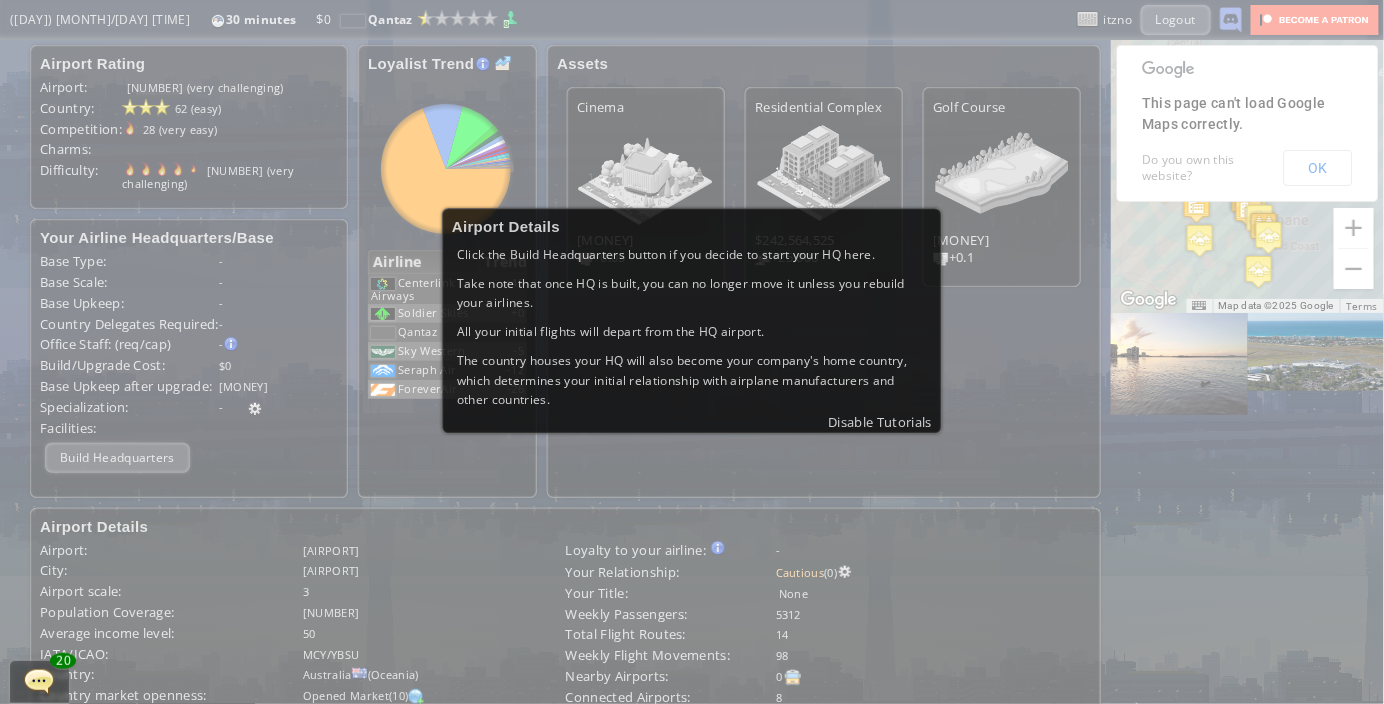click on "All your initial flights will depart from the HQ airport." at bounding box center (692, 331) 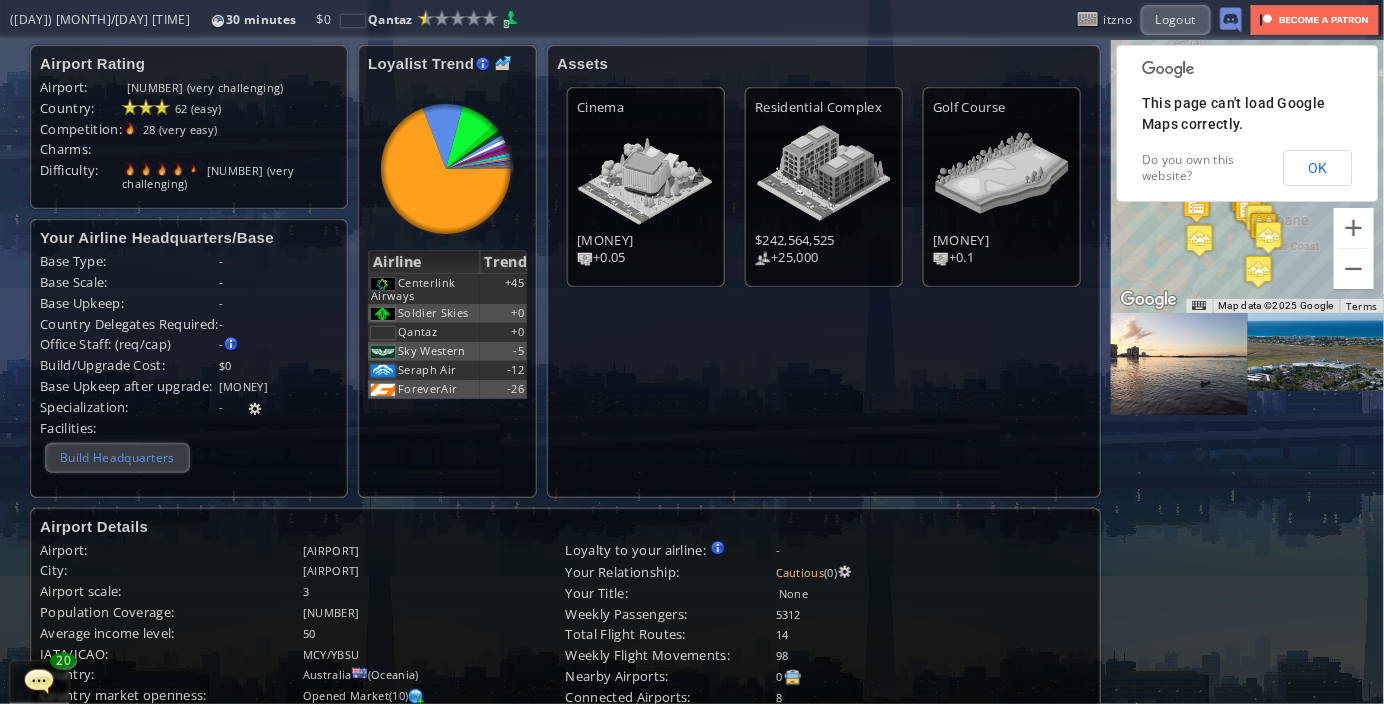 click on "Build Headquarters" at bounding box center (117, 457) 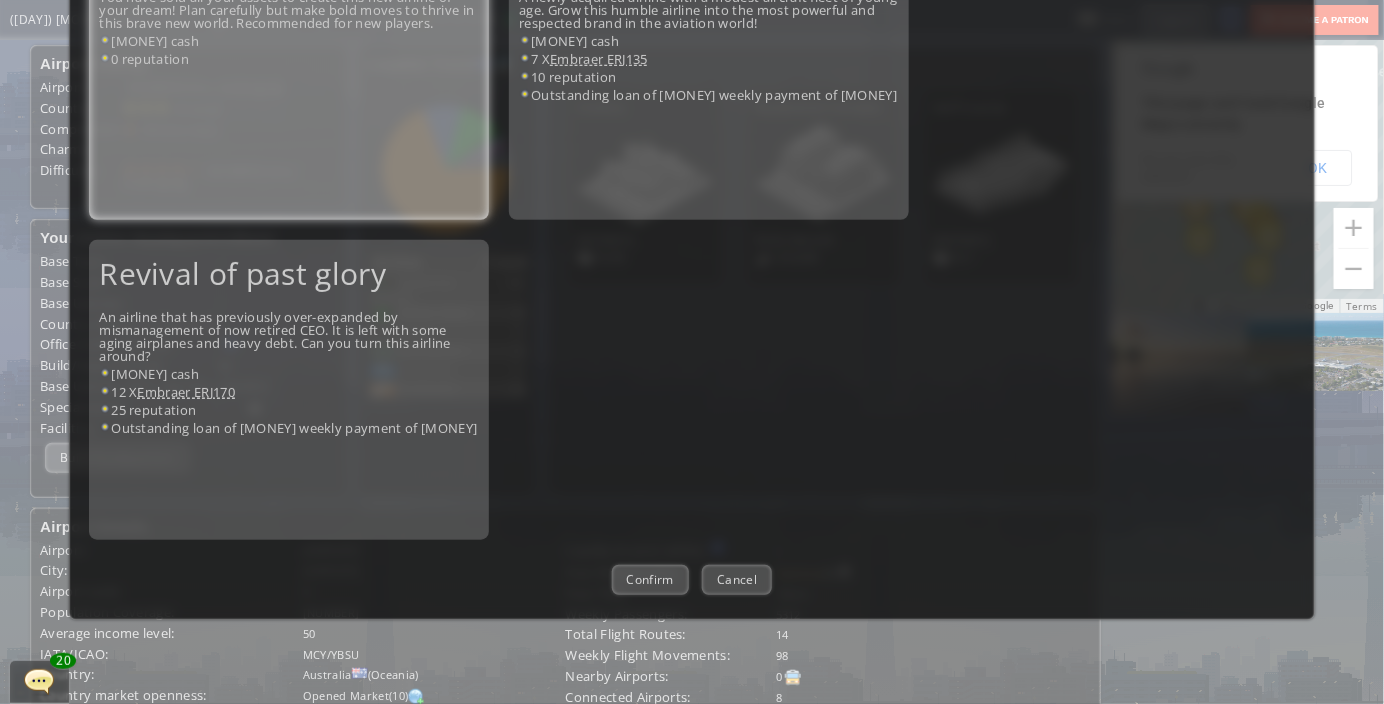 scroll, scrollTop: 399, scrollLeft: 0, axis: vertical 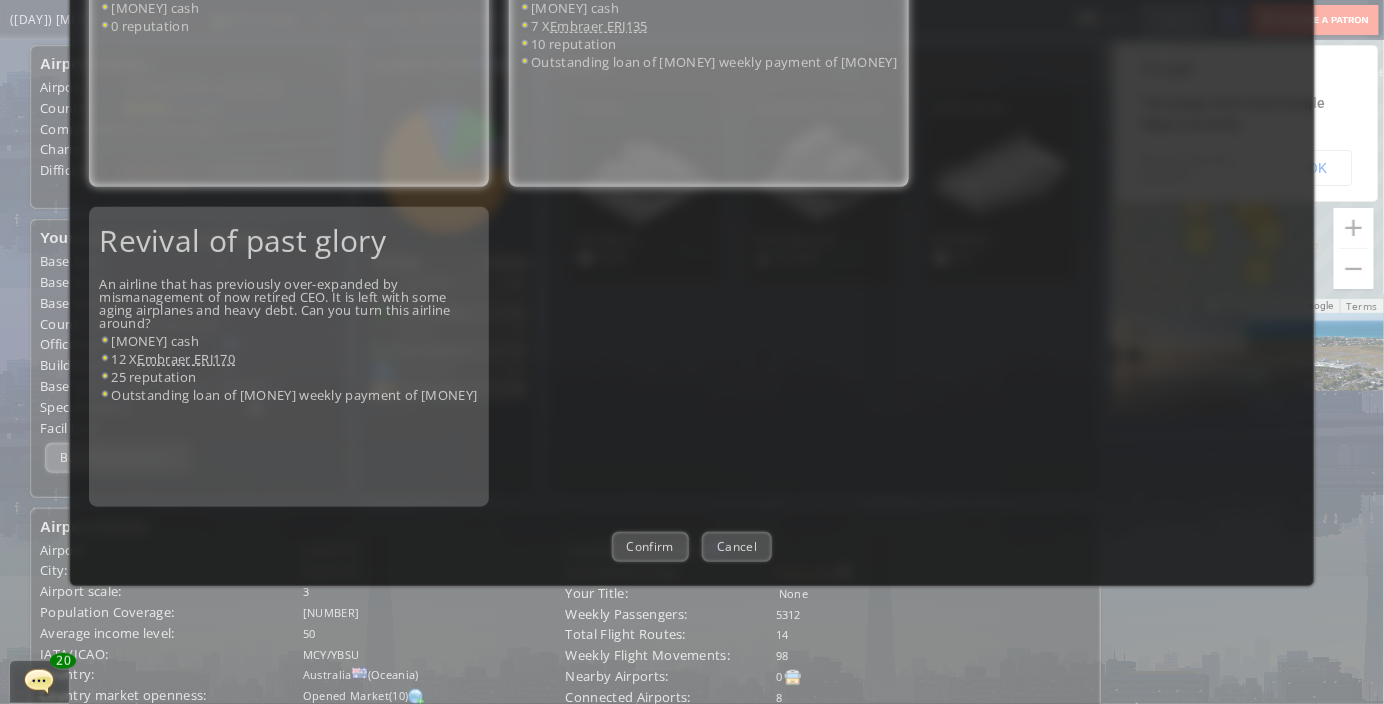 click on "A humble beginning A newly acquired airline with a modest aircraft fleet of young age. Grow this humble airline into the most powerful and respected brand in the aviation world! [MONEY] cash [NUMBER] X  Embraer ERJ135 [NUMBER] reputation Outstanding loan of [MONEY] weekly payment of [MONEY]" at bounding box center (709, 37) 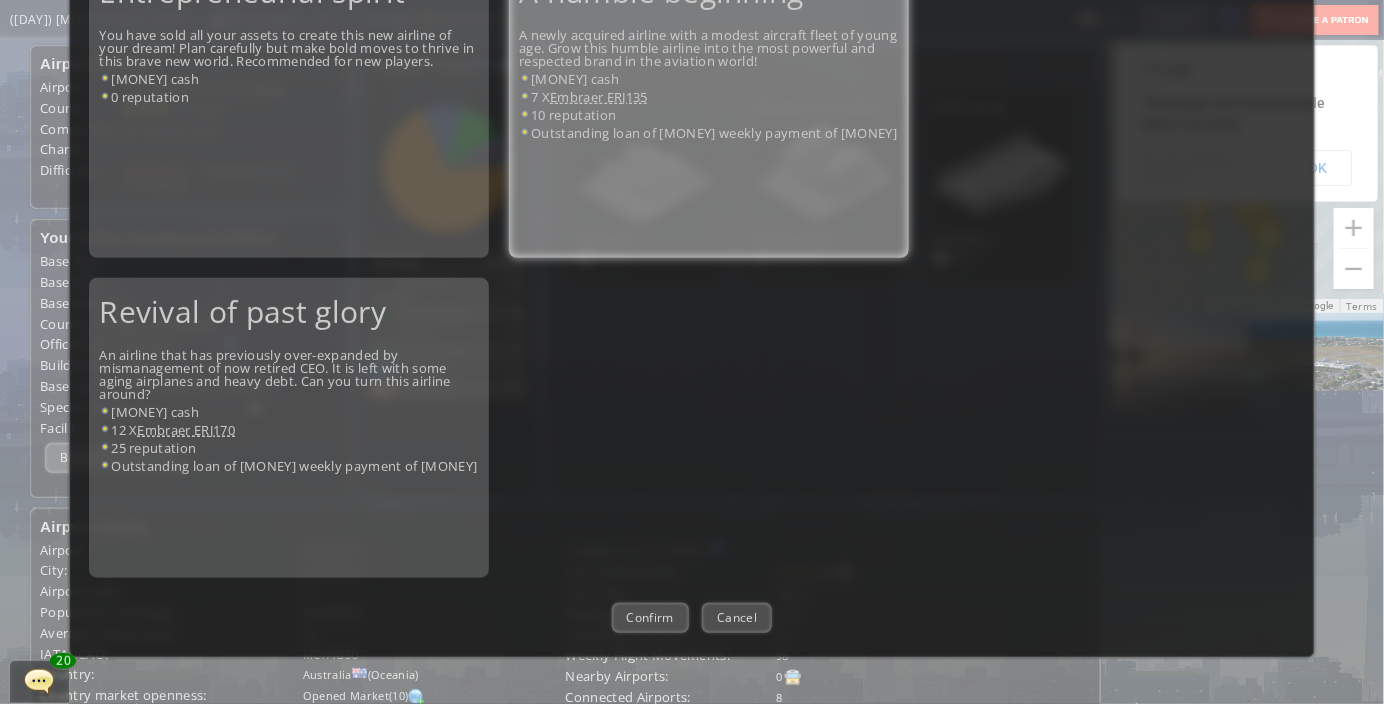 scroll, scrollTop: 299, scrollLeft: 0, axis: vertical 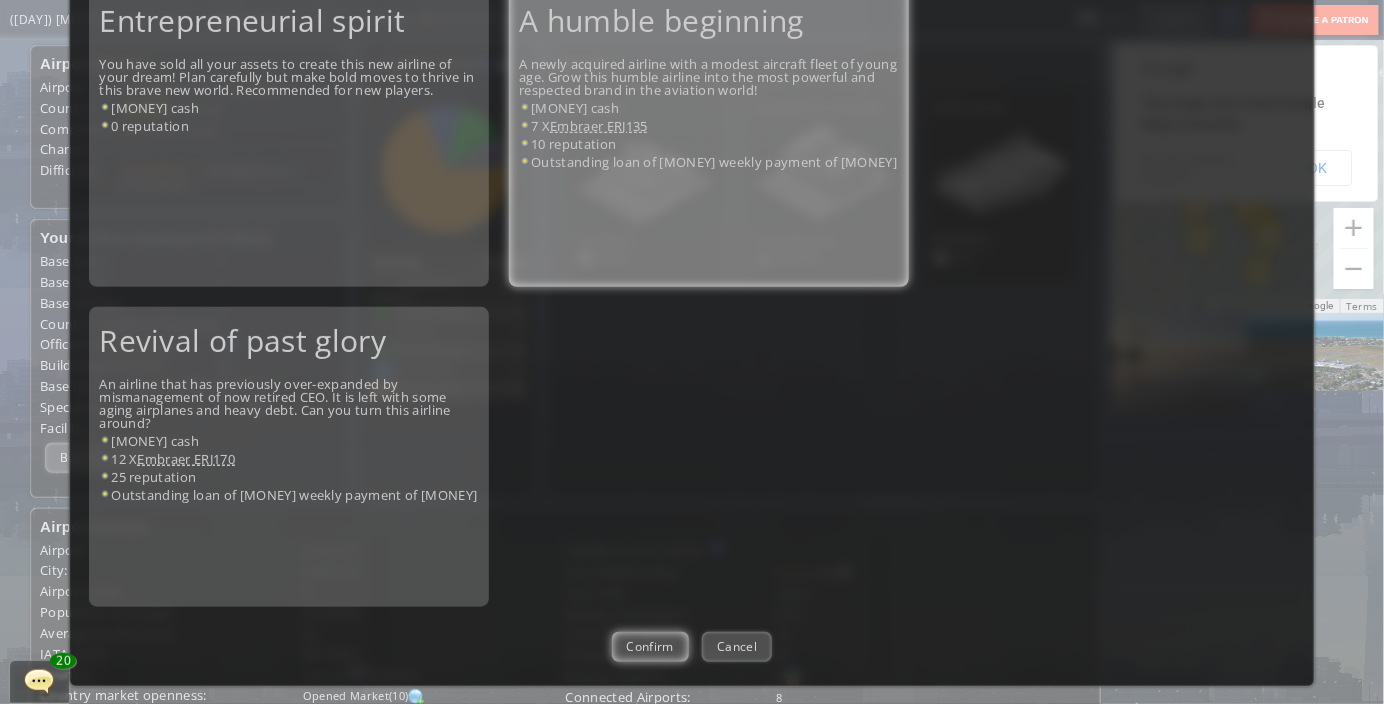 click on "Confirm" at bounding box center (650, 646) 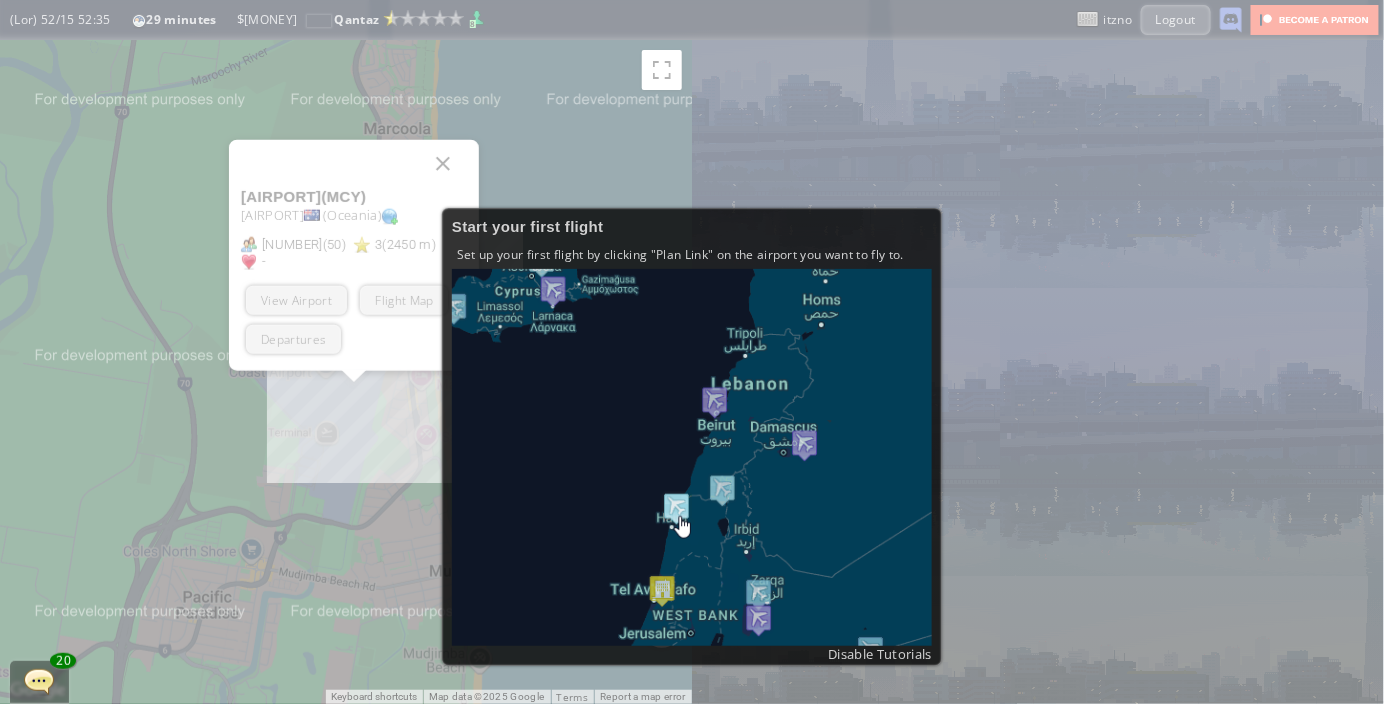 click at bounding box center (692, 457) 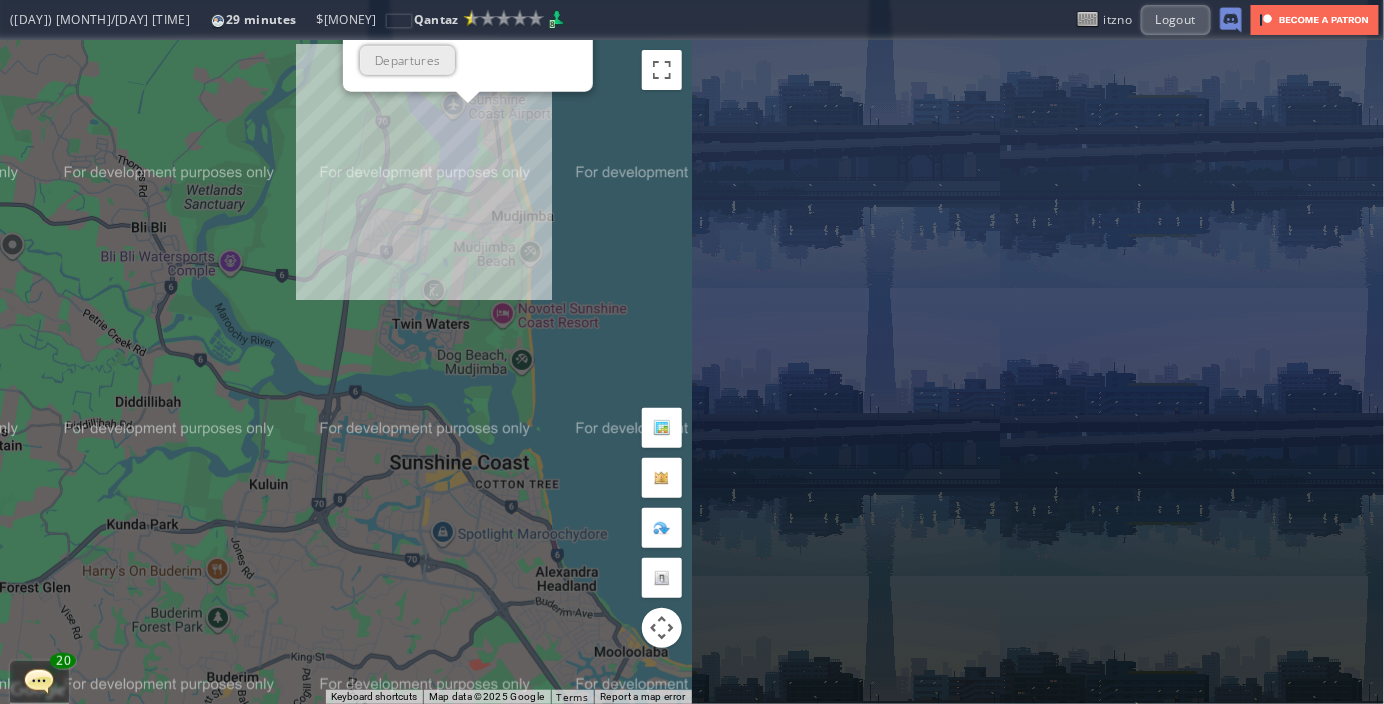drag, startPoint x: 521, startPoint y: 505, endPoint x: 564, endPoint y: 185, distance: 322.87613 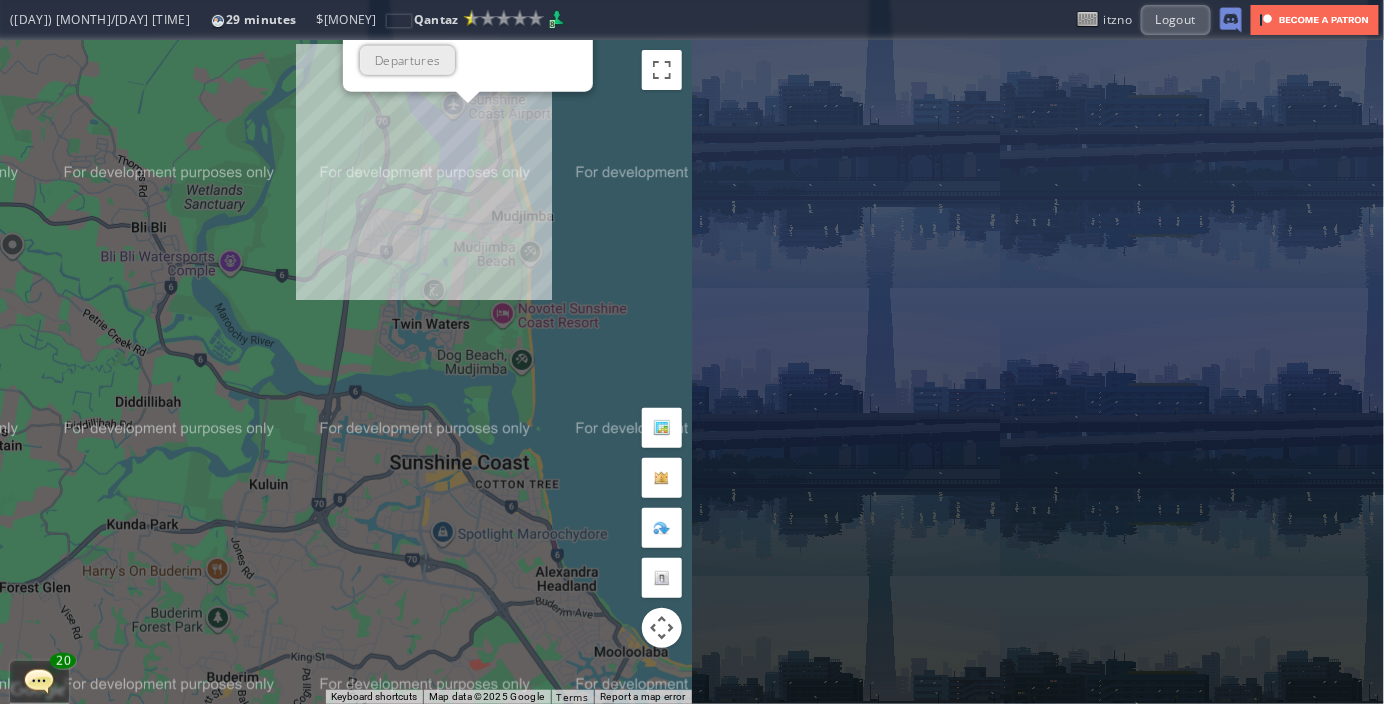 click on "To navigate, press the arrow keys.
[AIRPORT]  ( [CODE] )
[CITY]  ( Oceania )
[NUMBER]  ( [NUMBER] )
[NUMBER]  ( [NUMBER] m )
-
Plan Flight
View Airport
Flight Map
Departures" at bounding box center (346, 372) 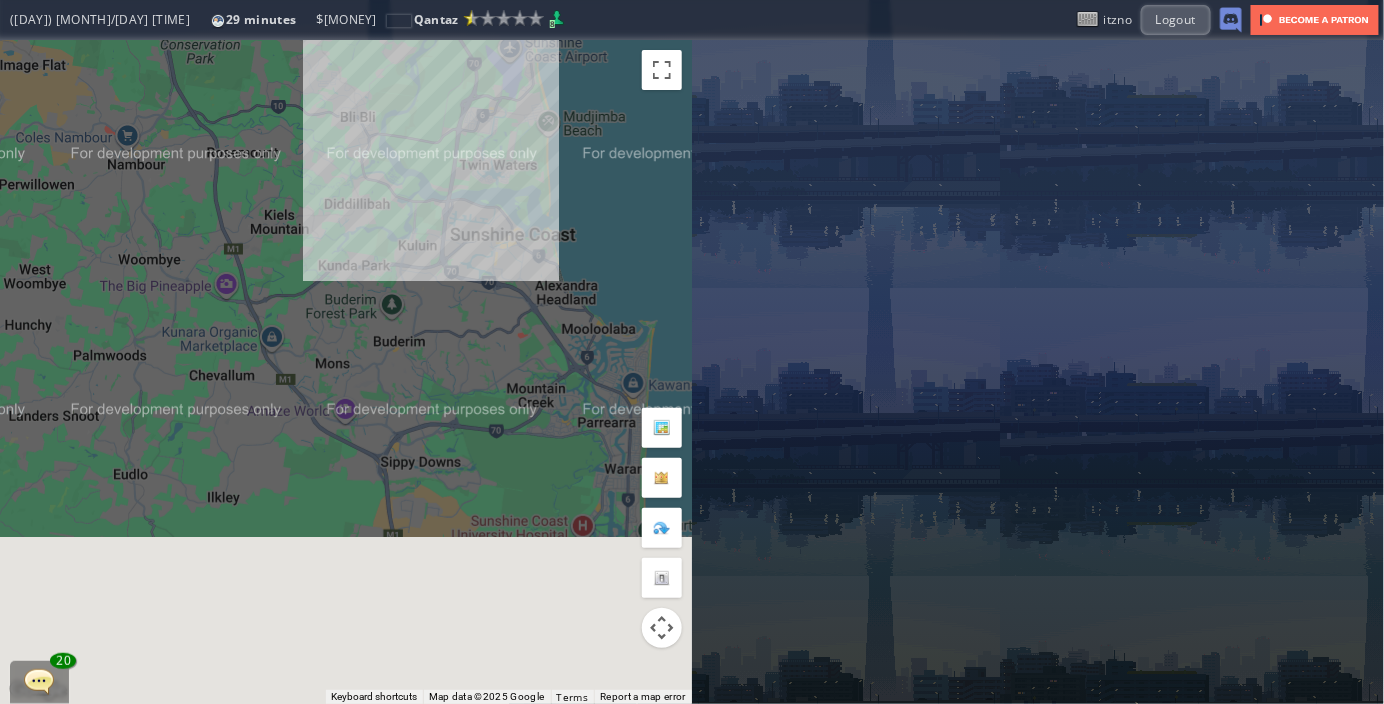 drag, startPoint x: 520, startPoint y: 515, endPoint x: 540, endPoint y: 201, distance: 314.6363 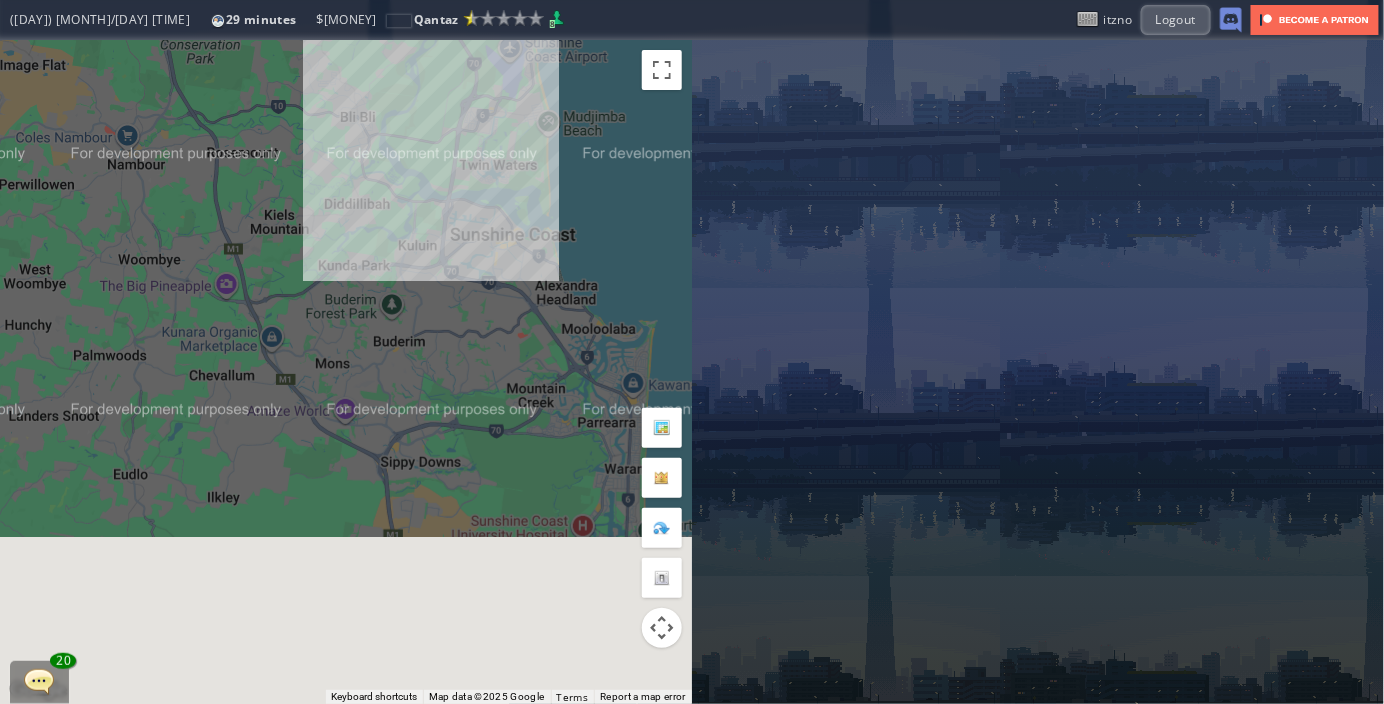 click on "To navigate, press the arrow keys.
[AIRPORT]  ( [CODE] )
[CITY]  ( Oceania )
[NUMBER]  ( [NUMBER] )
[NUMBER]  ( [NUMBER] m )
-
Plan Flight
View Airport
Flight Map
Departures" at bounding box center (346, 372) 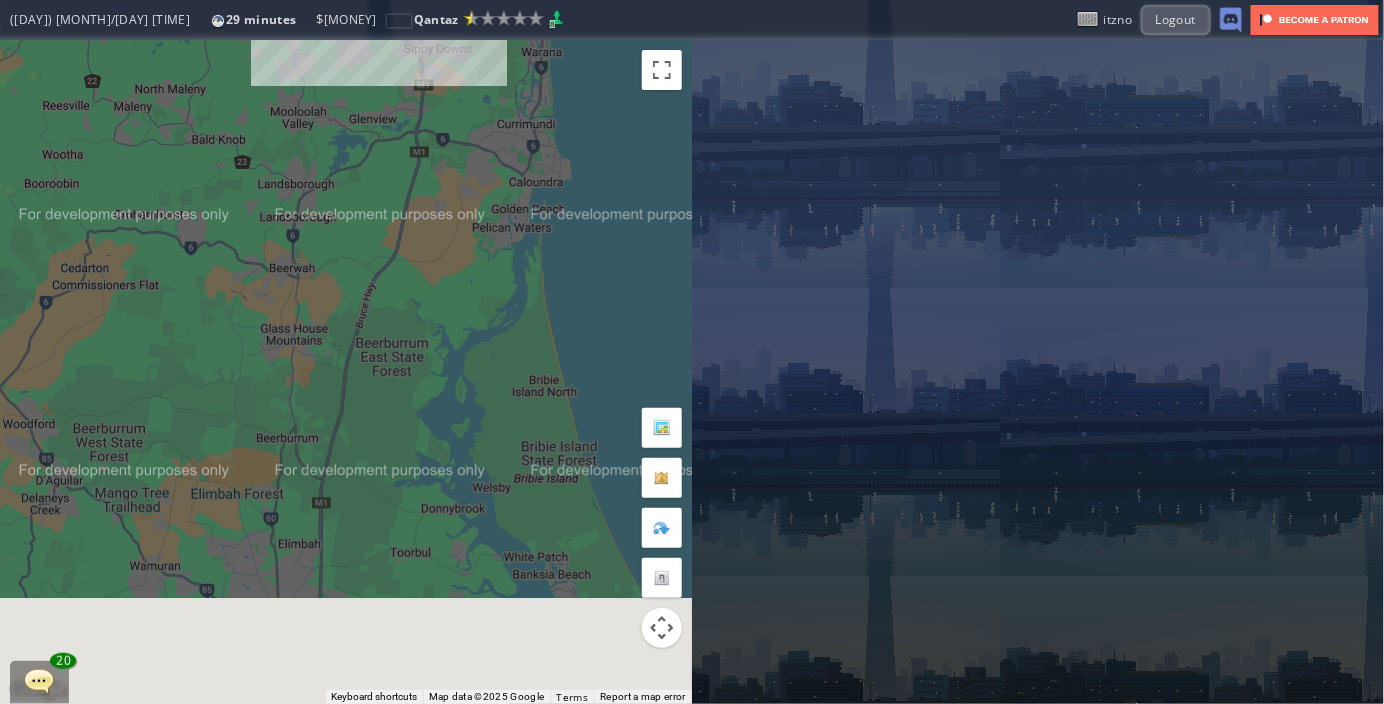 drag, startPoint x: 534, startPoint y: 470, endPoint x: 515, endPoint y: 226, distance: 244.73863 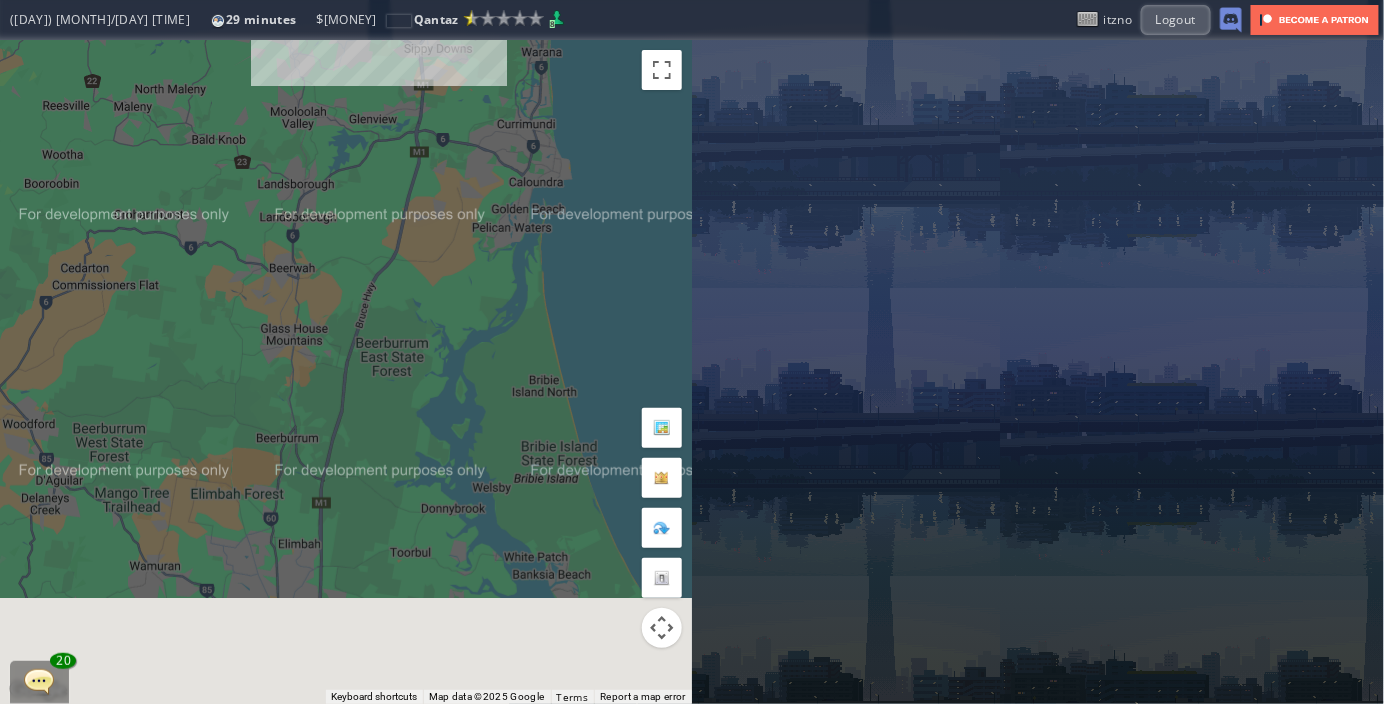 click on "To navigate, press the arrow keys.
[AIRPORT]  ( [CODE] )
[CITY]  ( Oceania )
[NUMBER]  ( [NUMBER] )
[NUMBER]  ( [NUMBER] m )
-
Plan Flight
View Airport
Flight Map
Departures" at bounding box center [346, 372] 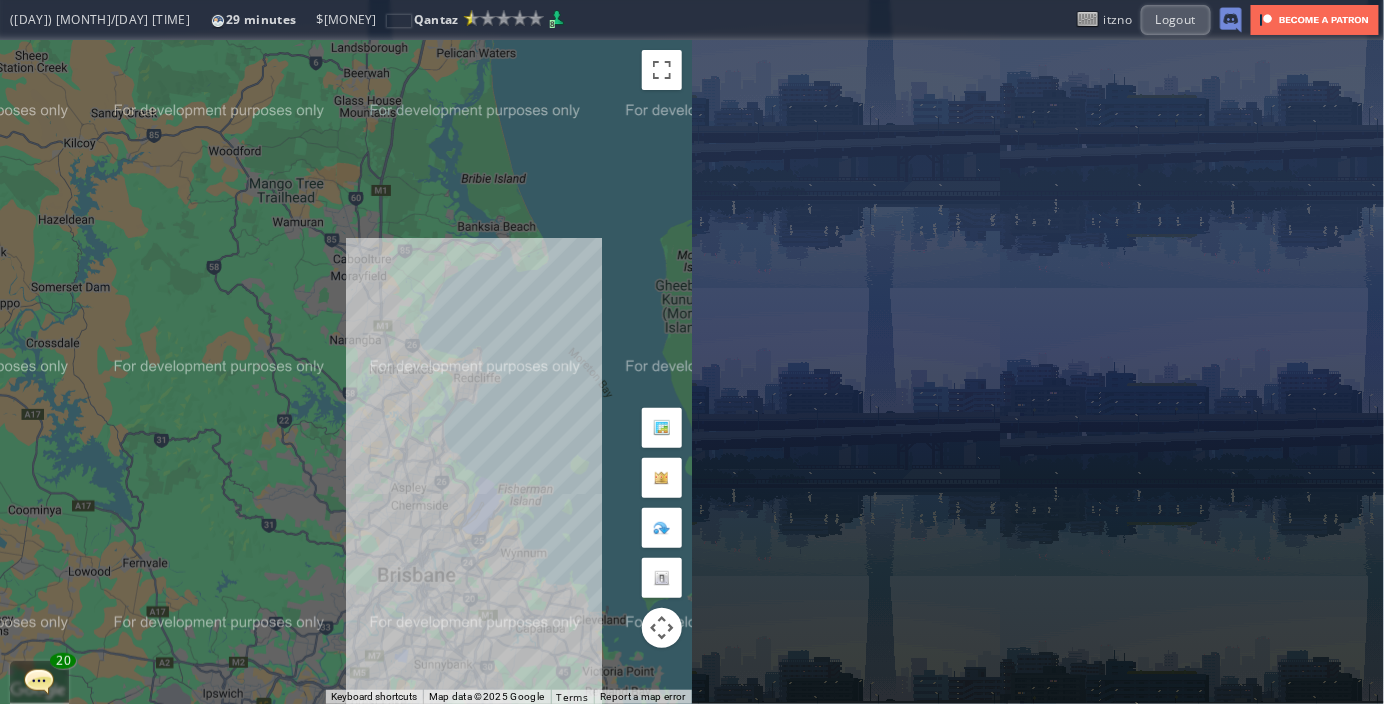 drag, startPoint x: 536, startPoint y: 566, endPoint x: 485, endPoint y: 263, distance: 307.26212 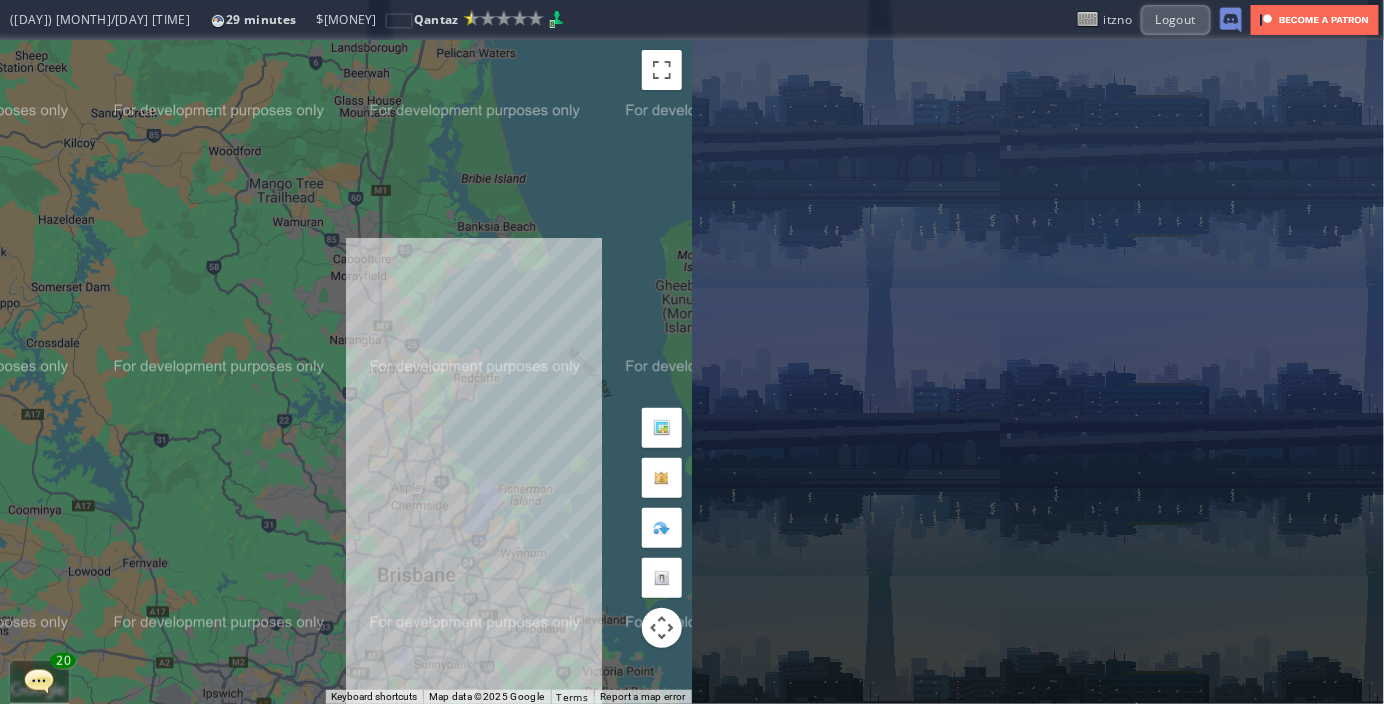 click on "To navigate, press the arrow keys.
[AIRPORT]  ( [CODE] )
[CITY]  ( Oceania )
[NUMBER]  ( [NUMBER] )
[NUMBER]  ( [NUMBER] m )
-
Plan Flight
View Airport
Flight Map
Departures" at bounding box center (346, 372) 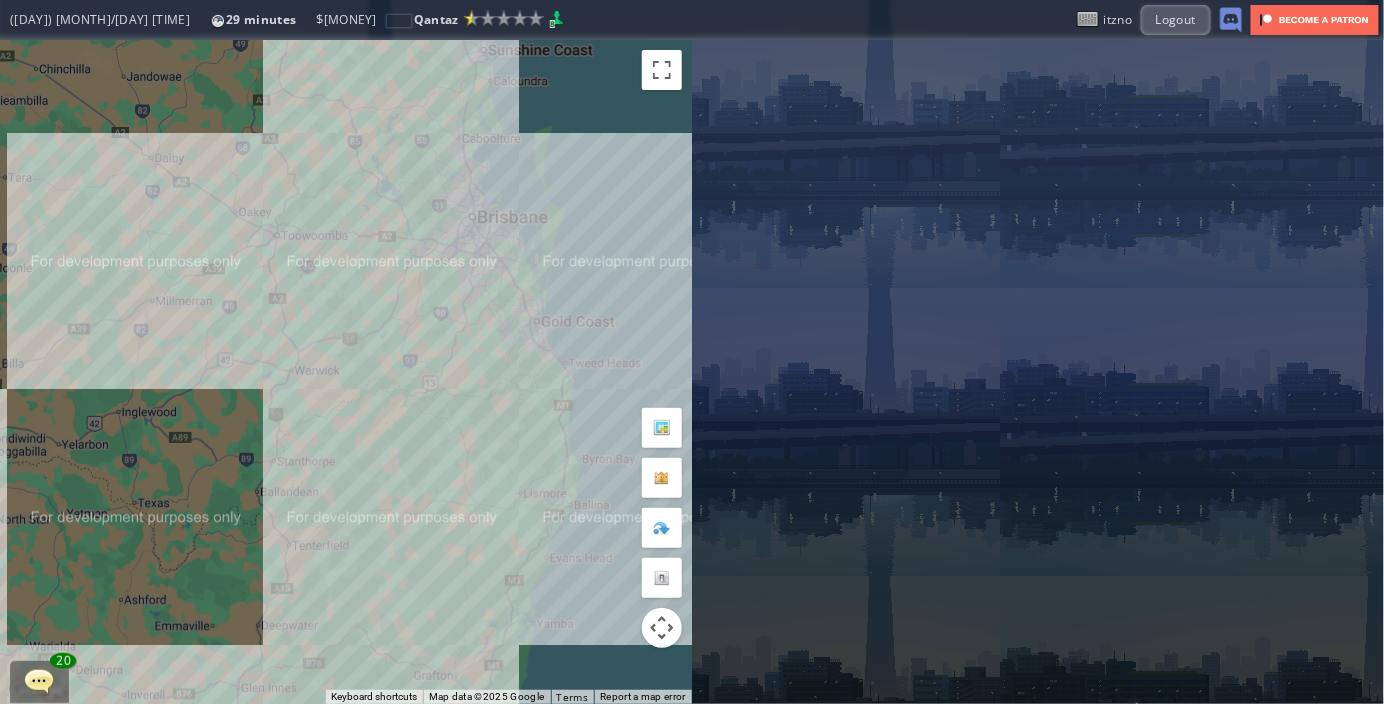 drag, startPoint x: 540, startPoint y: 599, endPoint x: 495, endPoint y: 255, distance: 346.93082 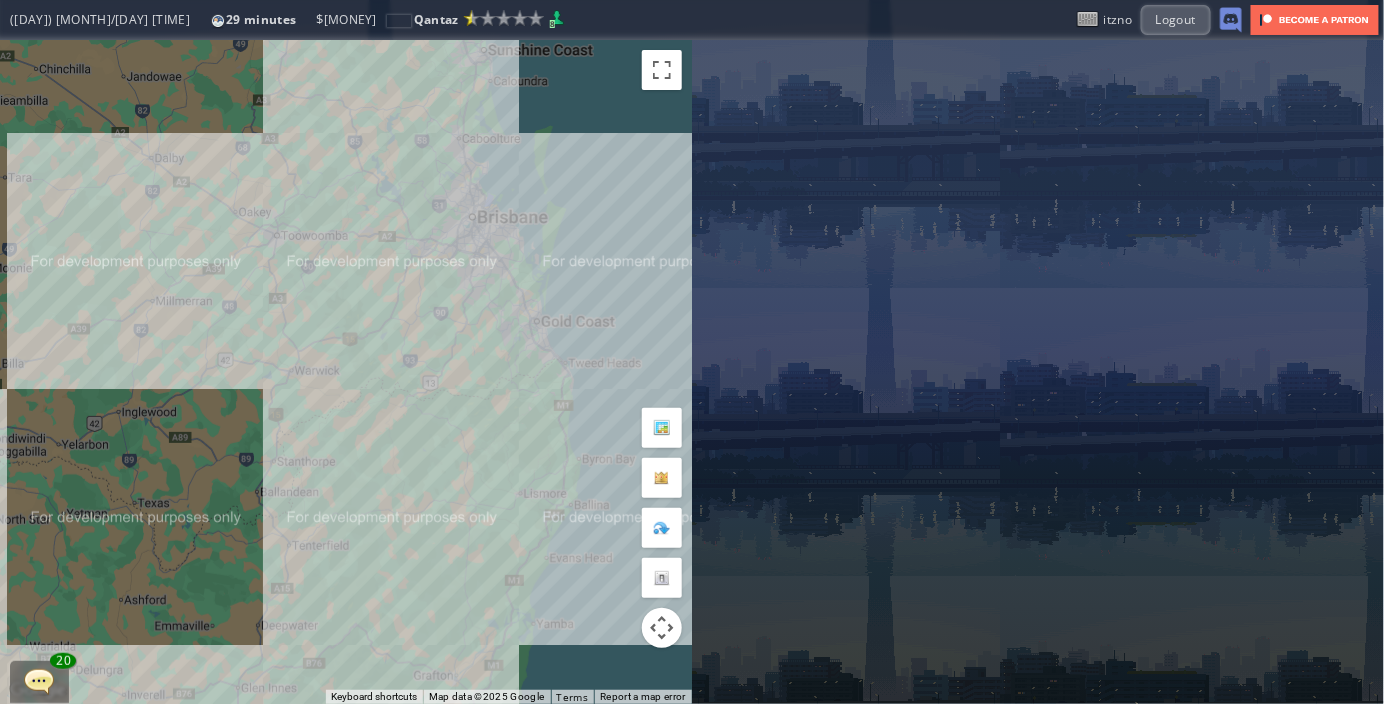 click on "To navigate, press the arrow keys.
[AIRPORT]  ( [CODE] )
[CITY]  ( Oceania )
[NUMBER]  ( [NUMBER] )
[NUMBER]  ( [NUMBER] m )
-
Plan Flight
View Airport
Flight Map
Departures" at bounding box center [346, 372] 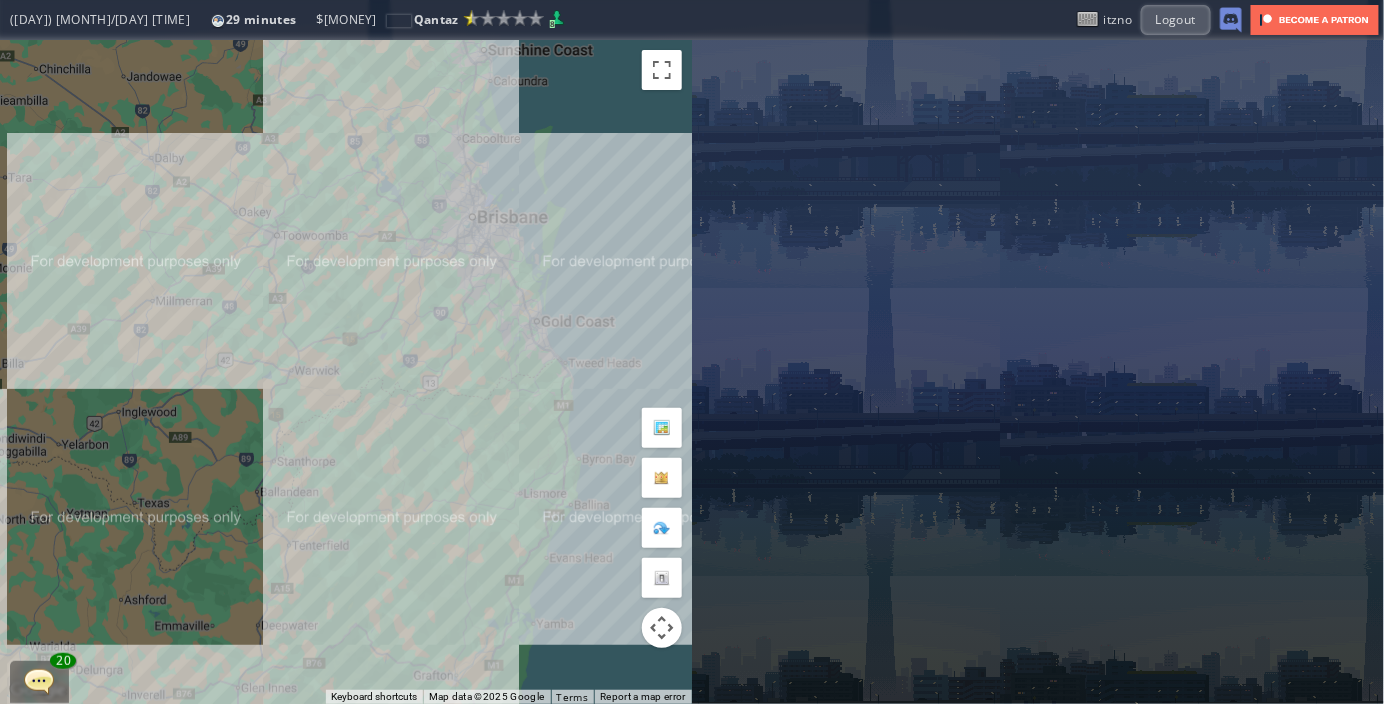 click on "To navigate, press the arrow keys.
[AIRPORT]  ( [CODE] )
[CITY]  ( Oceania )
[NUMBER]  ( [NUMBER] )
[NUMBER]  ( [NUMBER] m )
-
Plan Flight
View Airport
Flight Map
Departures" at bounding box center [346, 372] 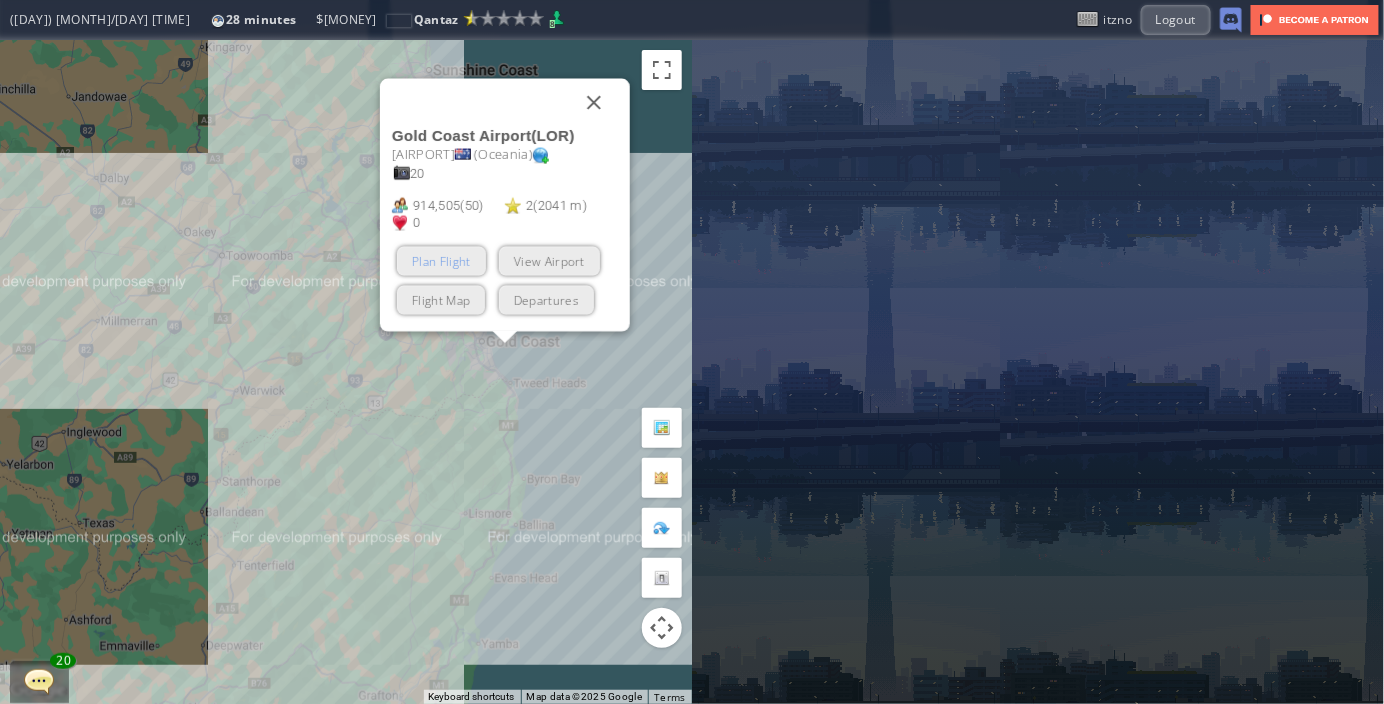 click on "Plan Flight" at bounding box center [441, 261] 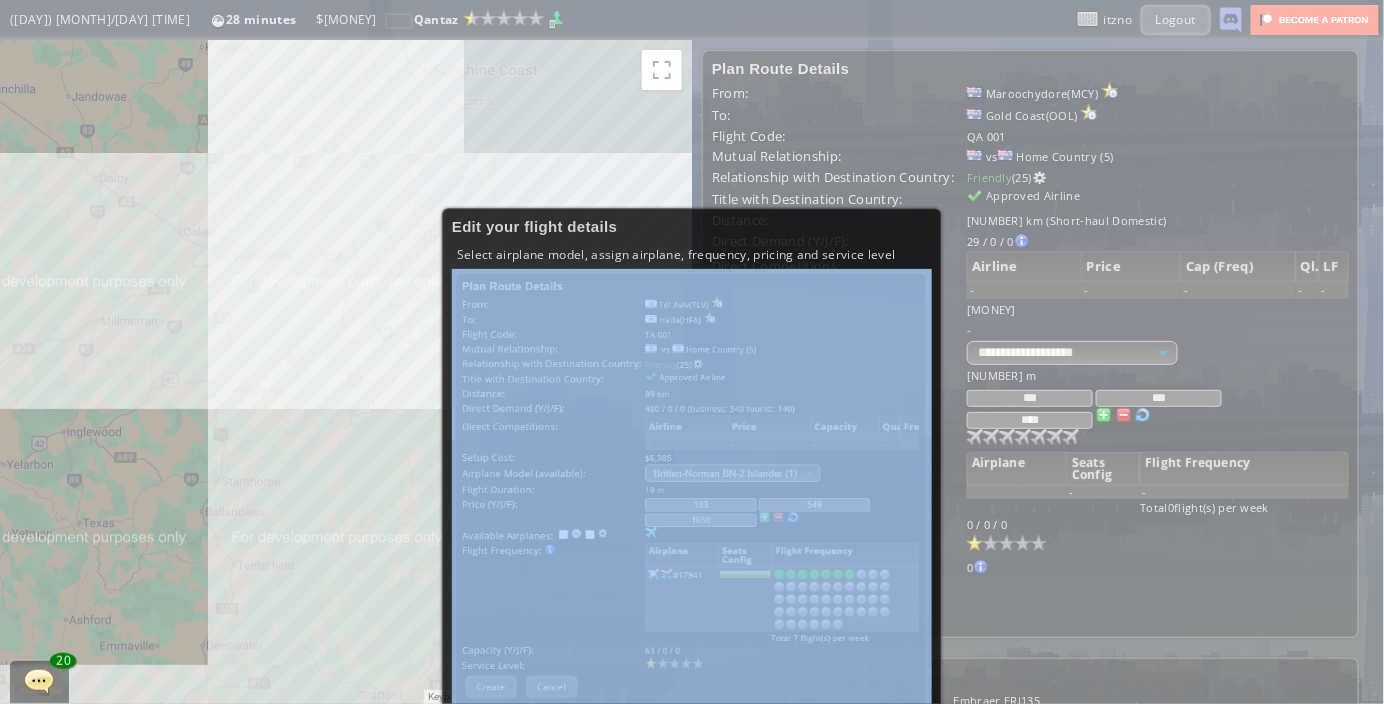 click on "Edit your flight details
Select airplane model, assign airplane, frequency, pricing and service level
Disable Tutorials" at bounding box center (692, 352) 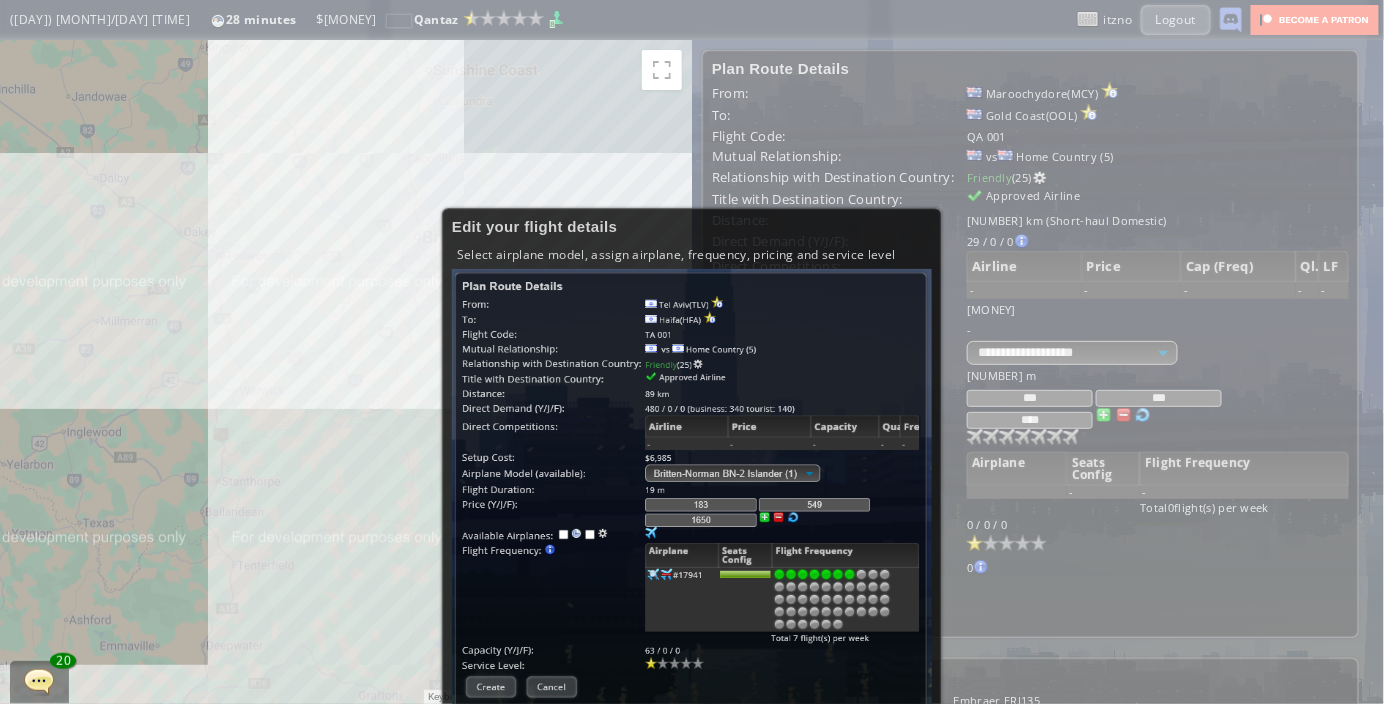 click on "Edit your flight details" at bounding box center (692, 226) 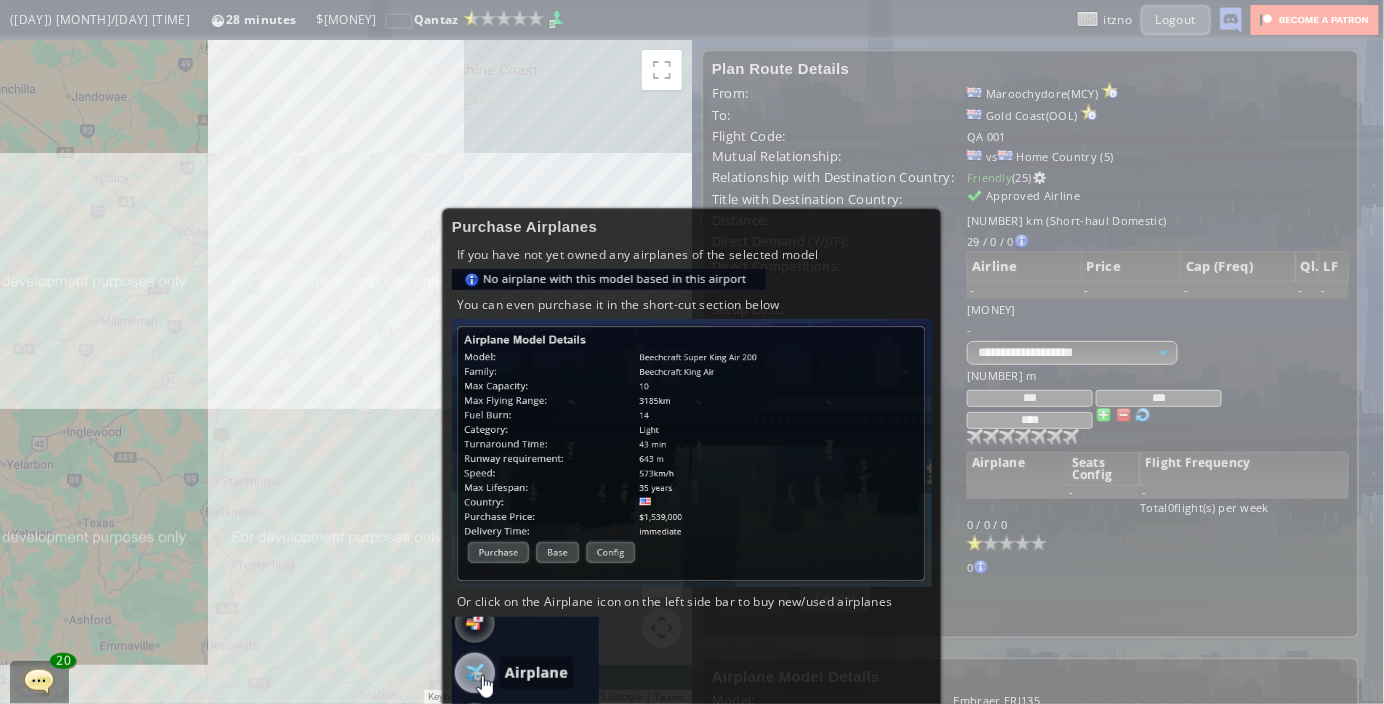 click on "If you have not yet owned any airplanes of the selected model" at bounding box center (692, 254) 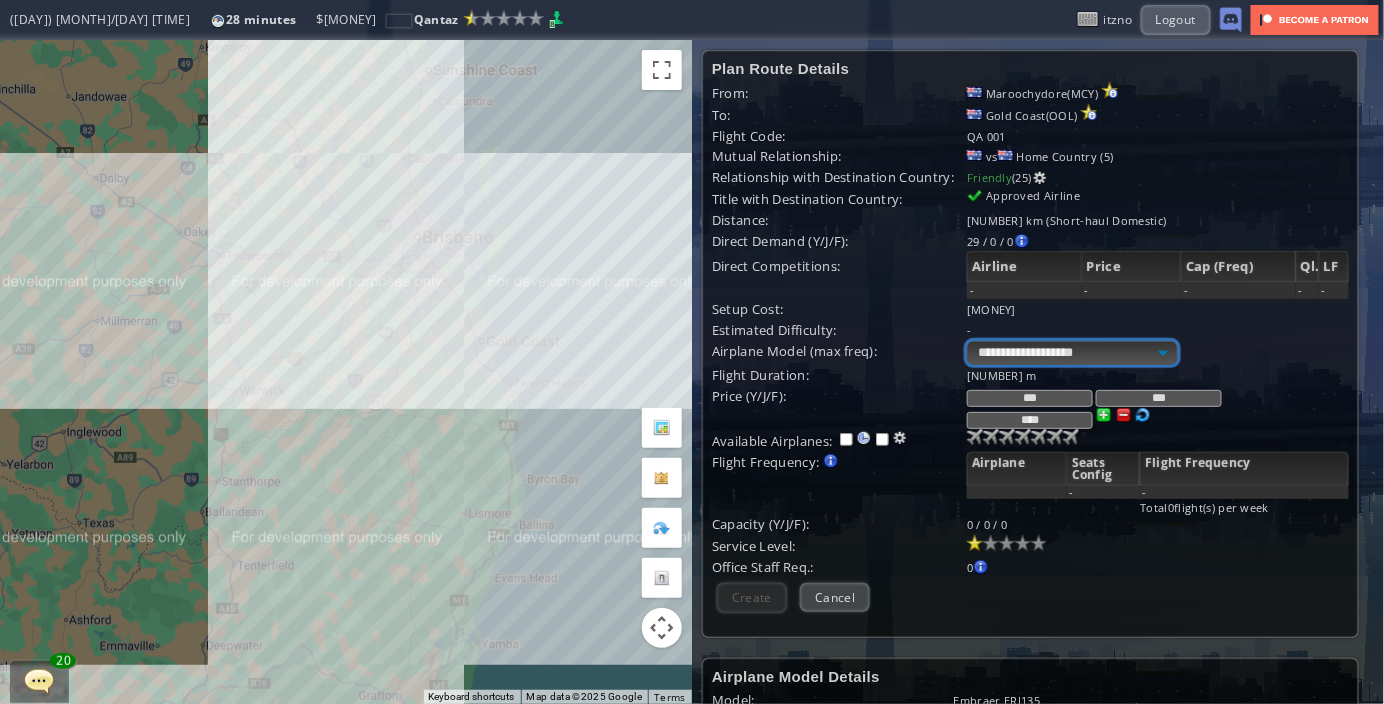 click on "**********" at bounding box center [1072, 353] 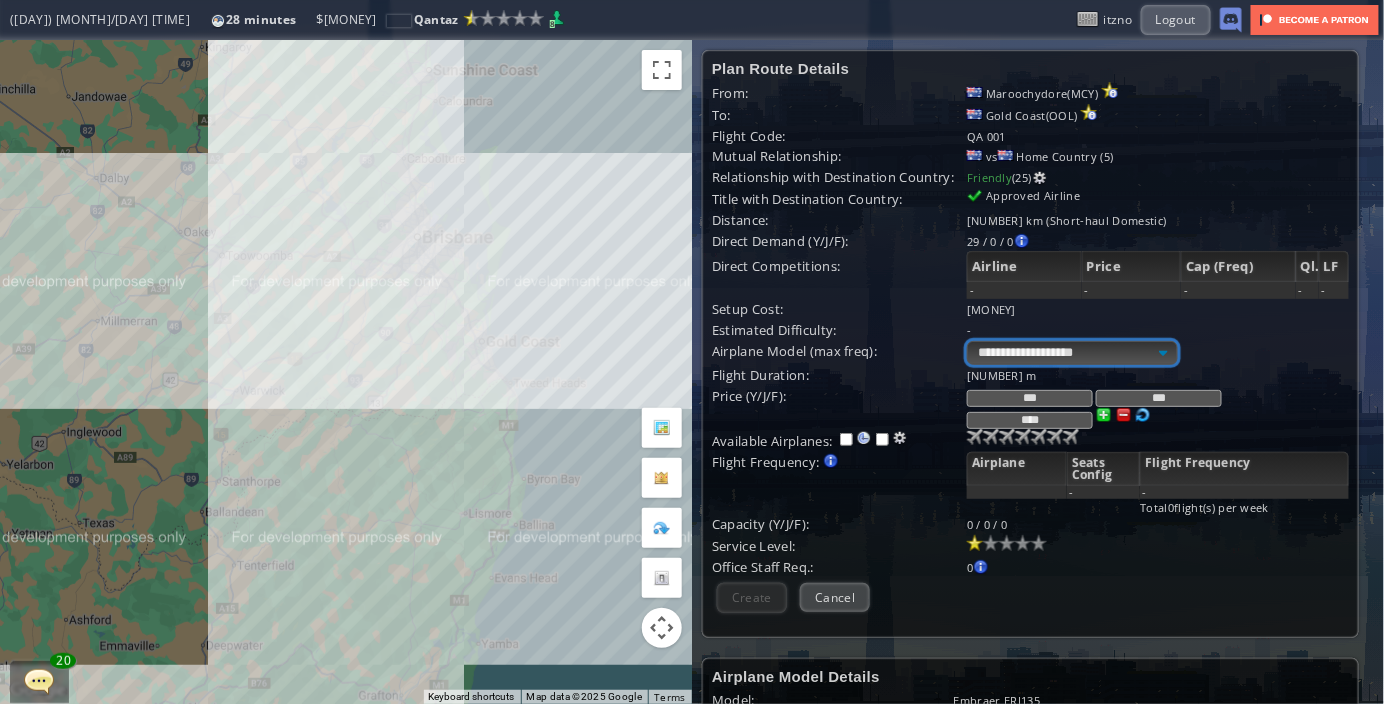 click on "**********" at bounding box center [1072, 353] 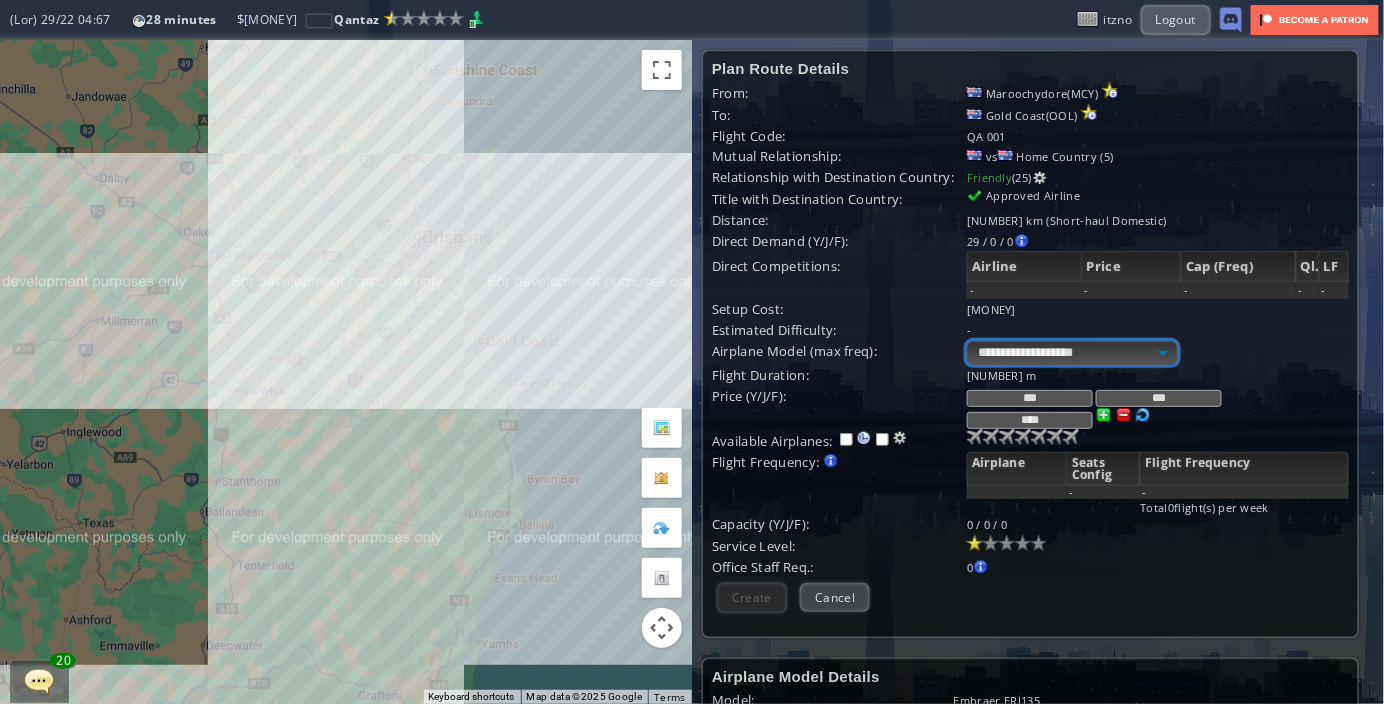 scroll, scrollTop: 99, scrollLeft: 0, axis: vertical 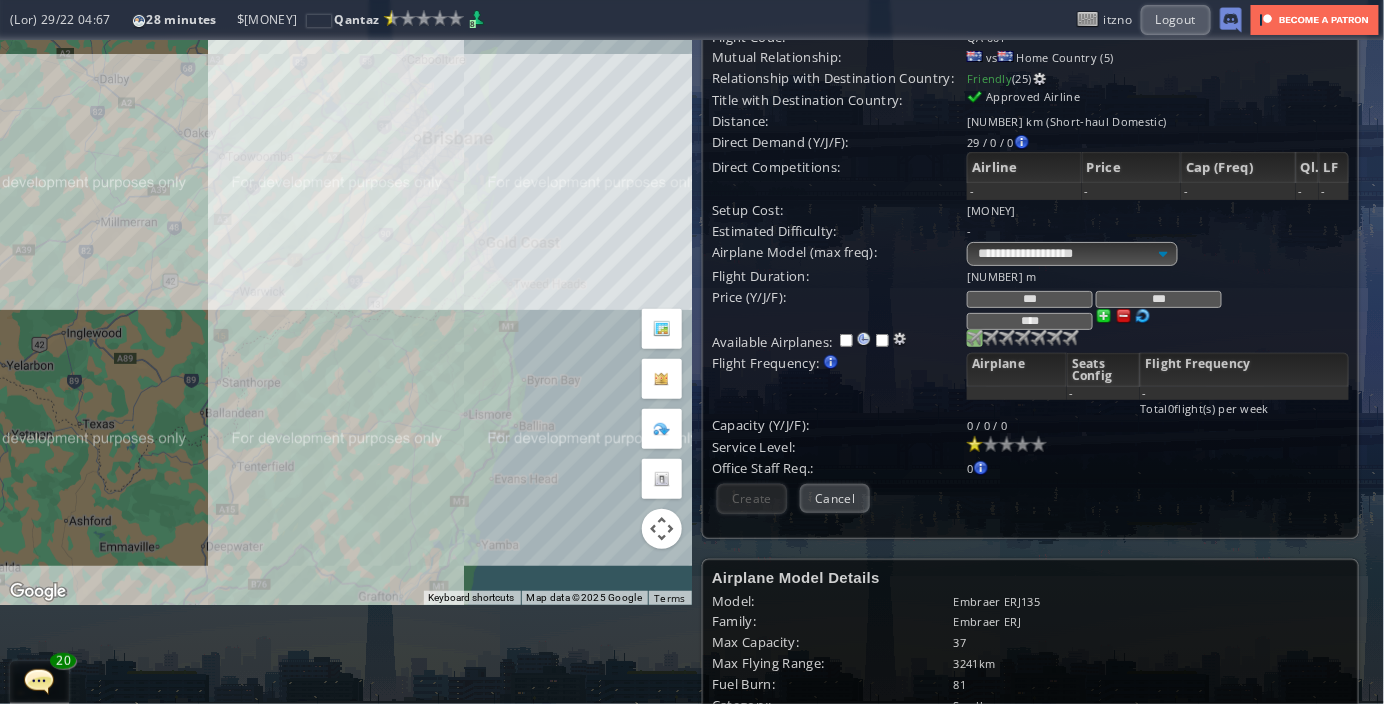 click at bounding box center [975, 338] 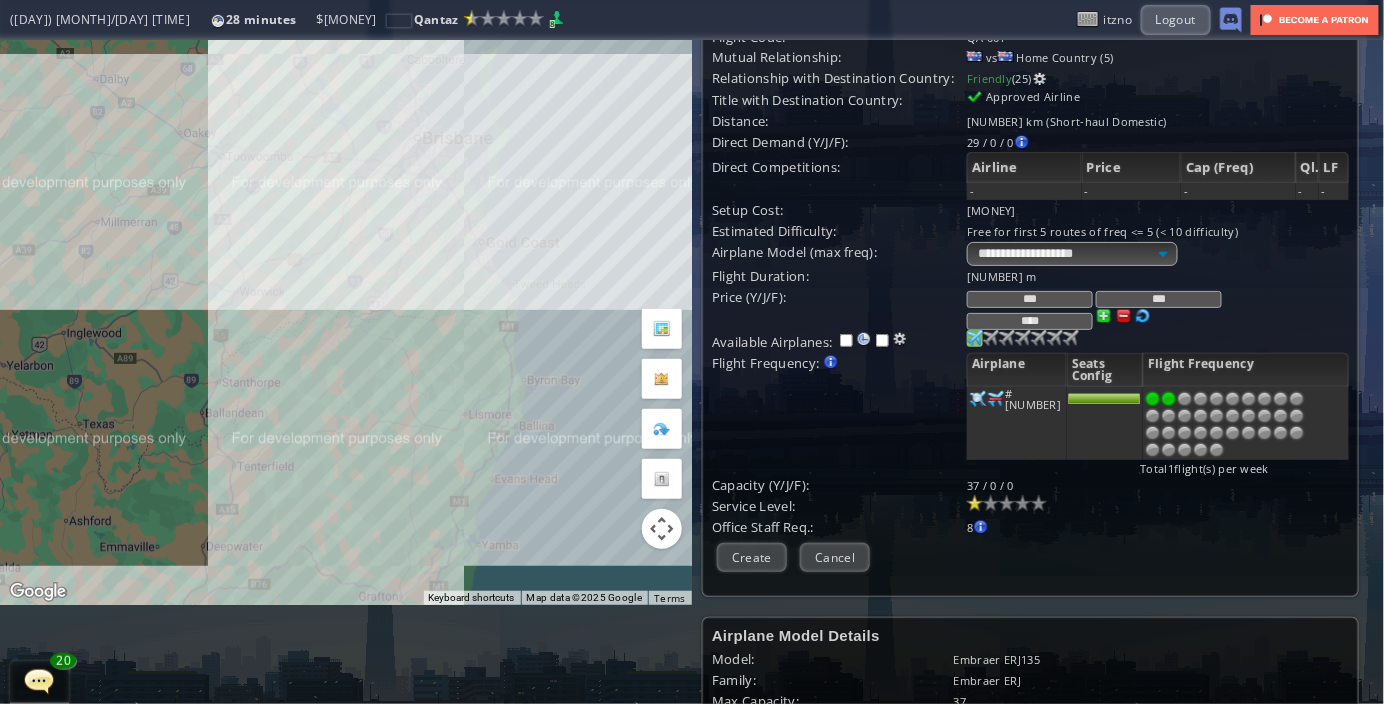 click at bounding box center (1169, 399) 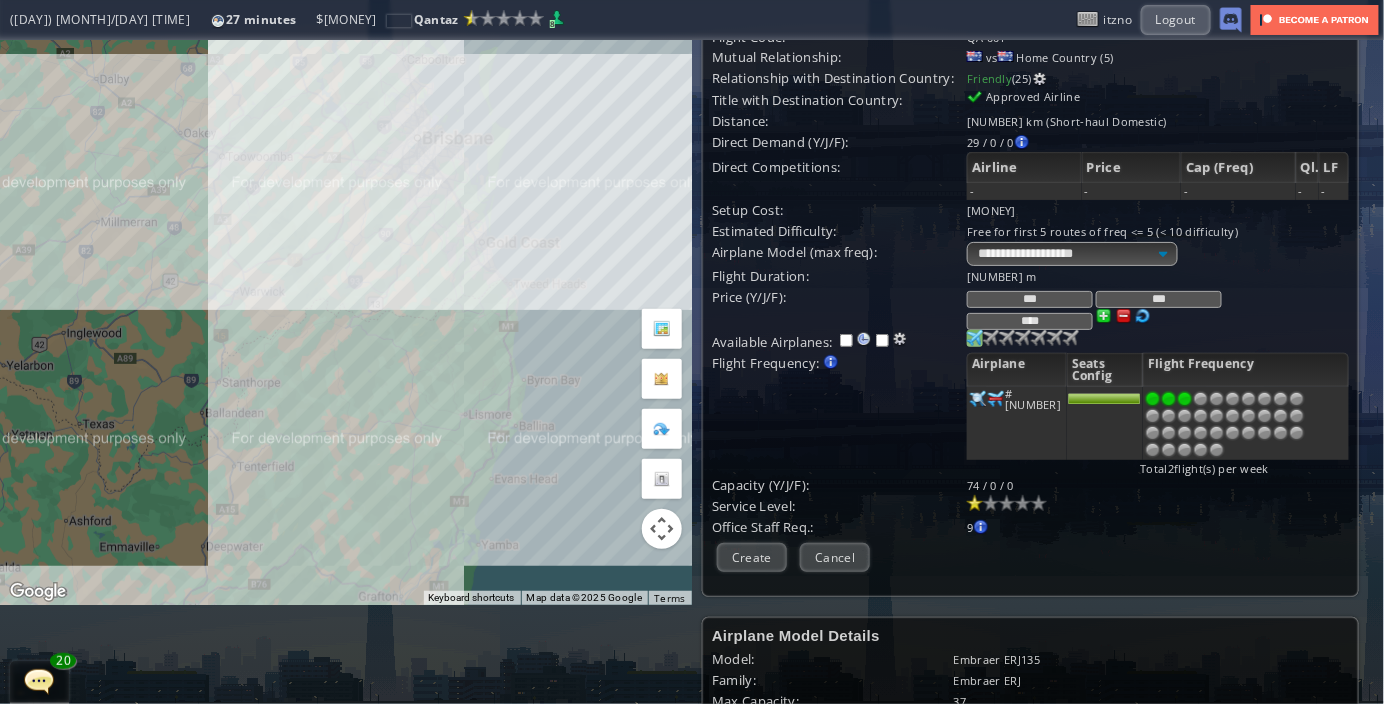 click at bounding box center [1185, 399] 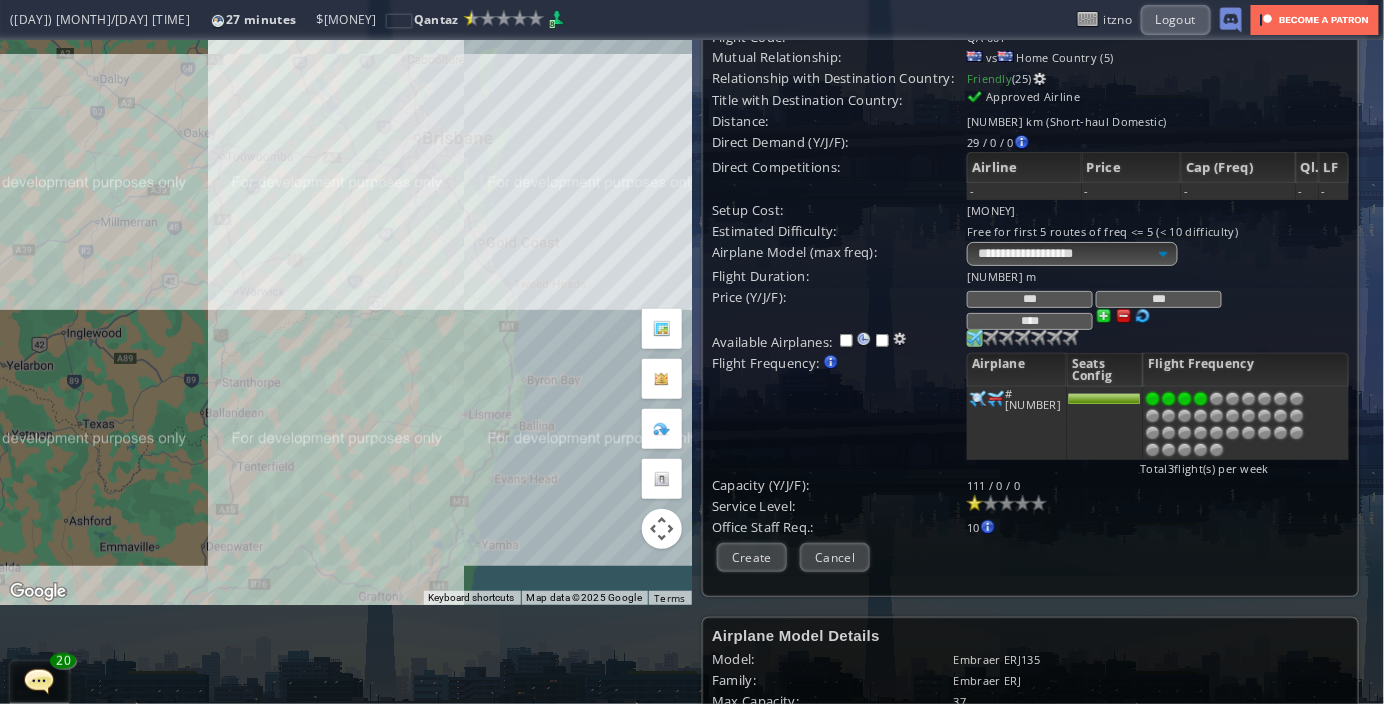 click at bounding box center [1201, 399] 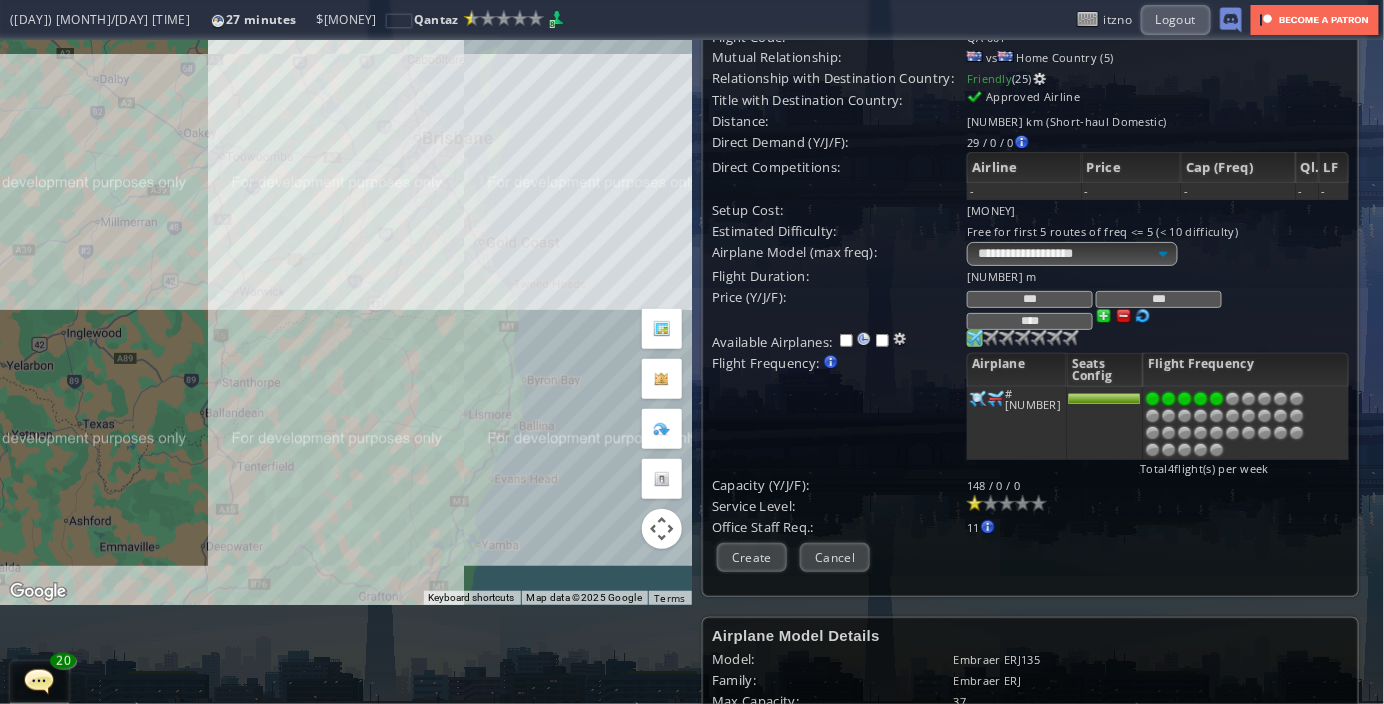 click at bounding box center [1217, 399] 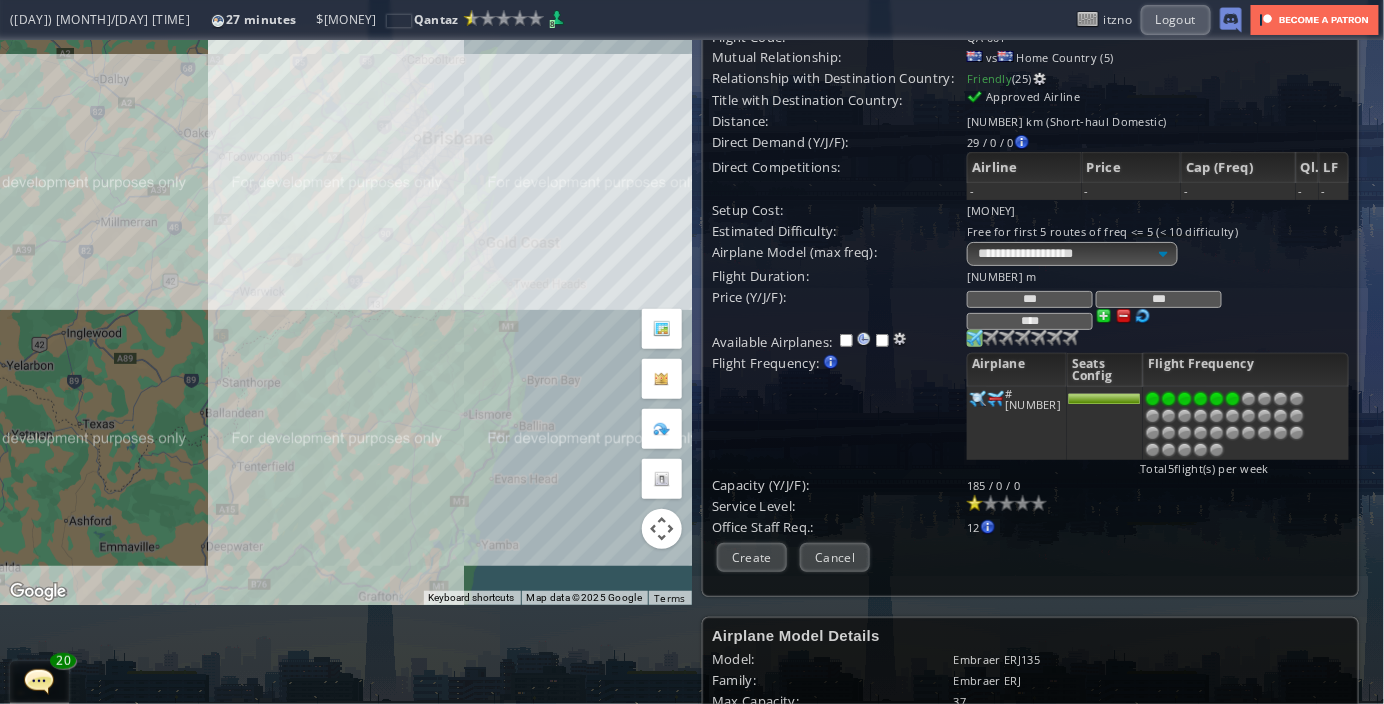 click at bounding box center (1233, 399) 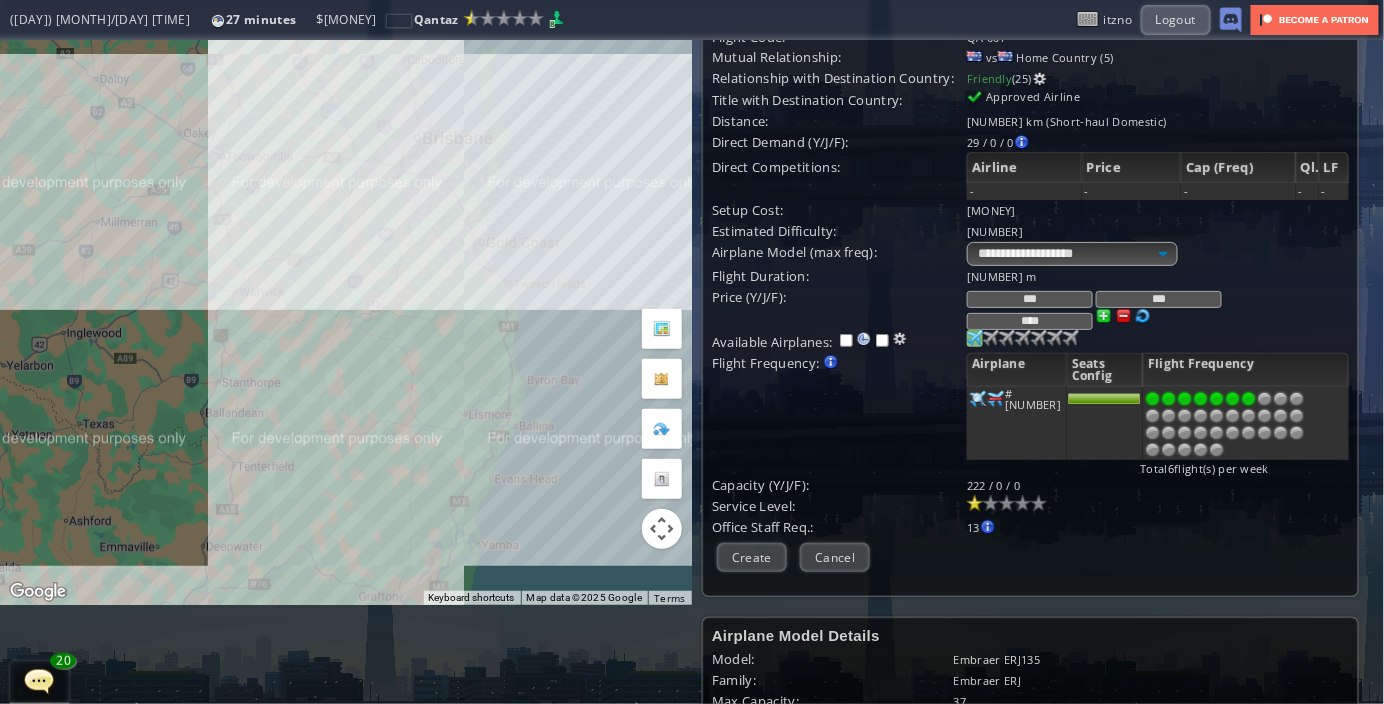 click at bounding box center [1249, 399] 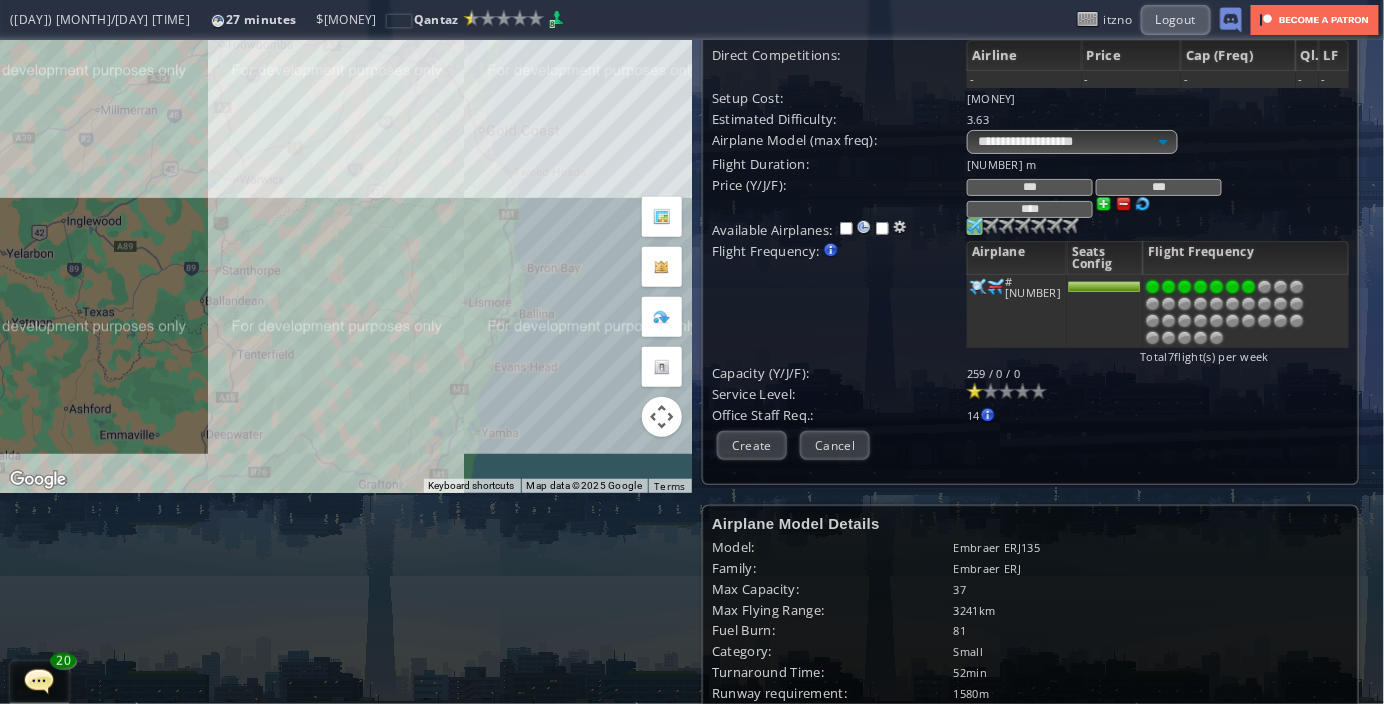 scroll, scrollTop: 192, scrollLeft: 0, axis: vertical 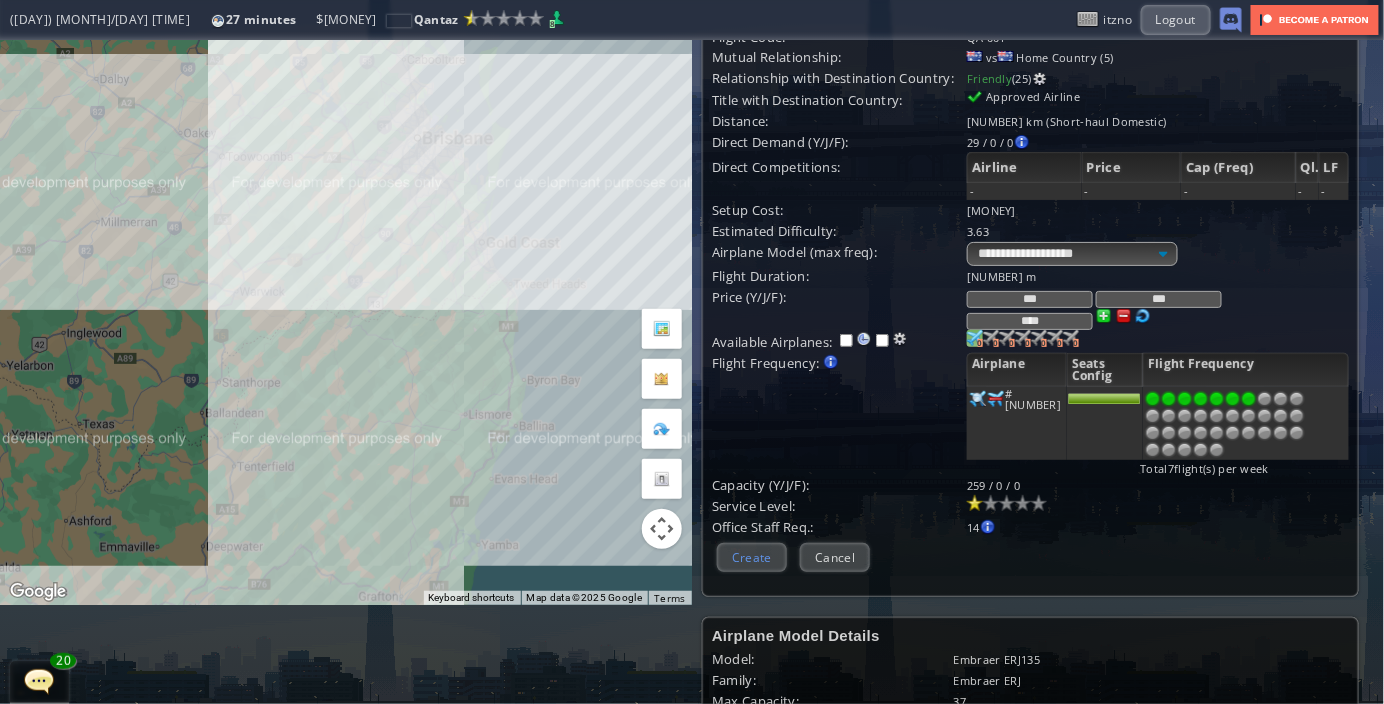 click on "Create" at bounding box center (752, 557) 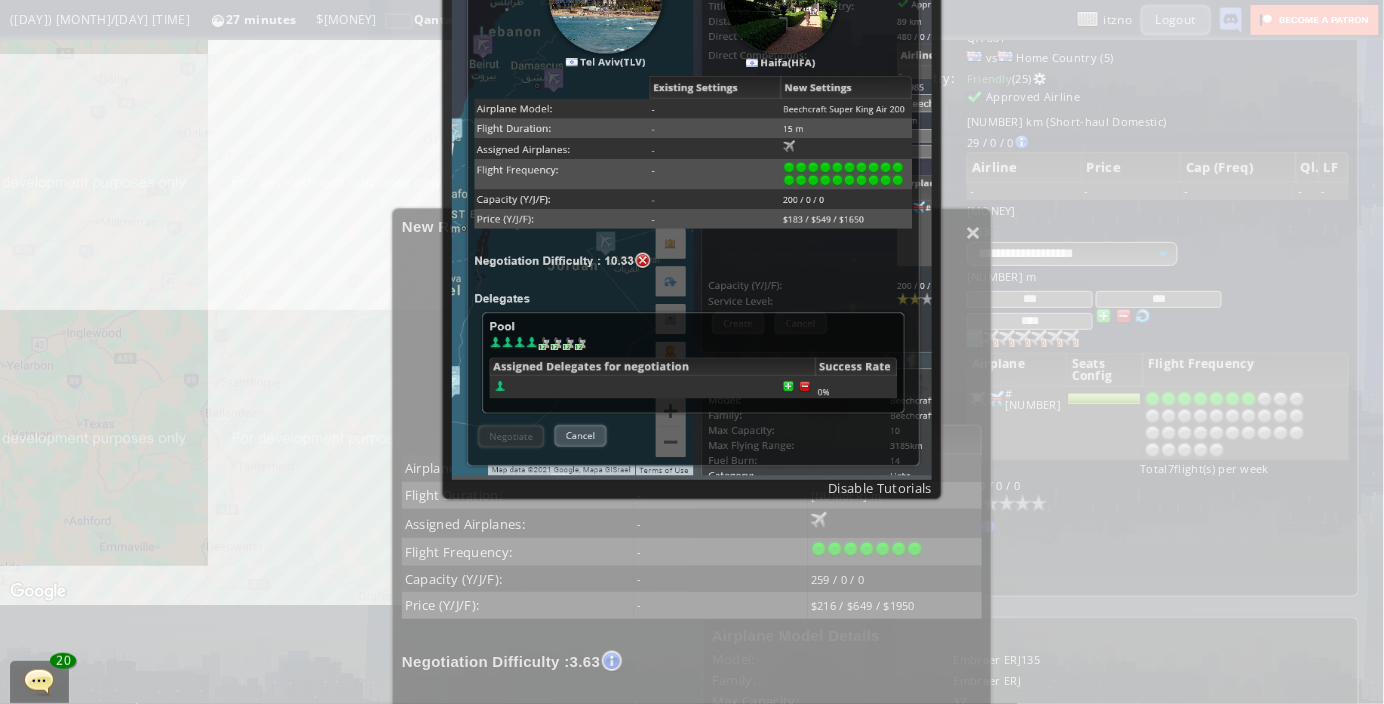 scroll, scrollTop: 65, scrollLeft: 0, axis: vertical 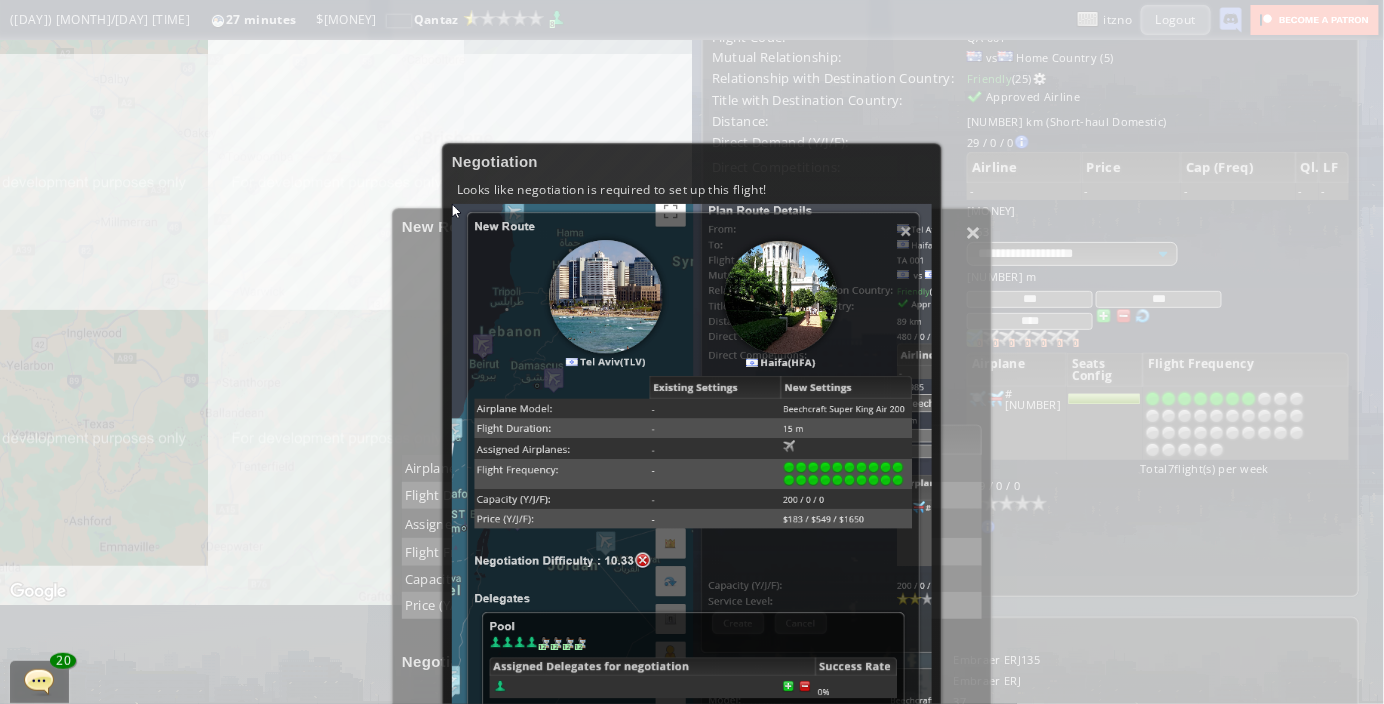 click at bounding box center [692, 492] 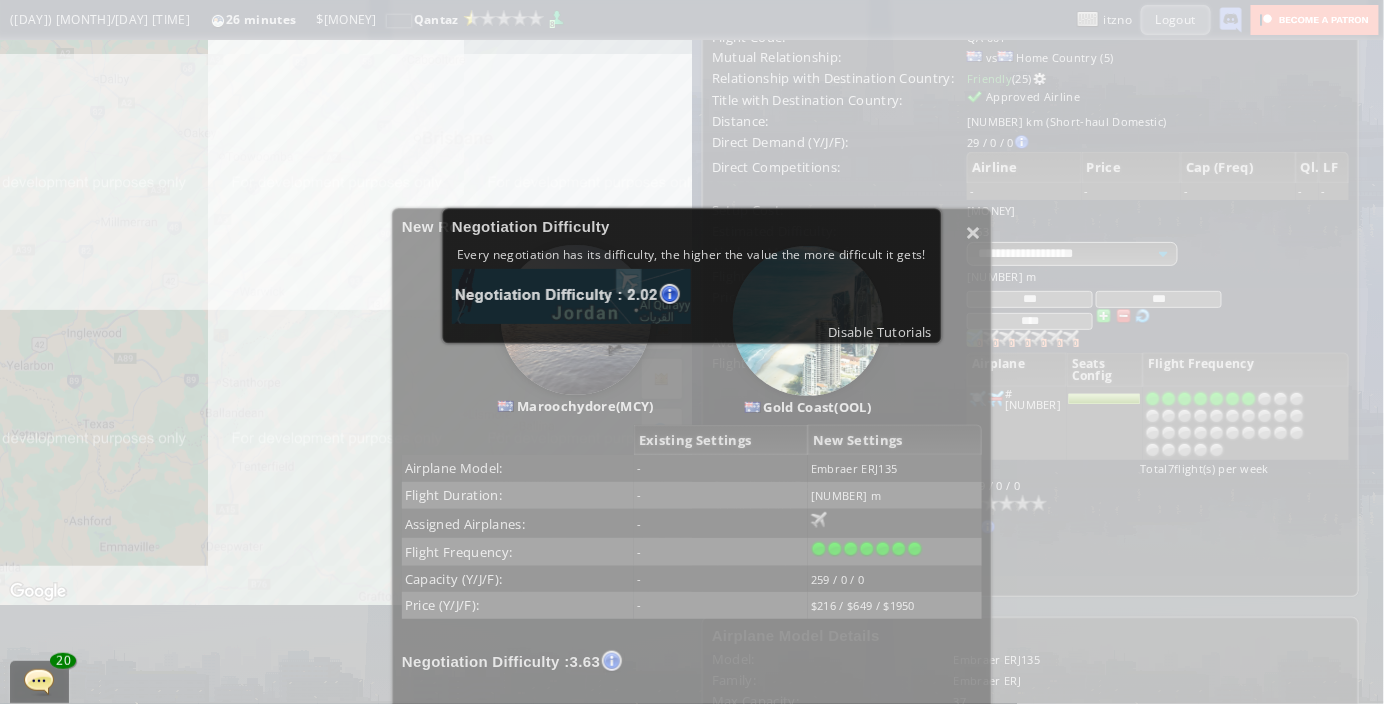 click on "Negotiation Difficulty
Every negotiation has its difficulty, the higher the value the more difficult it gets!
Disable Tutorials" at bounding box center (692, 352) 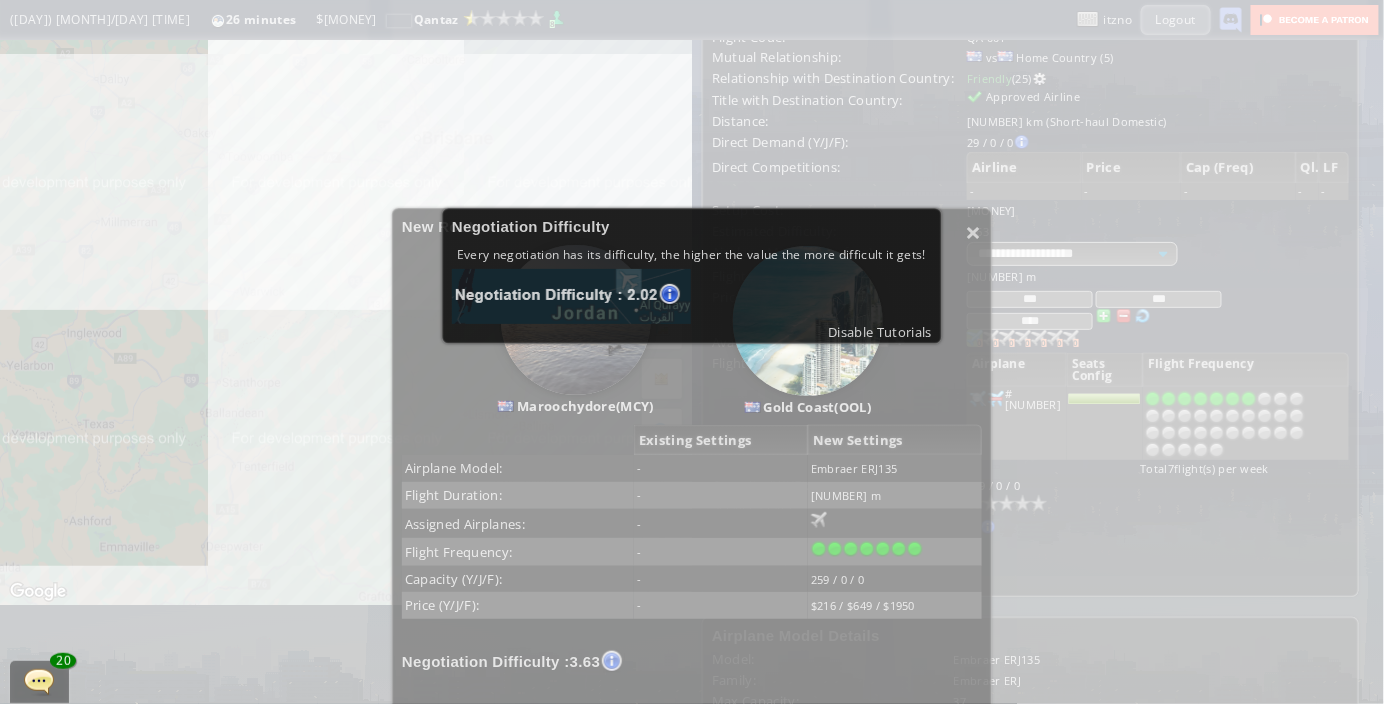 click on "Every negotiation has its difficulty, the higher the value the more difficult it gets!" at bounding box center (692, 254) 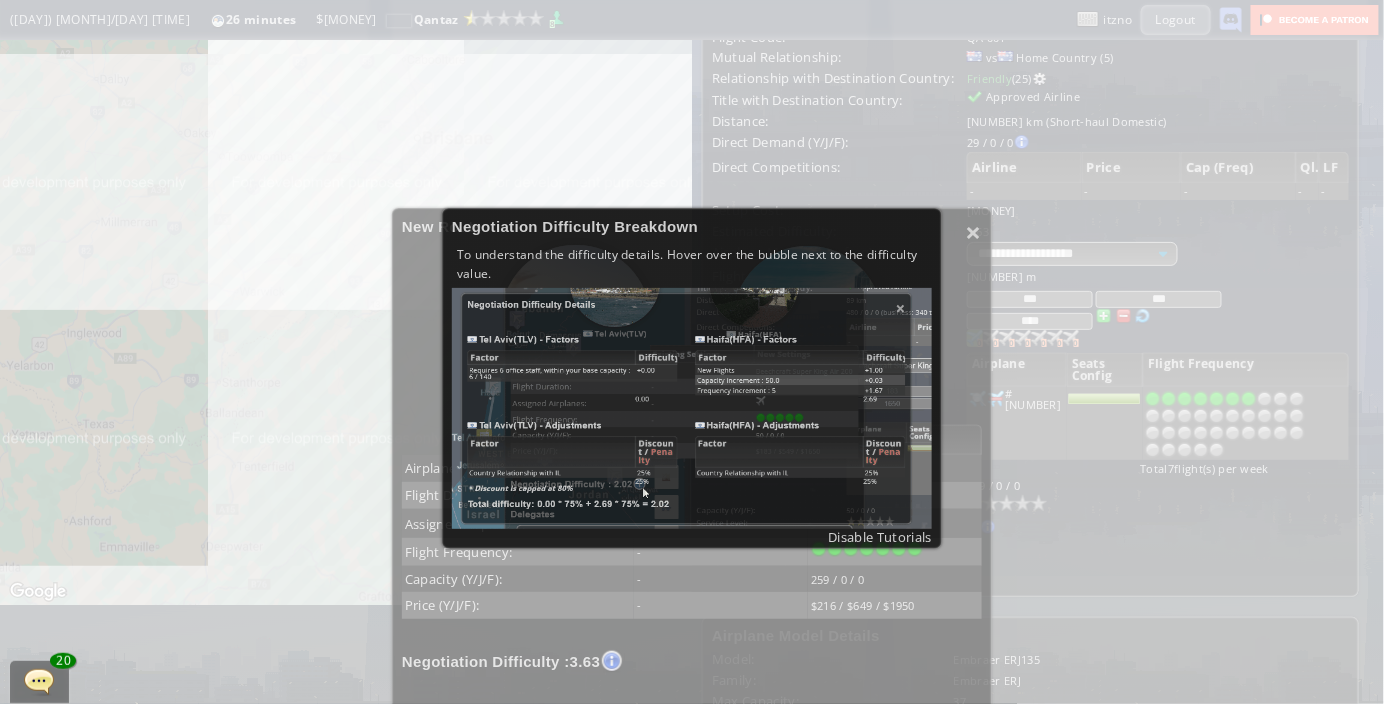 click on "To understand the difficulty details. Hover over the bubble next to the difficulty value." at bounding box center (692, 264) 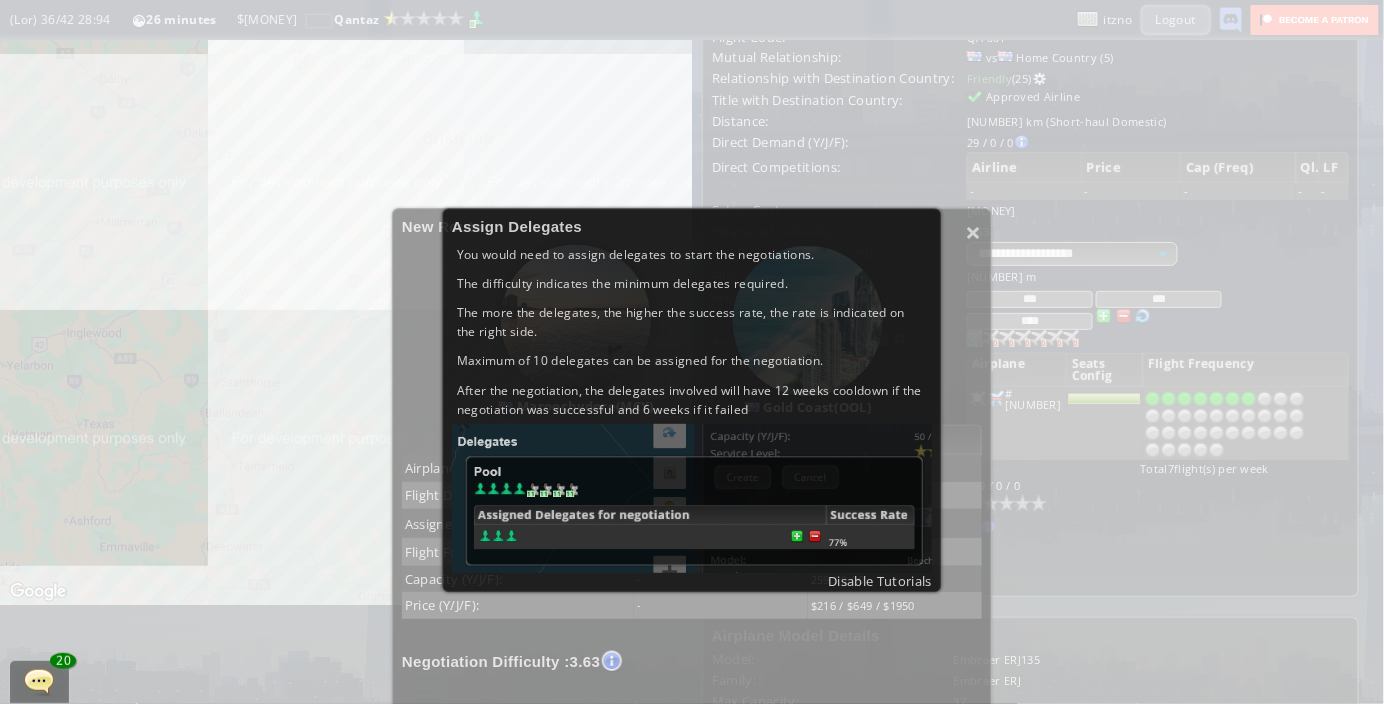click on "Maximum of 10 delegates can be assigned for the negotiation." at bounding box center (692, 360) 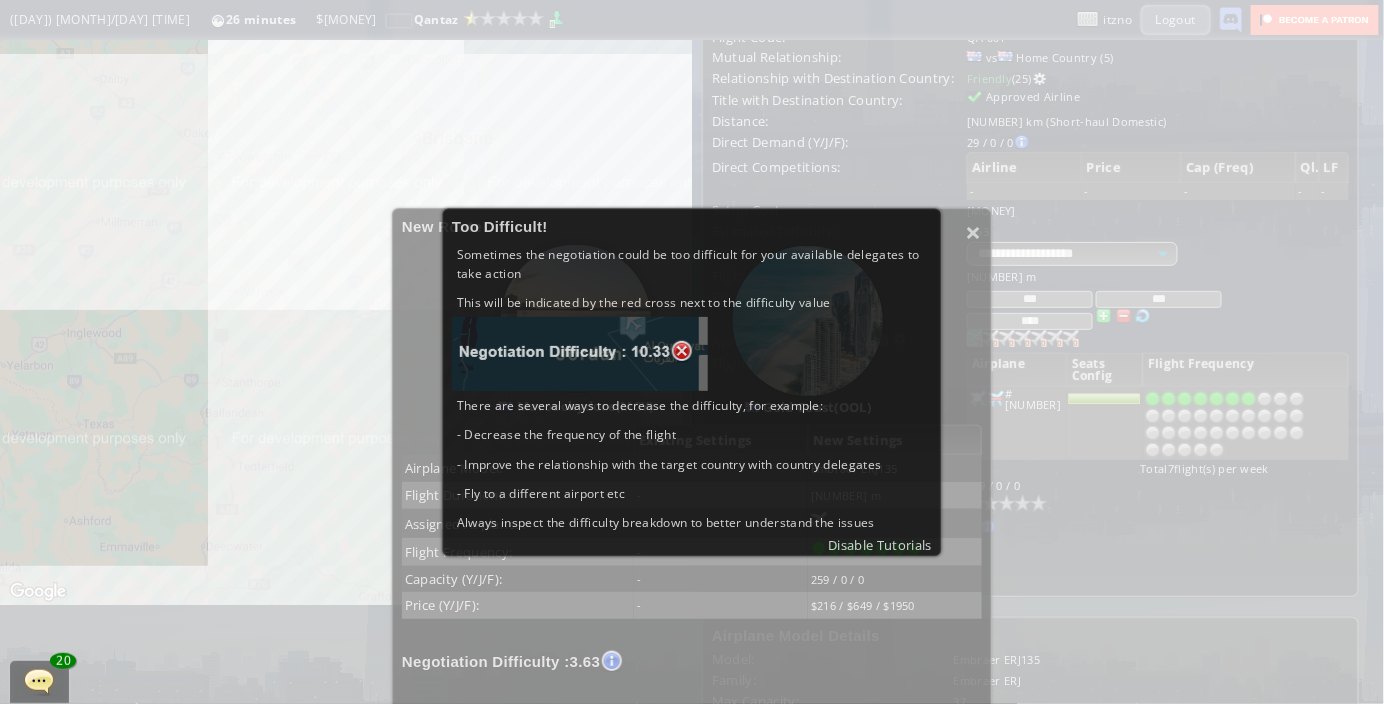 click on "Sometimes the negotiation could be too difficult for your available delegates to take action
This will be indicated by the red cross next to the difficulty value" at bounding box center (692, 316) 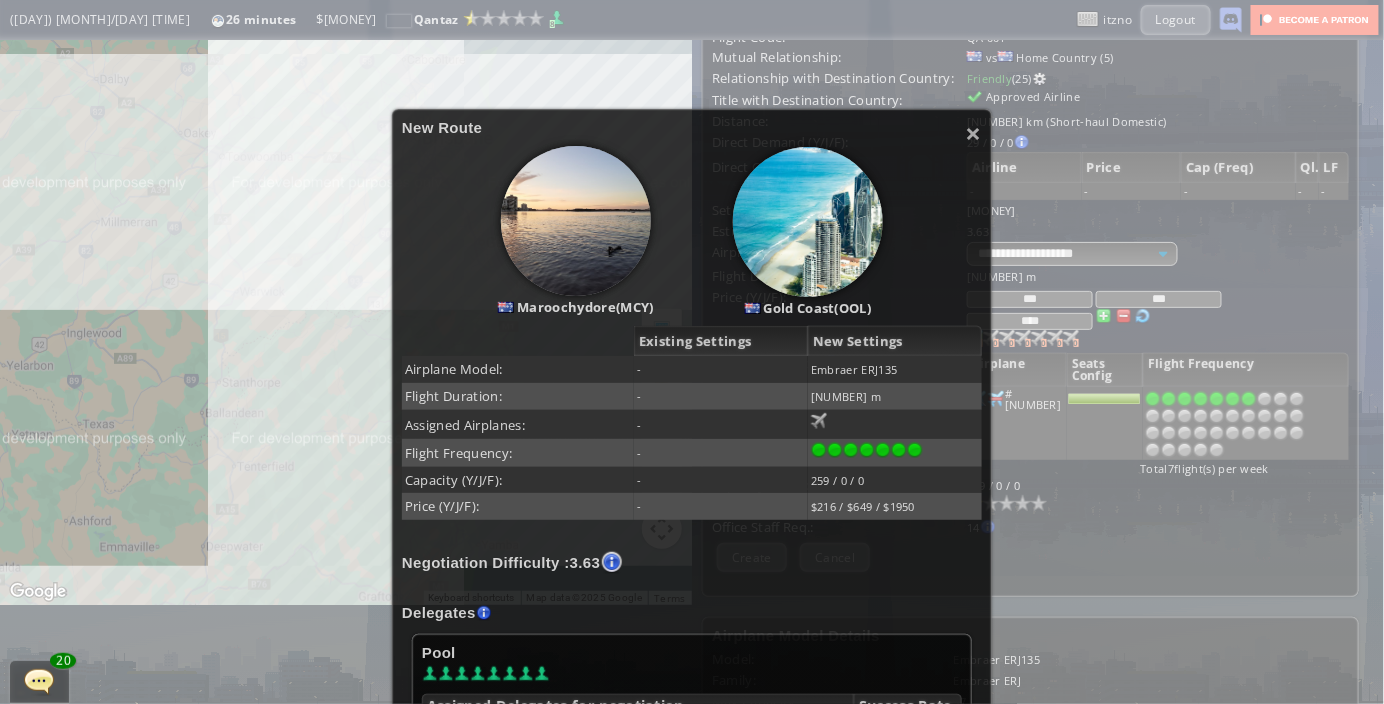 scroll, scrollTop: 199, scrollLeft: 0, axis: vertical 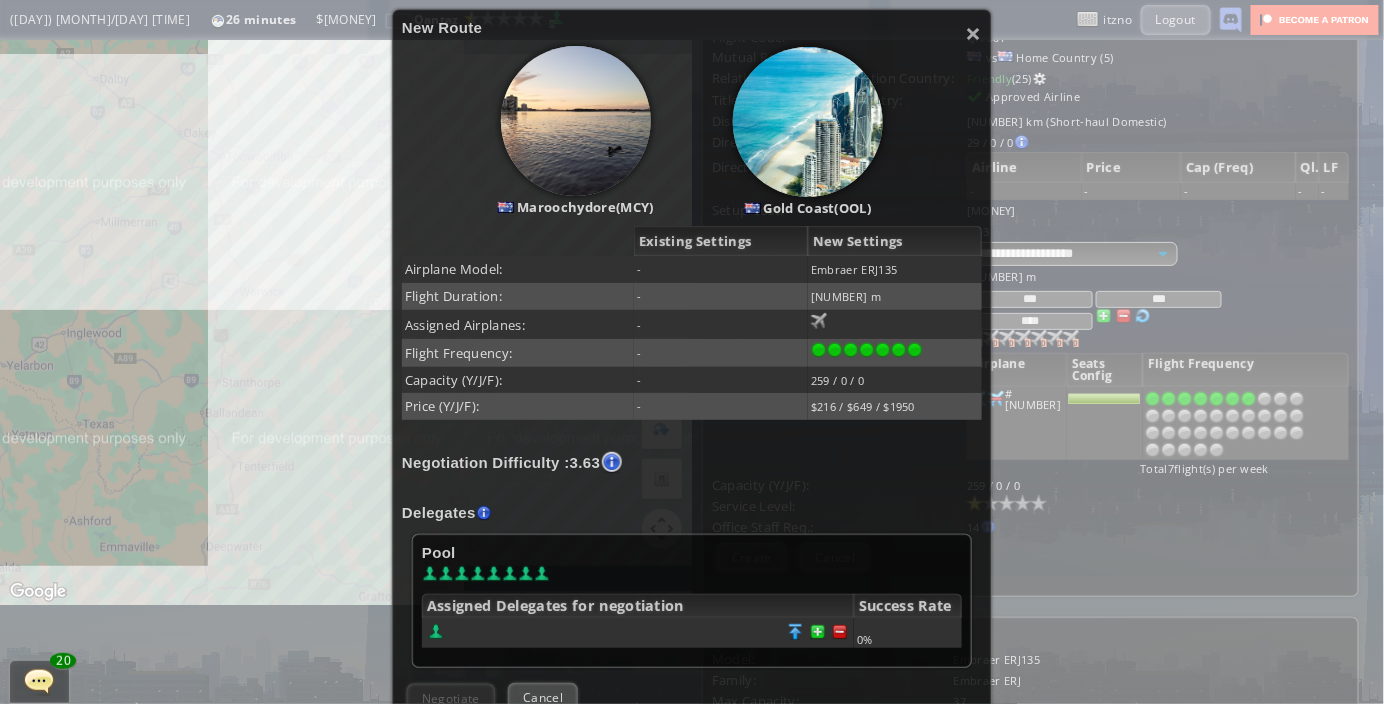 click at bounding box center (915, 350) 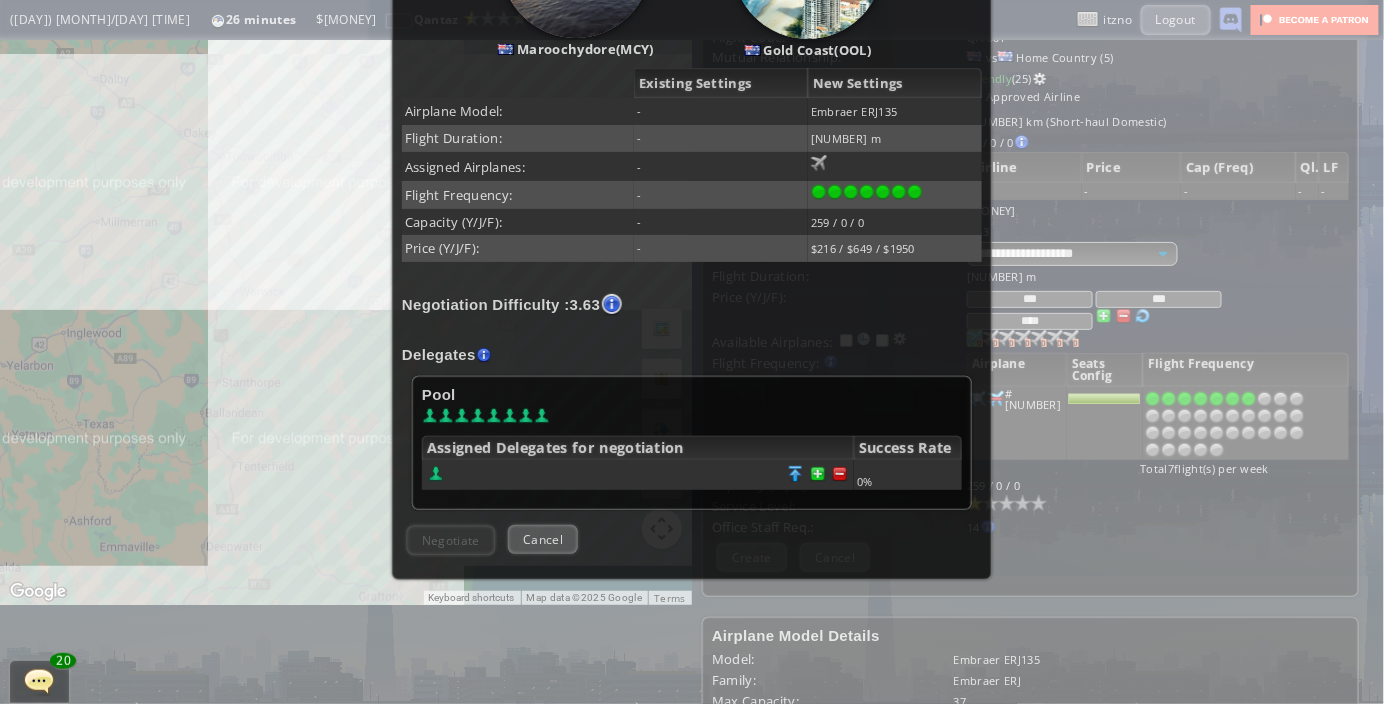 scroll, scrollTop: 239, scrollLeft: 0, axis: vertical 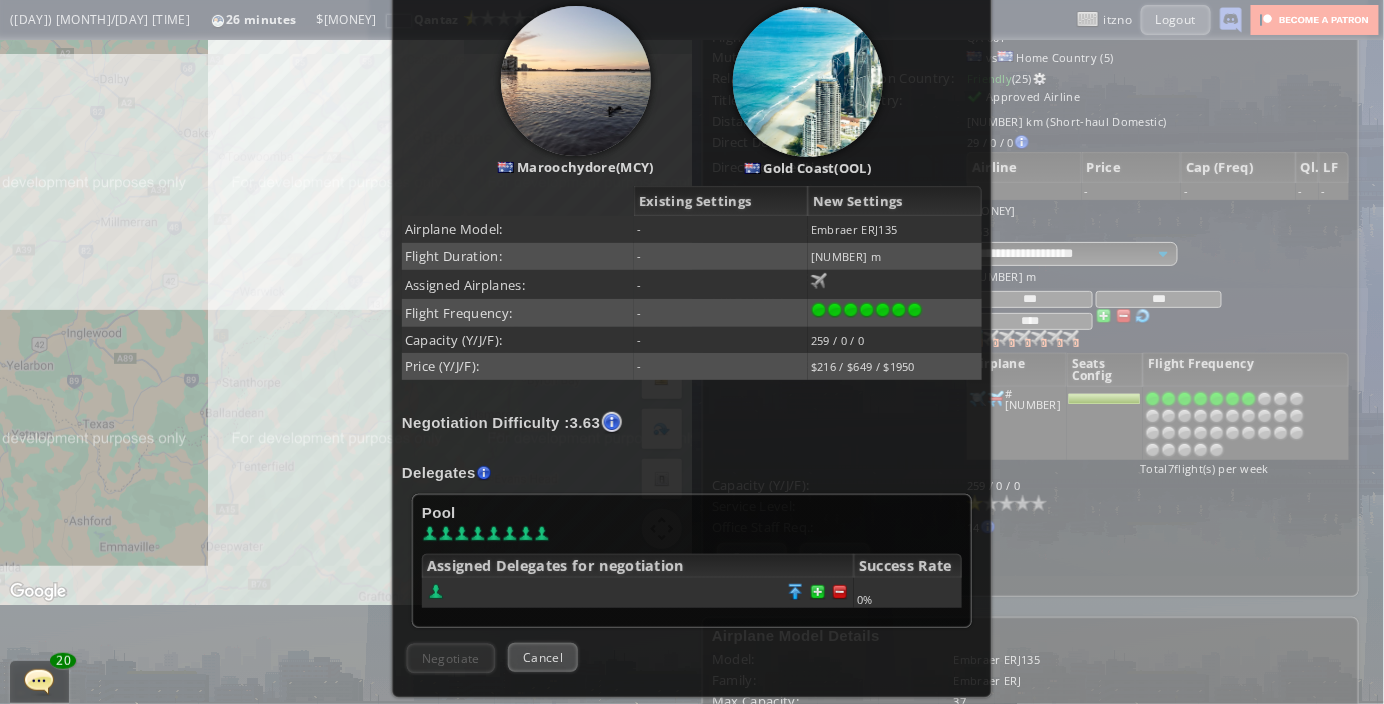 click on "Existing Settings" at bounding box center (721, 201) 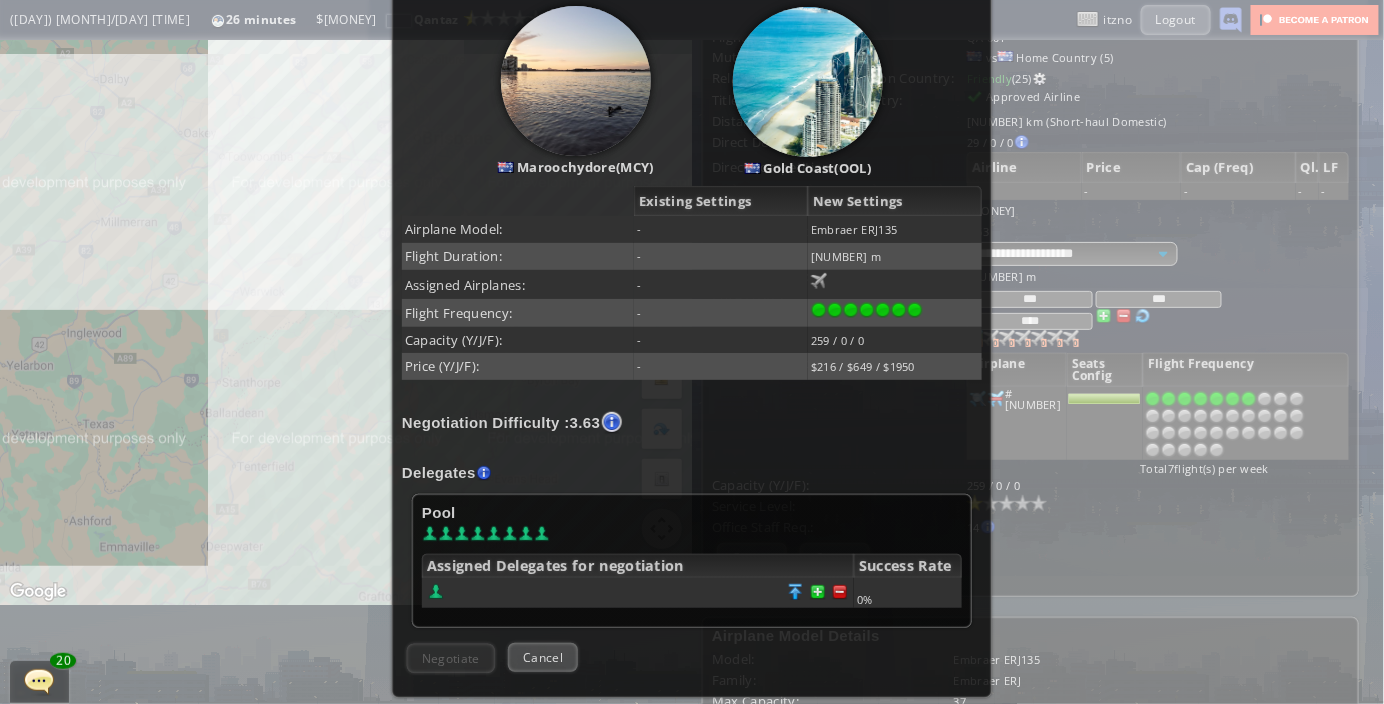 click at bounding box center (851, 310) 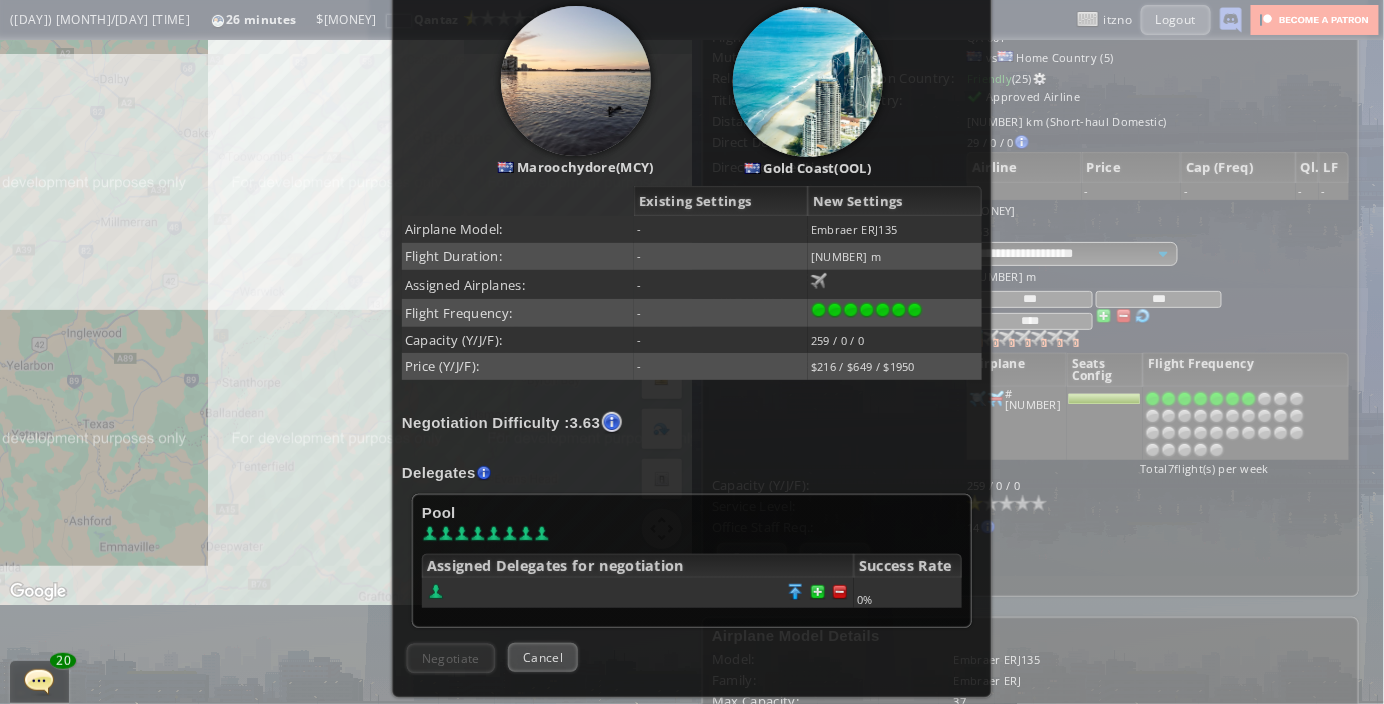 click at bounding box center (819, 310) 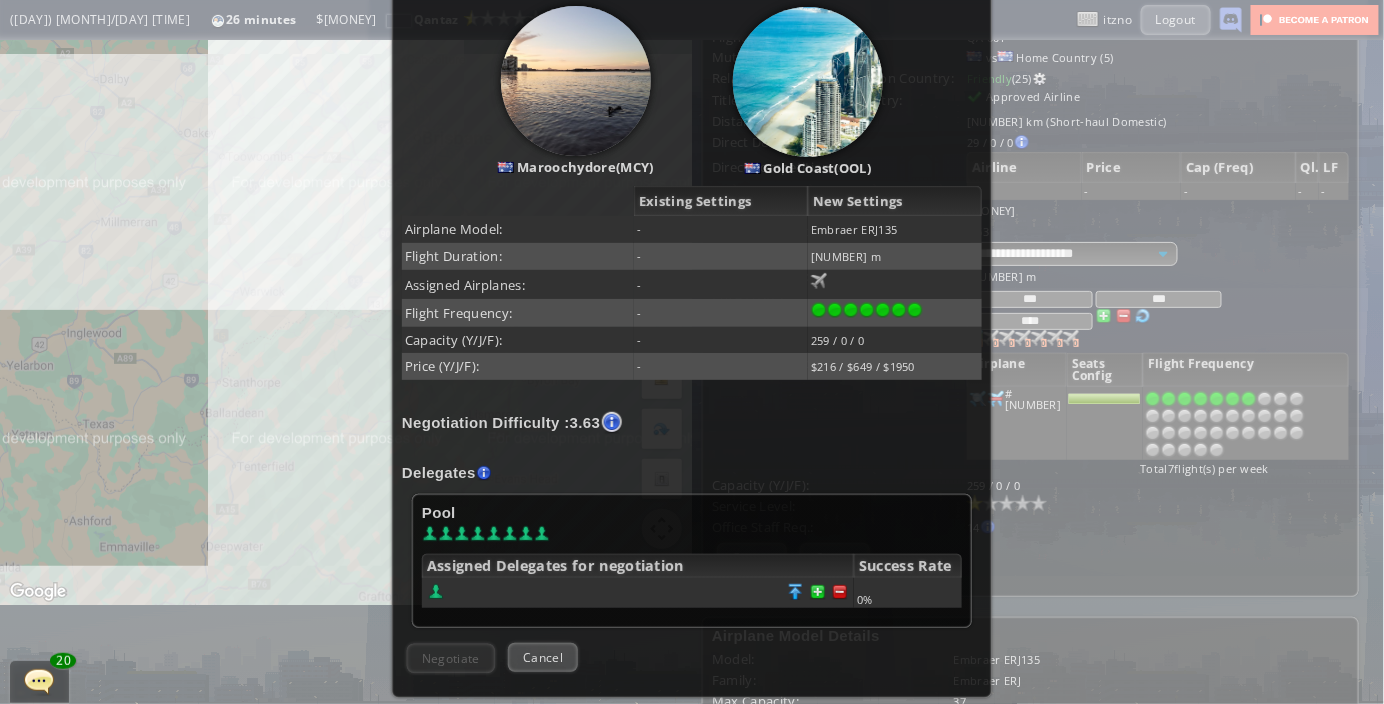 click at bounding box center (915, 310) 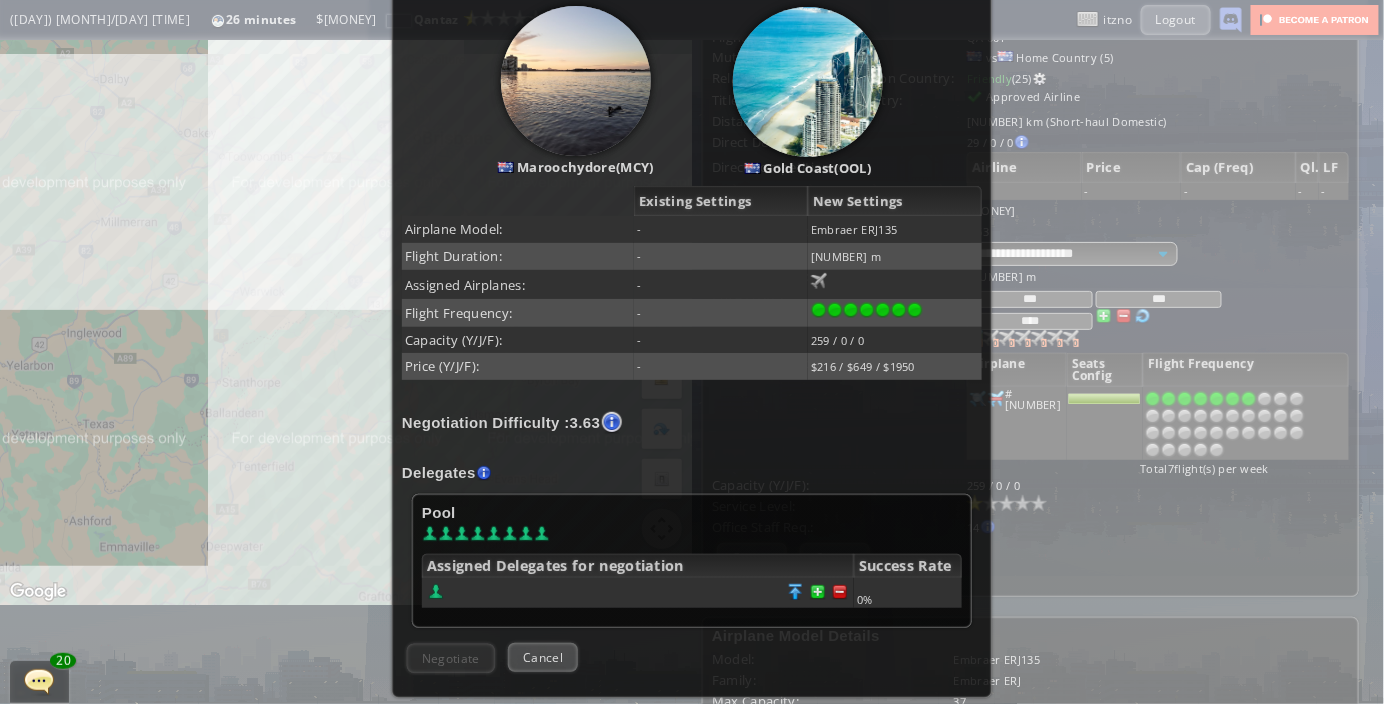 drag, startPoint x: 908, startPoint y: 309, endPoint x: 714, endPoint y: 409, distance: 218.25673 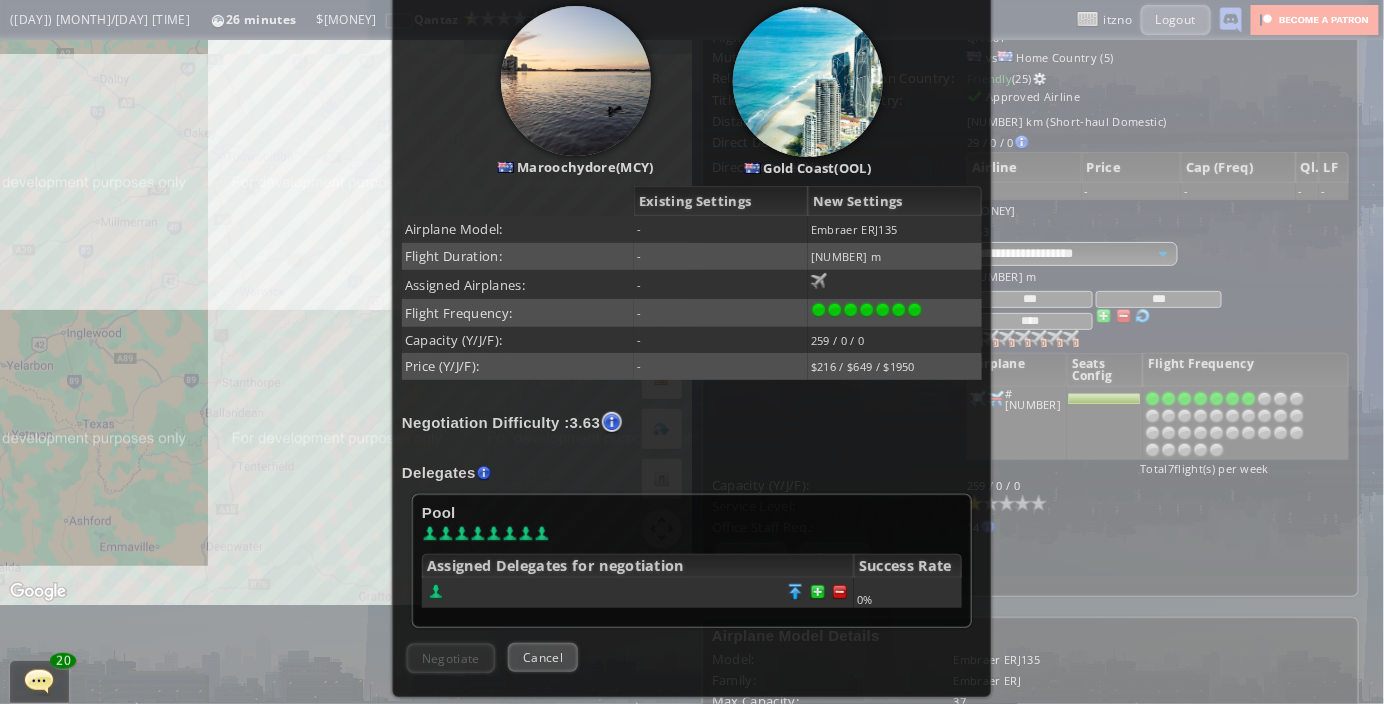 click on "×
New Route
[AIRPORT]([CODE])
[AIRPORT]([CODE])
Existing Settings
New Settings
Airplane Model:
-
Embraer ERJ135
Flight Duration:
-
30 m
Assigned Airplanes:
-
0 90
Flight Frequency:
-
Capacity (Y/J/F):
-
259 / 0 / 0
Price (Y/J/F):
-
$216 / $649 / $1950
Negotiation Difficulty :
3.63
Too hard! Reduce frequency, change airport or improve relationship first.
Difficulty value should be less than delegates available below.
Hover over the Red Cross icon above for details.
Delegates
Pool
Success Rate" at bounding box center (692, 334) 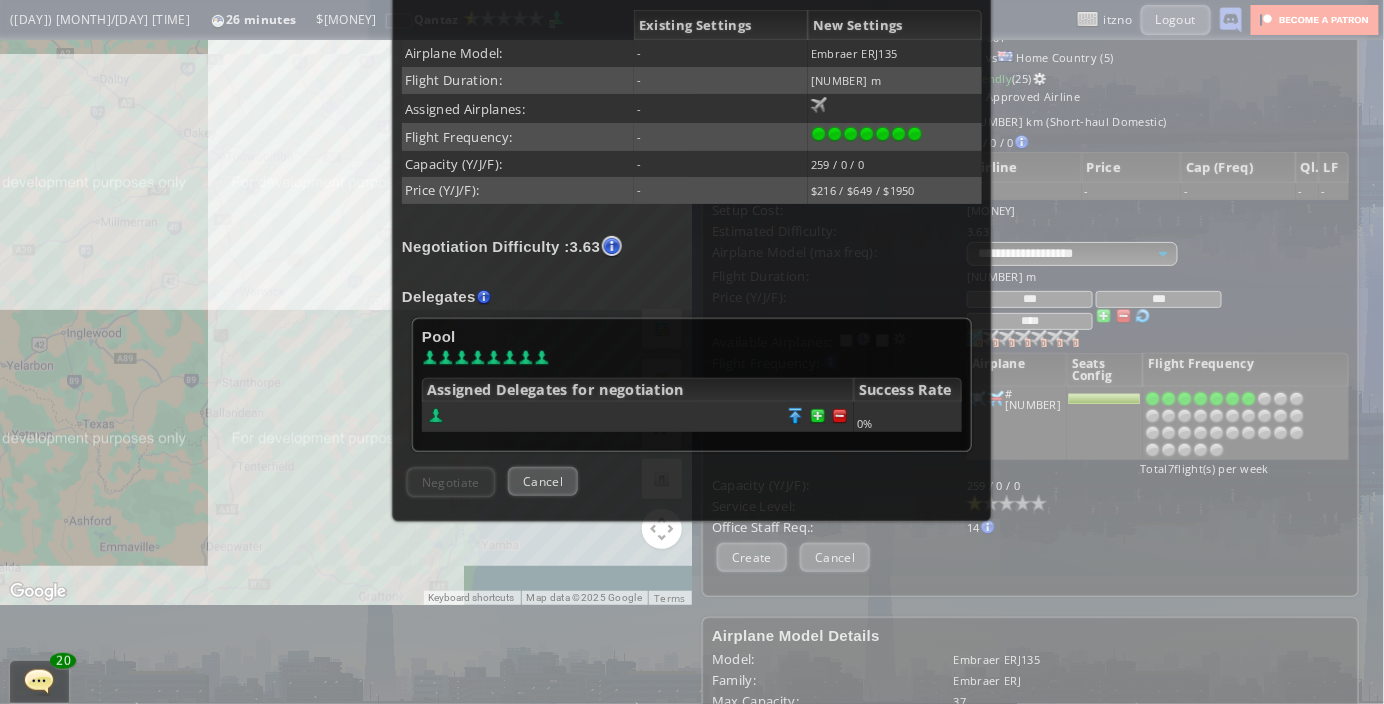 scroll, scrollTop: 439, scrollLeft: 0, axis: vertical 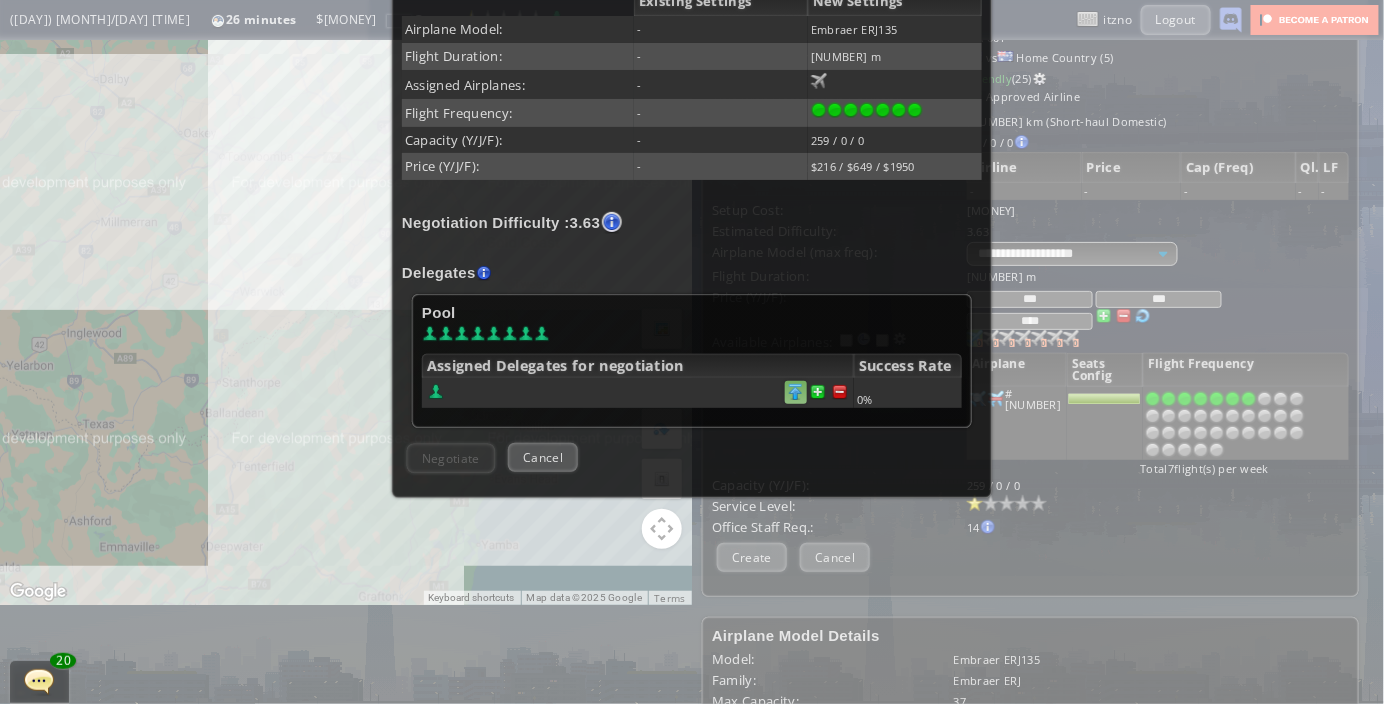 click at bounding box center (840, 392) 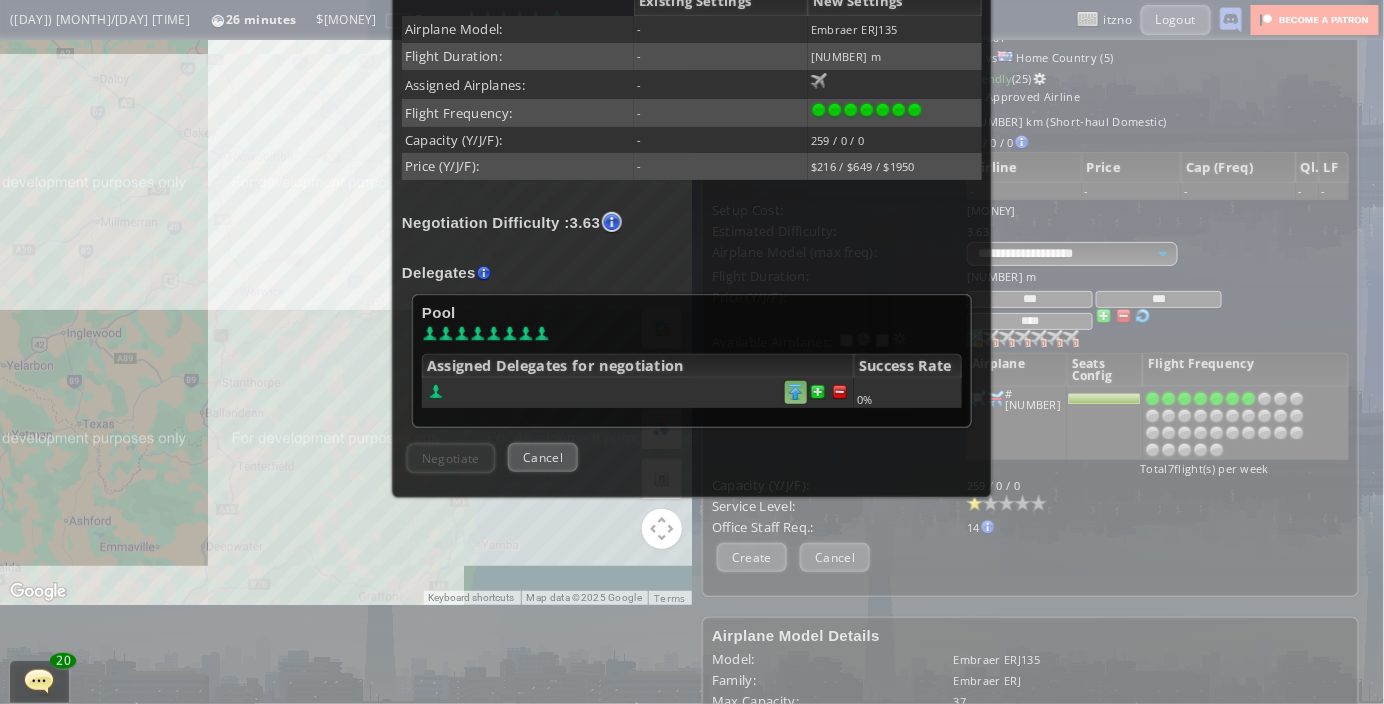 scroll, scrollTop: 438, scrollLeft: 0, axis: vertical 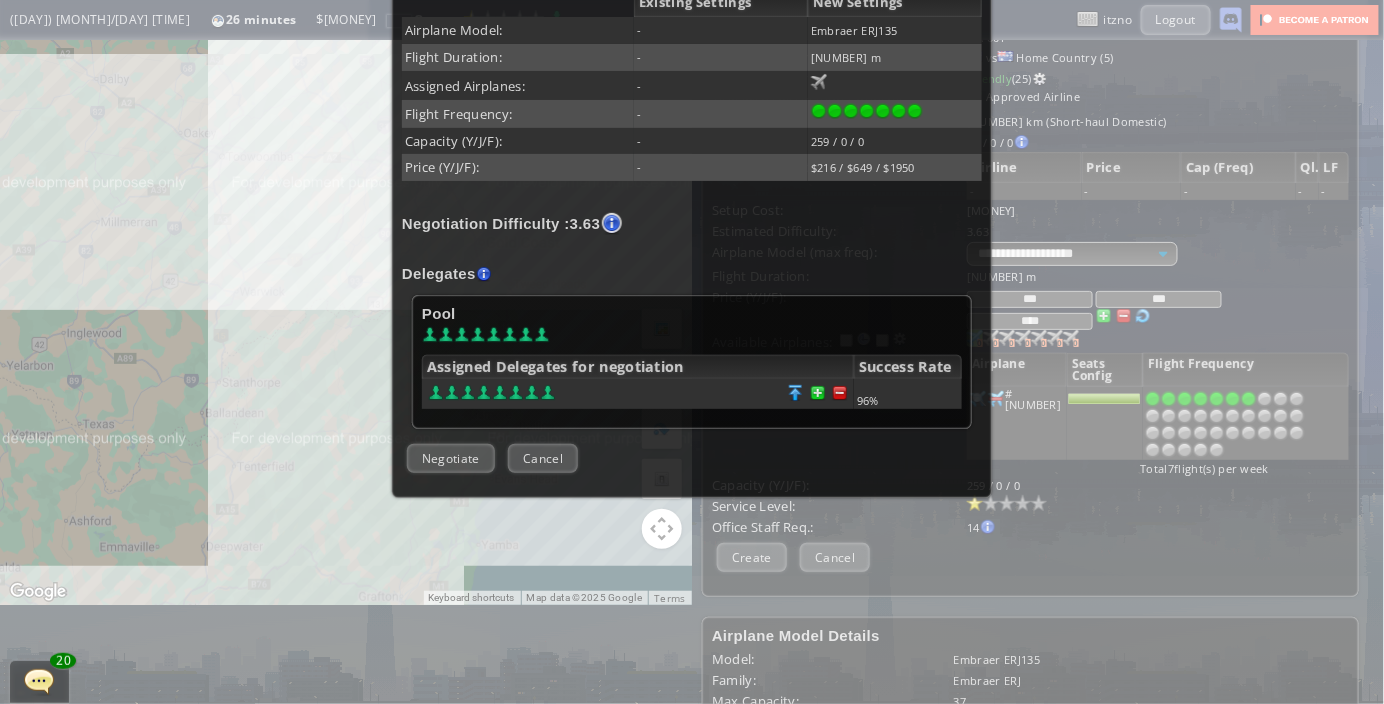 click at bounding box center [436, 393] 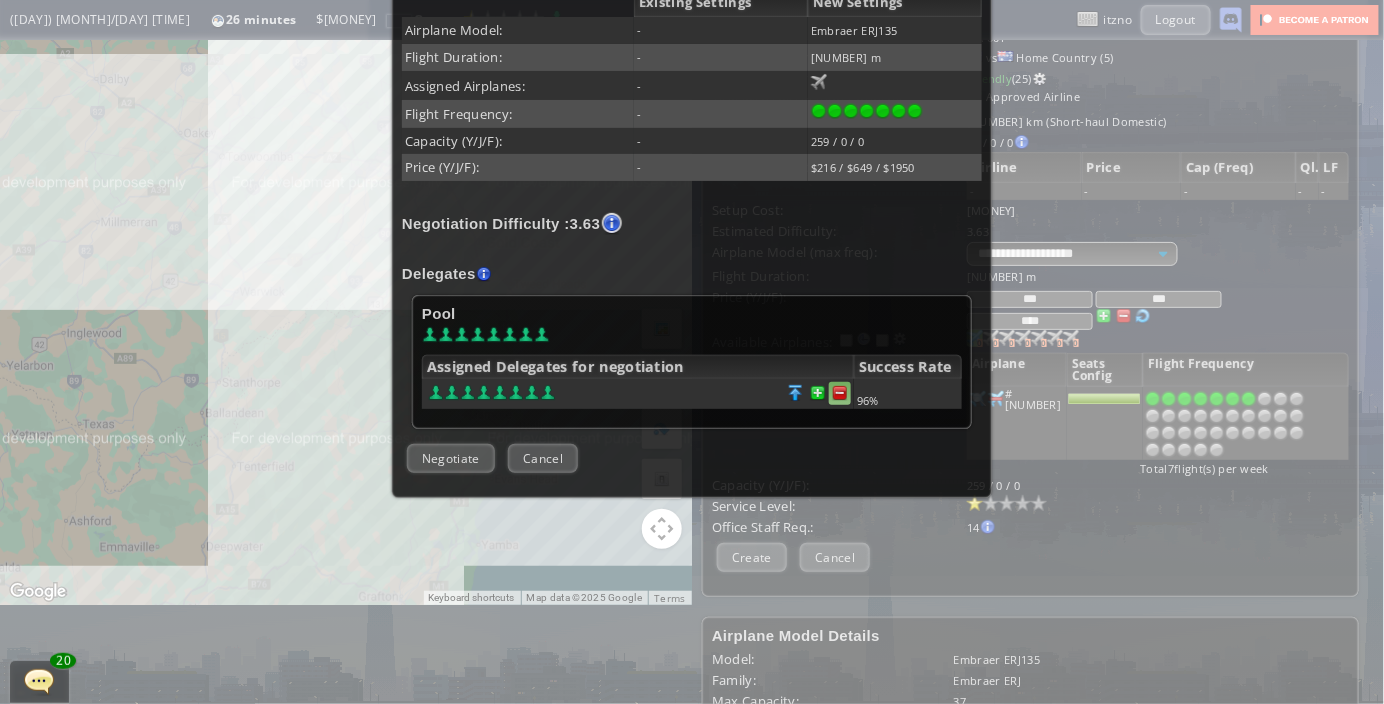 click at bounding box center (840, 393) 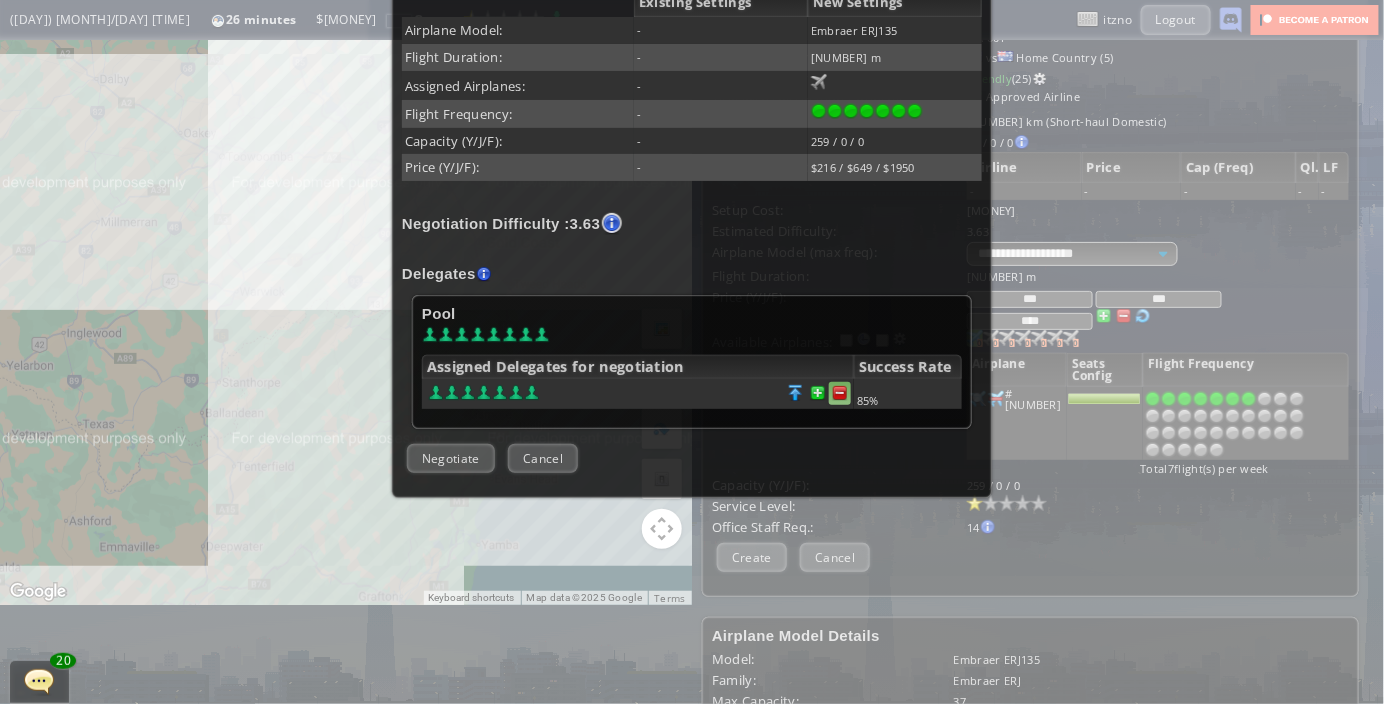 click at bounding box center (840, 393) 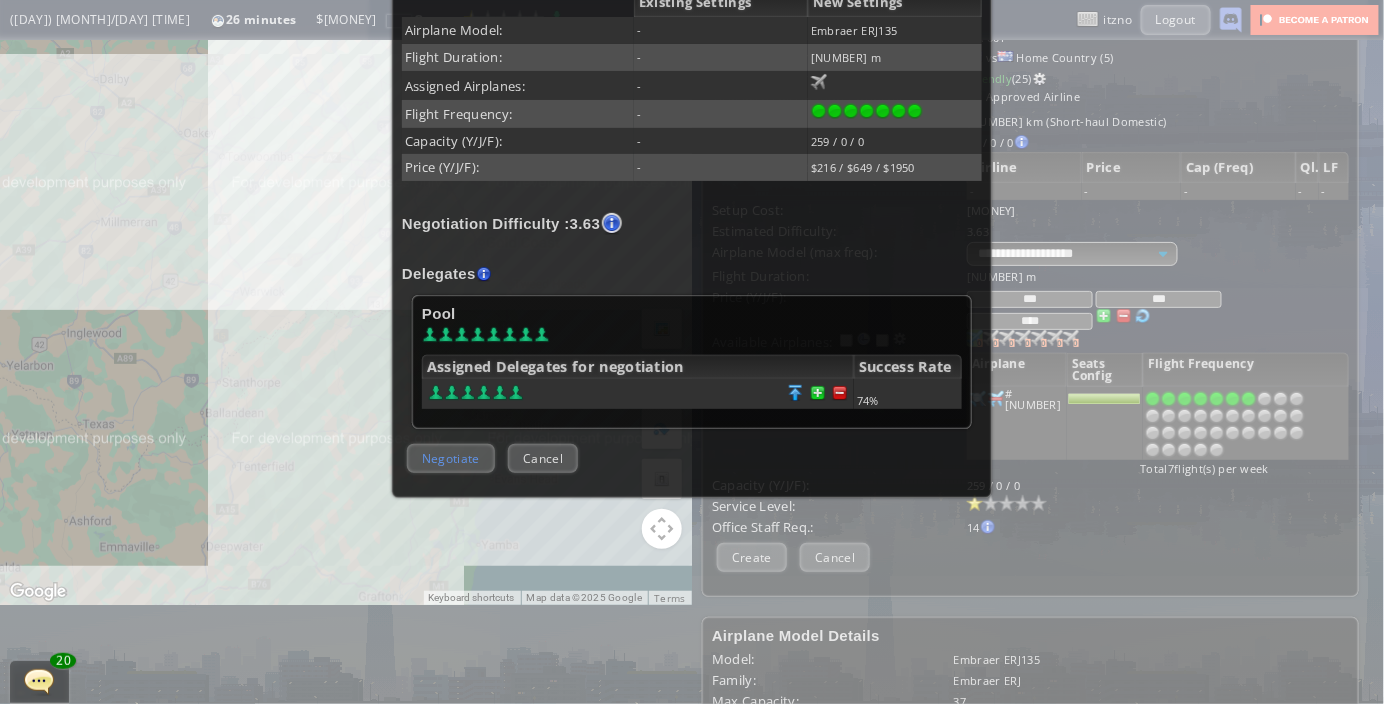 click on "Negotiate" at bounding box center [451, 458] 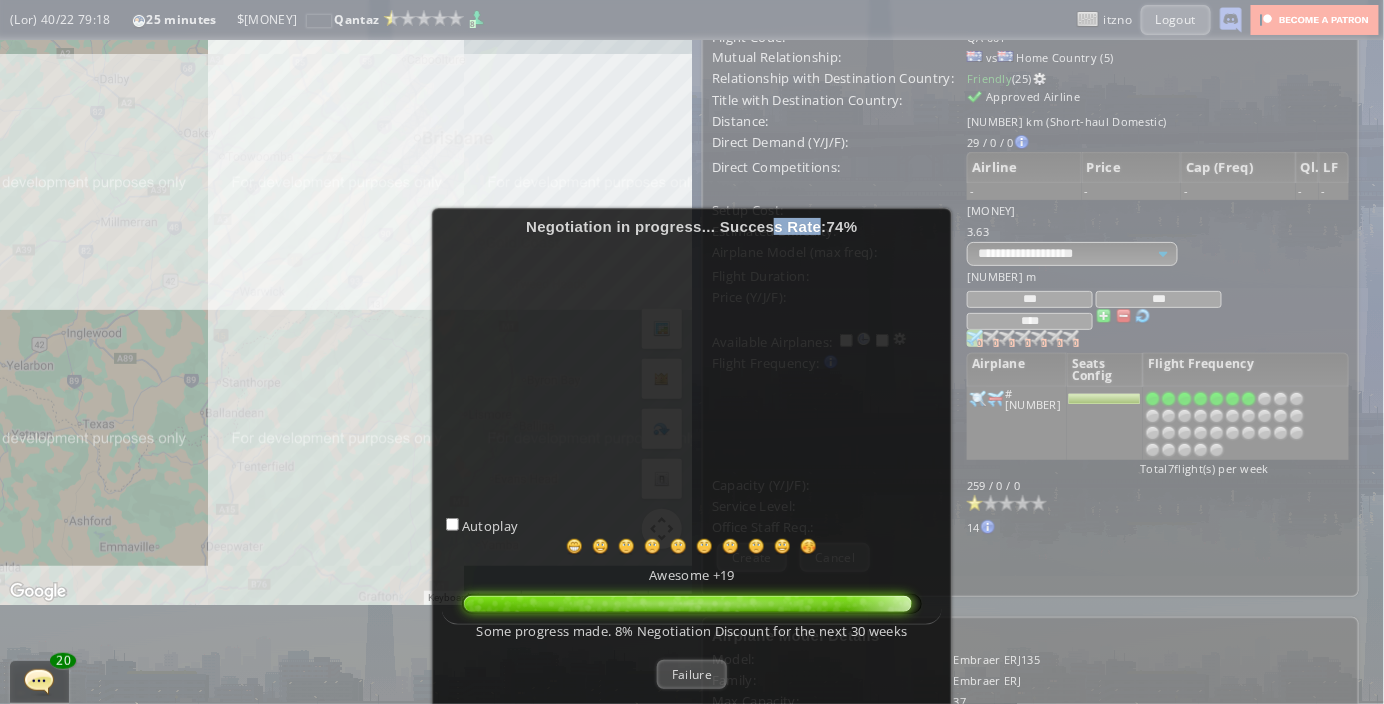 drag, startPoint x: 813, startPoint y: 228, endPoint x: 770, endPoint y: 157, distance: 83.00603 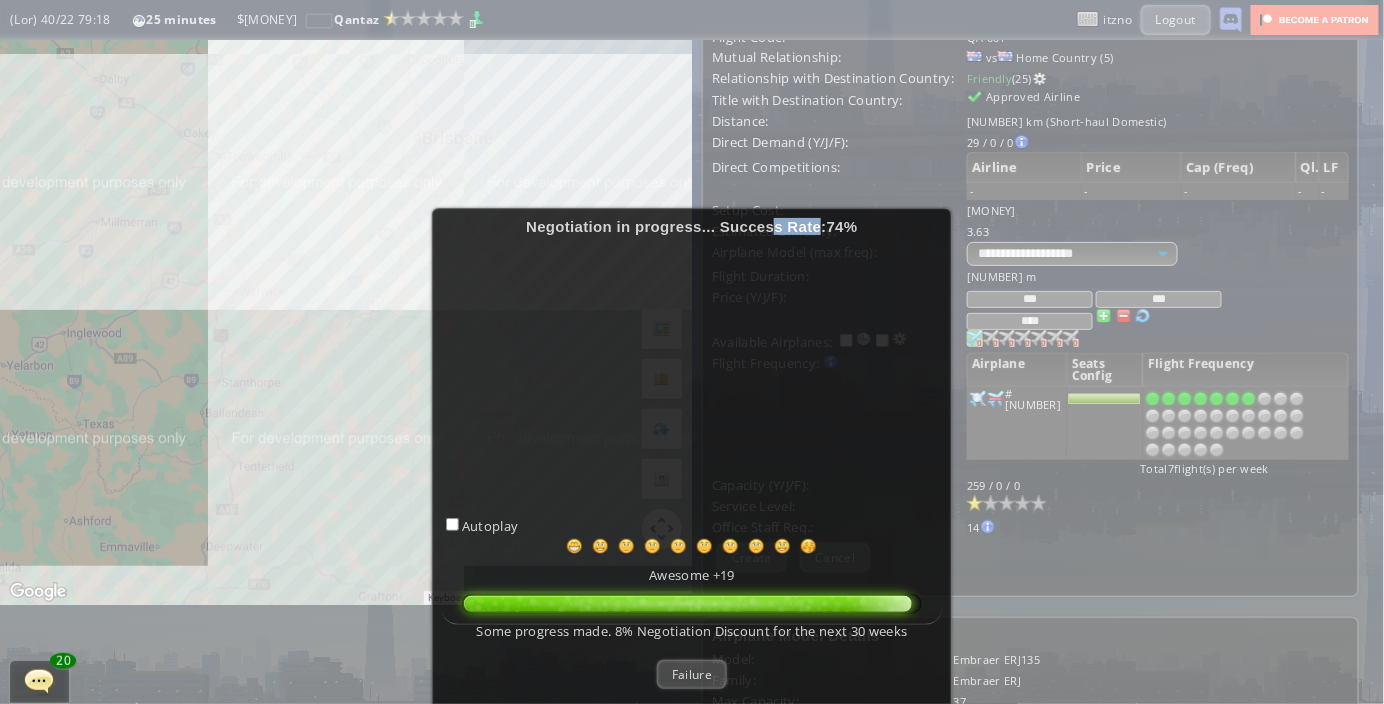 click on "Negotiation in progress... Success Rate:  74 %
Autoplay
Awesome +19
Some progress made. 8% Negotiation Discount for the next 30 weeks
Failure" at bounding box center (692, 352) 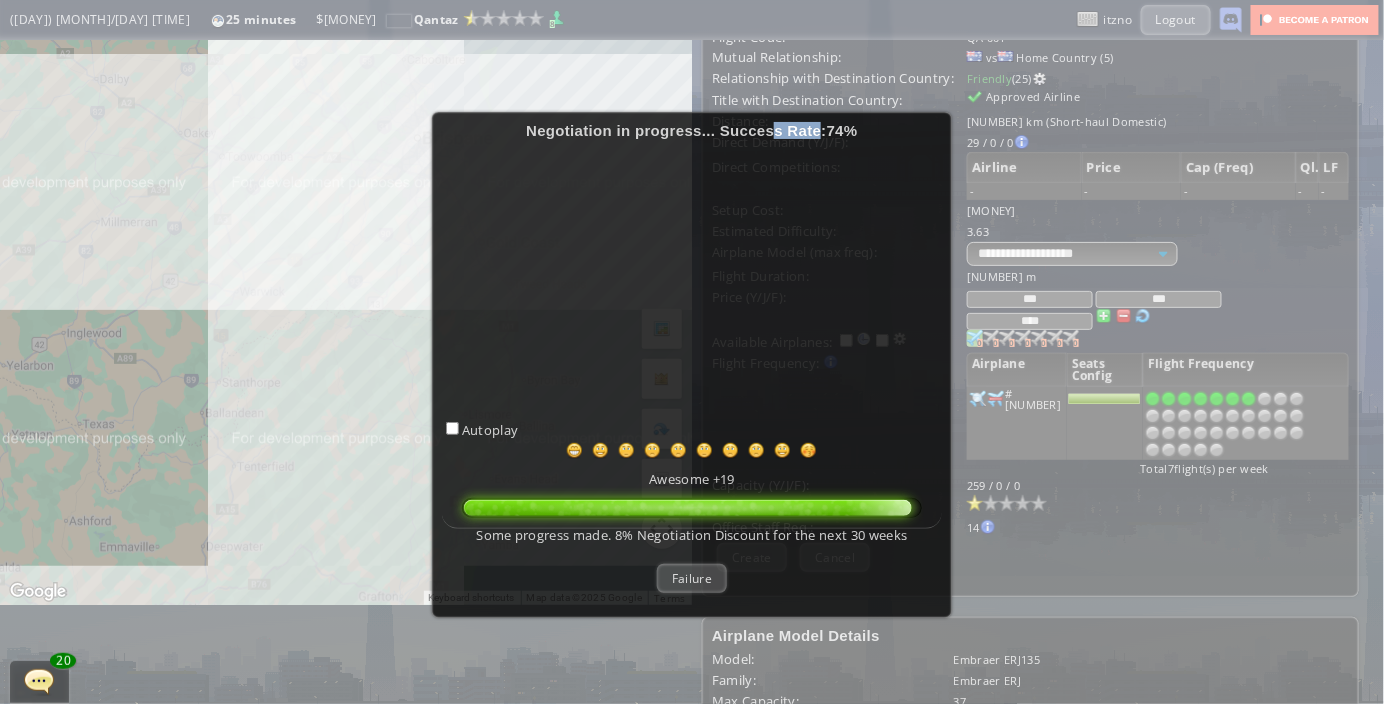 scroll, scrollTop: 199, scrollLeft: 0, axis: vertical 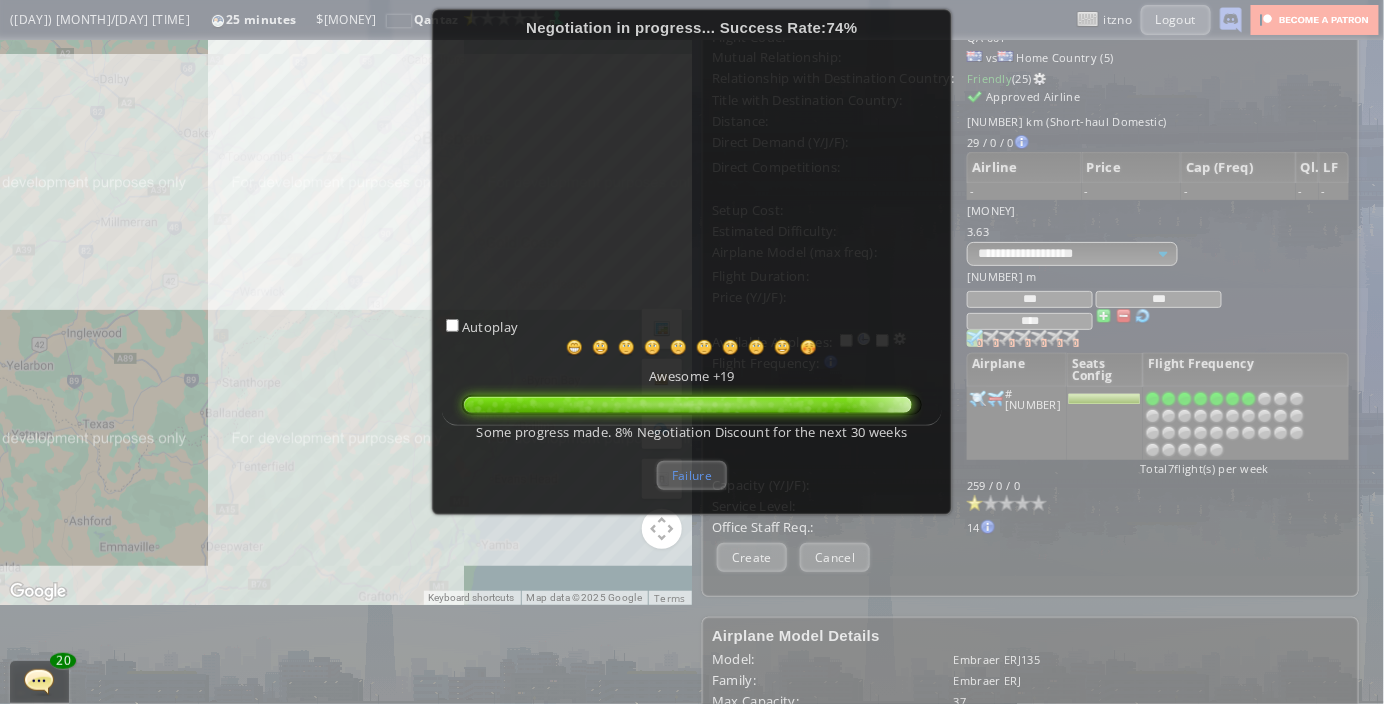 click on "Failure" at bounding box center [692, 475] 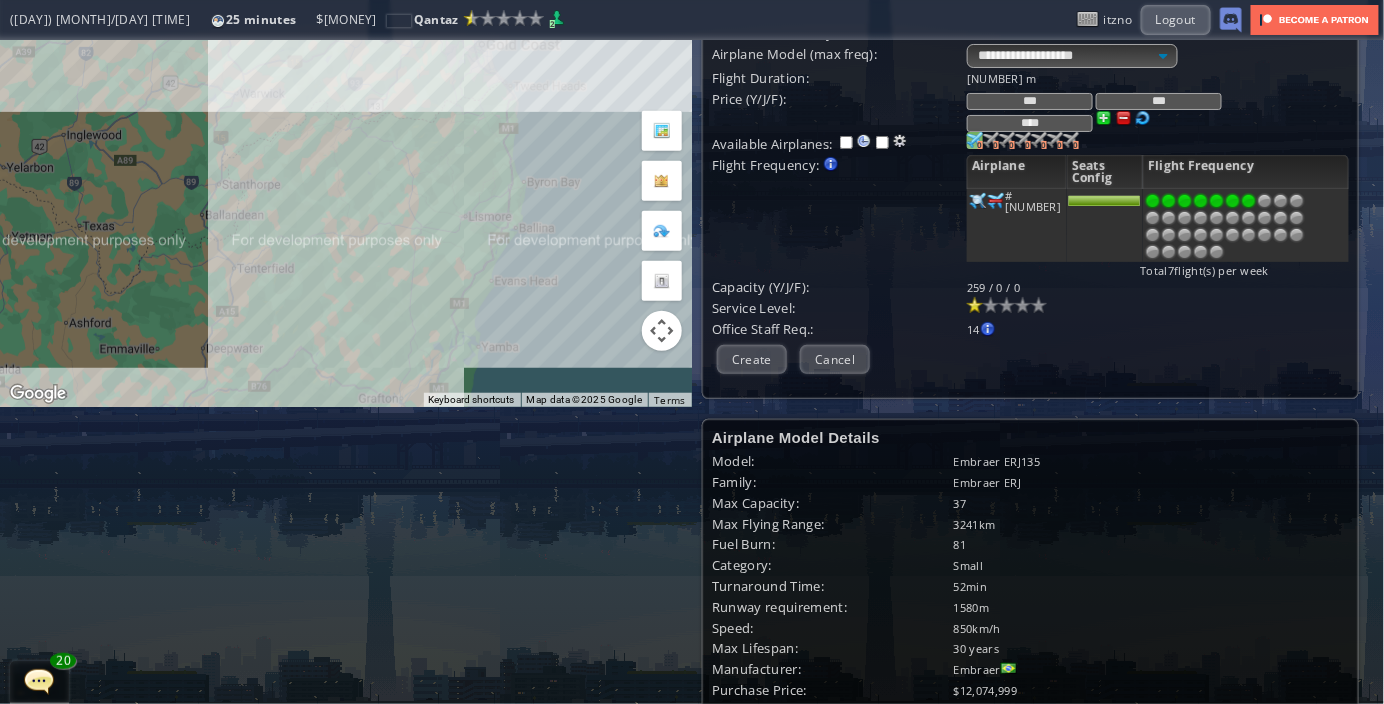 scroll, scrollTop: 192, scrollLeft: 0, axis: vertical 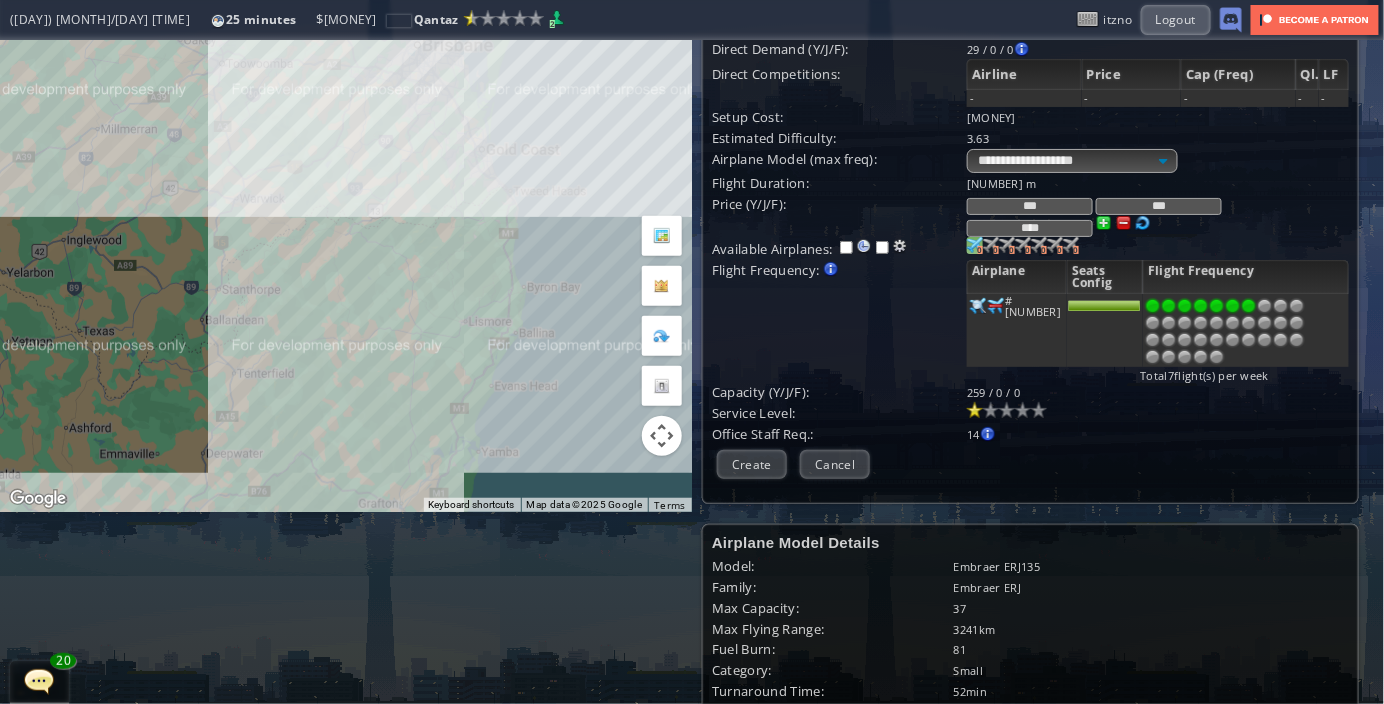 click at bounding box center (1249, 306) 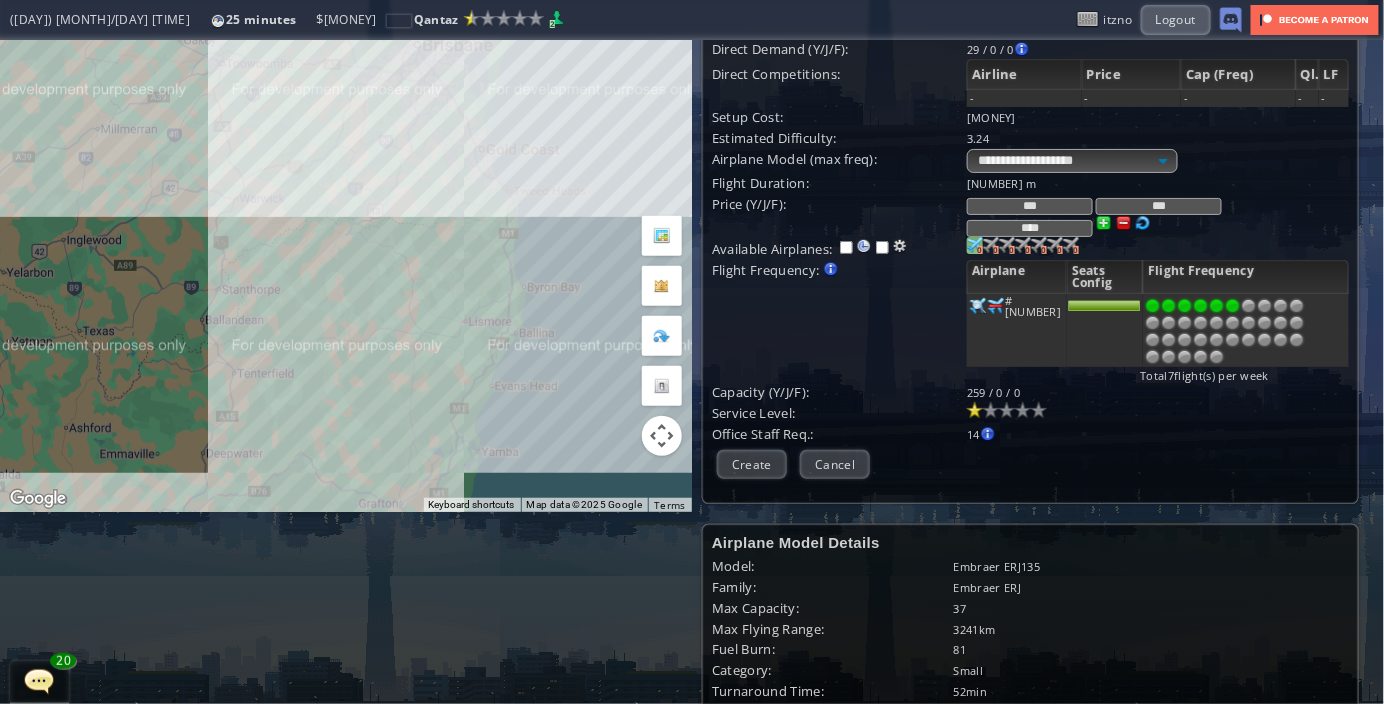 click at bounding box center [1233, 306] 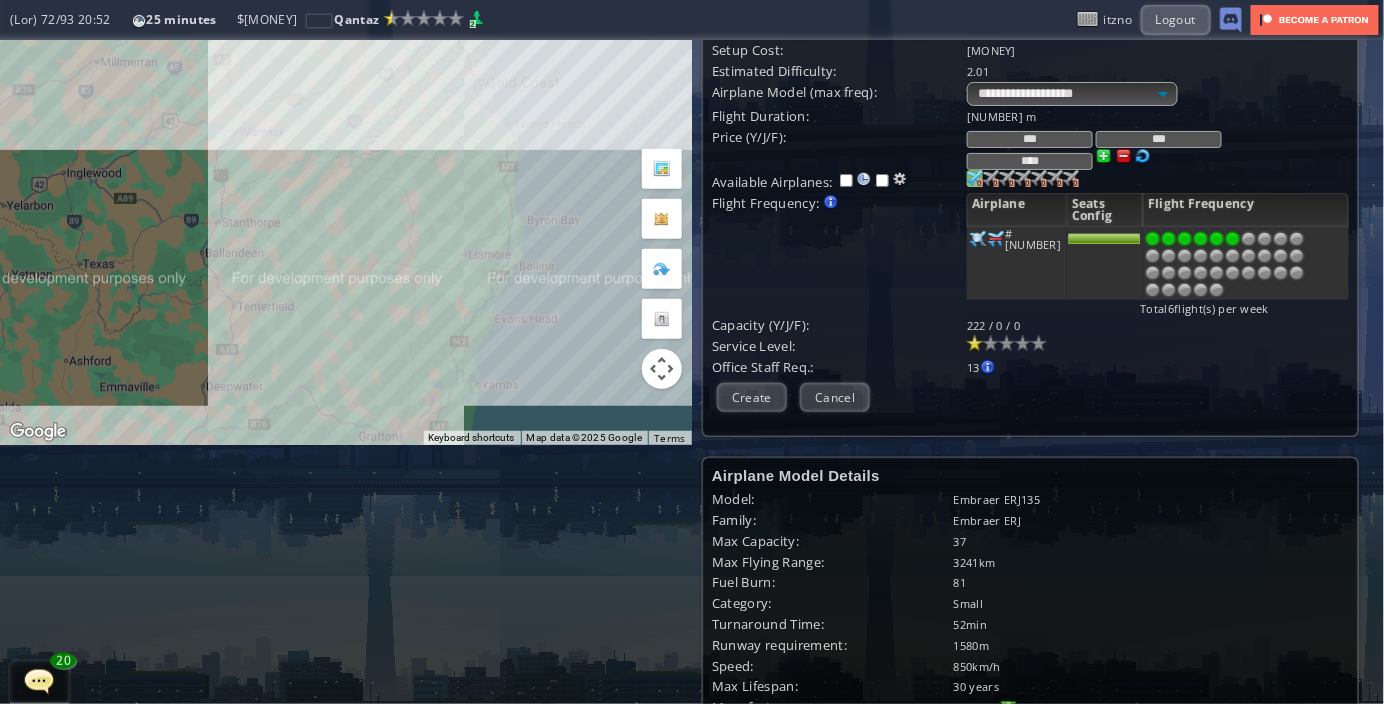 scroll, scrollTop: 291, scrollLeft: 0, axis: vertical 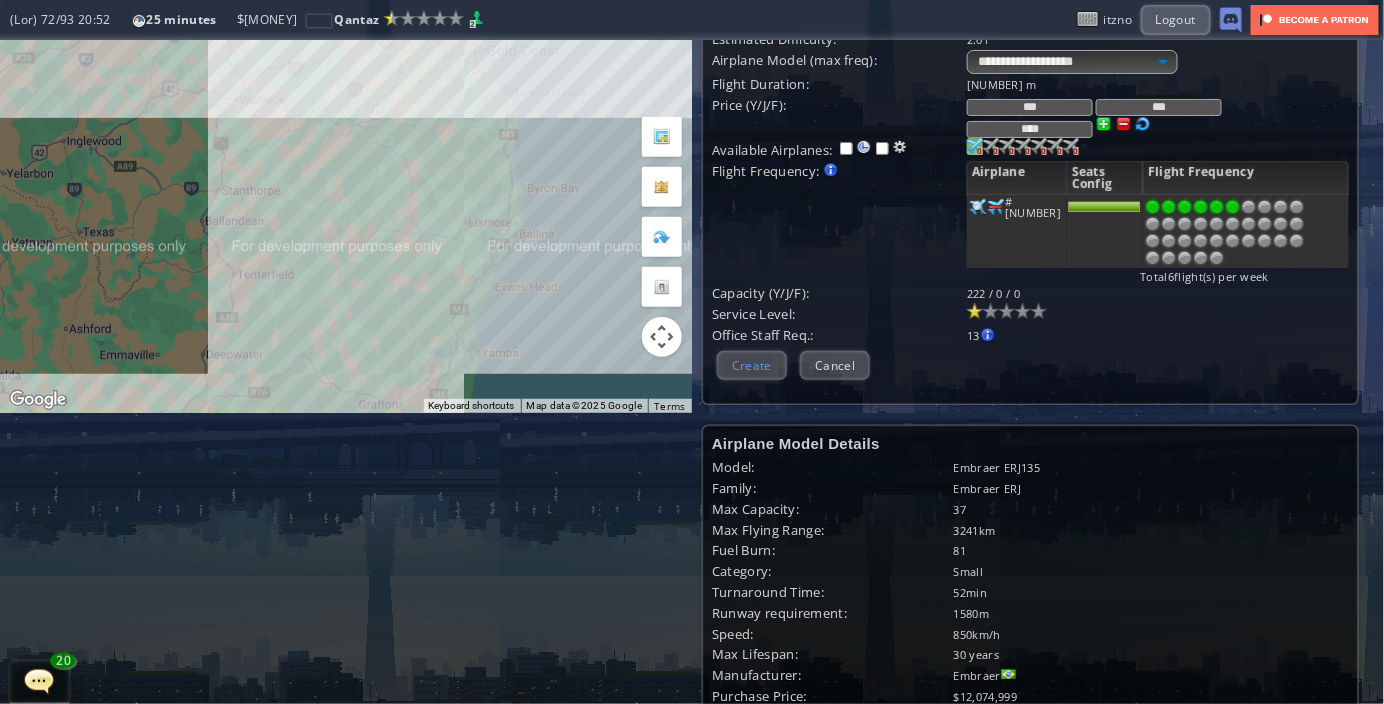 click on "Create" at bounding box center (752, 365) 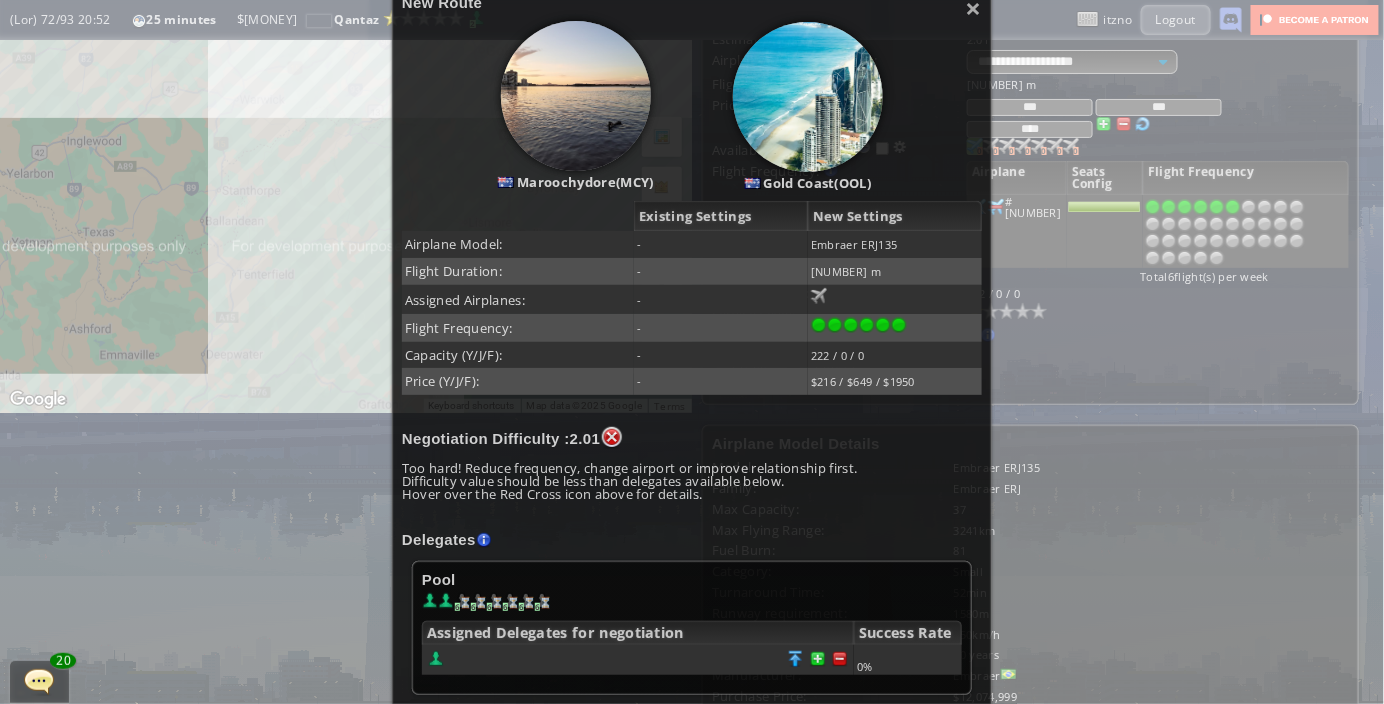scroll, scrollTop: 339, scrollLeft: 0, axis: vertical 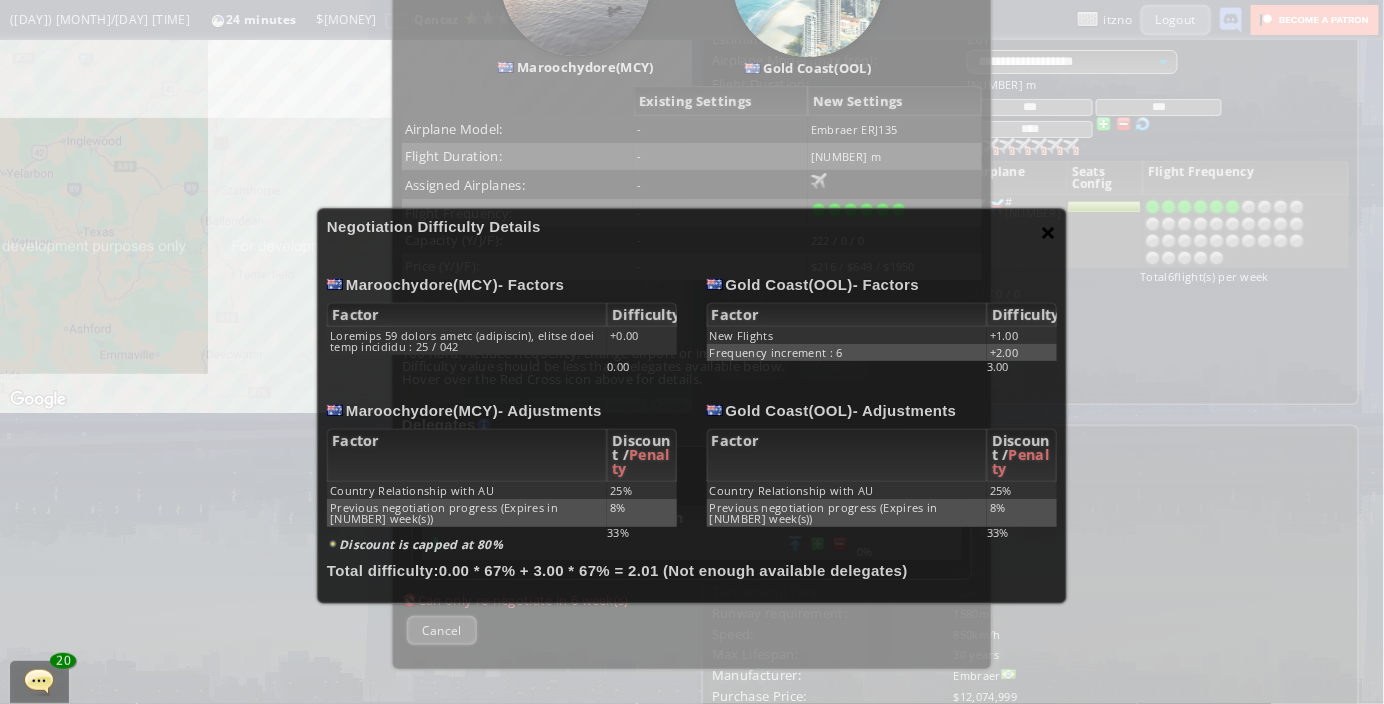 click on "×" at bounding box center [1049, 232] 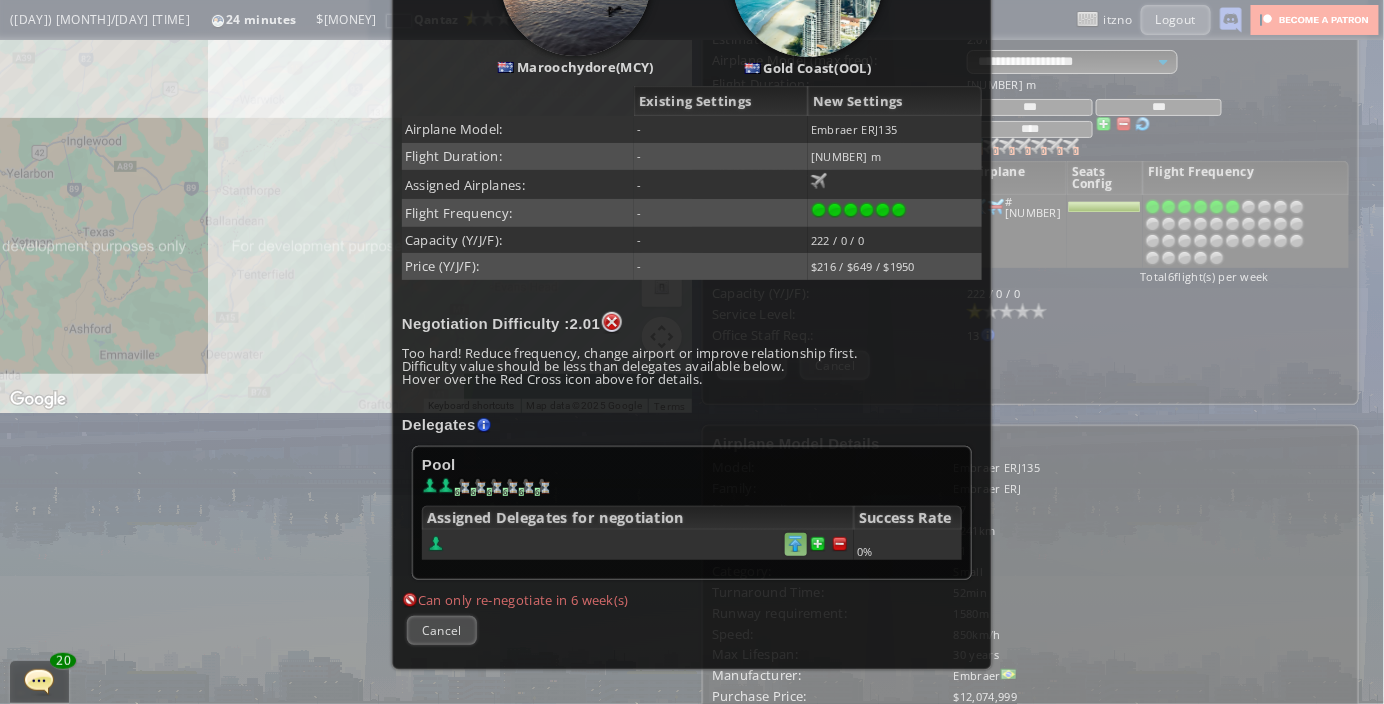 click at bounding box center (840, 544) 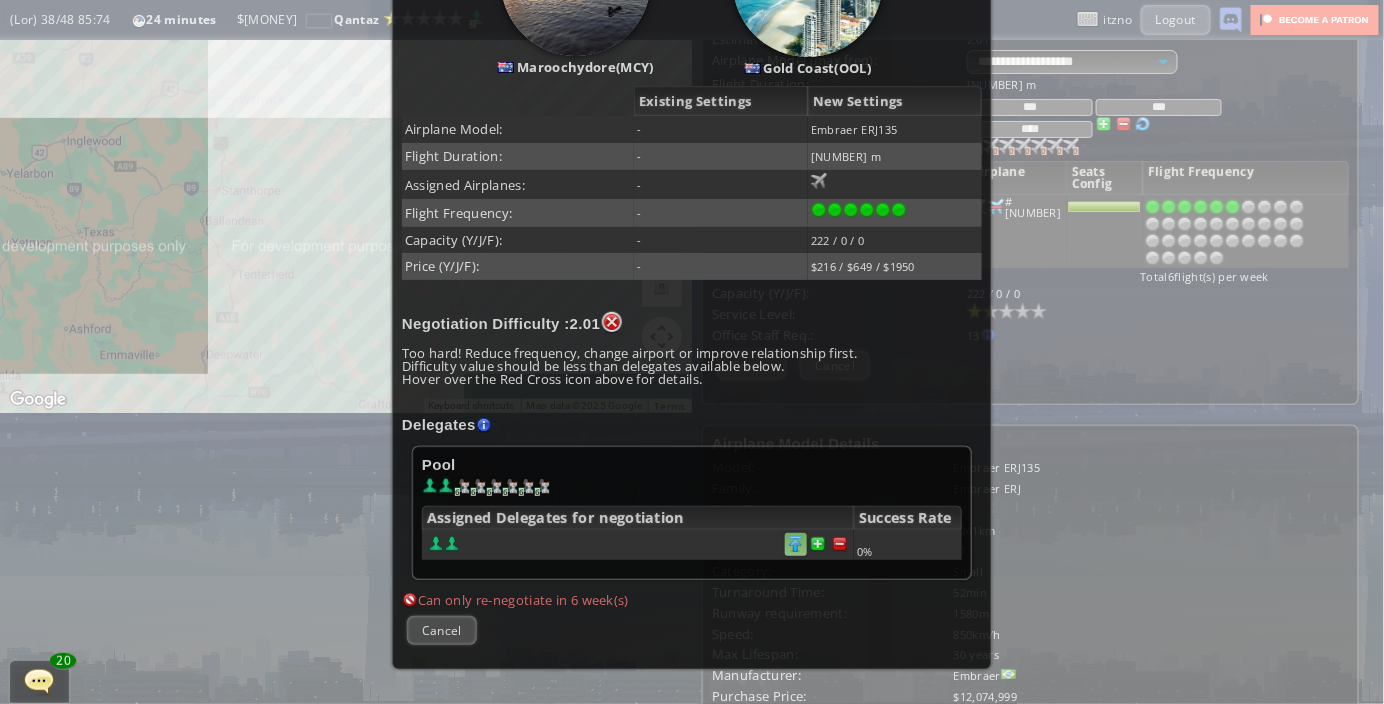 click at bounding box center (840, 544) 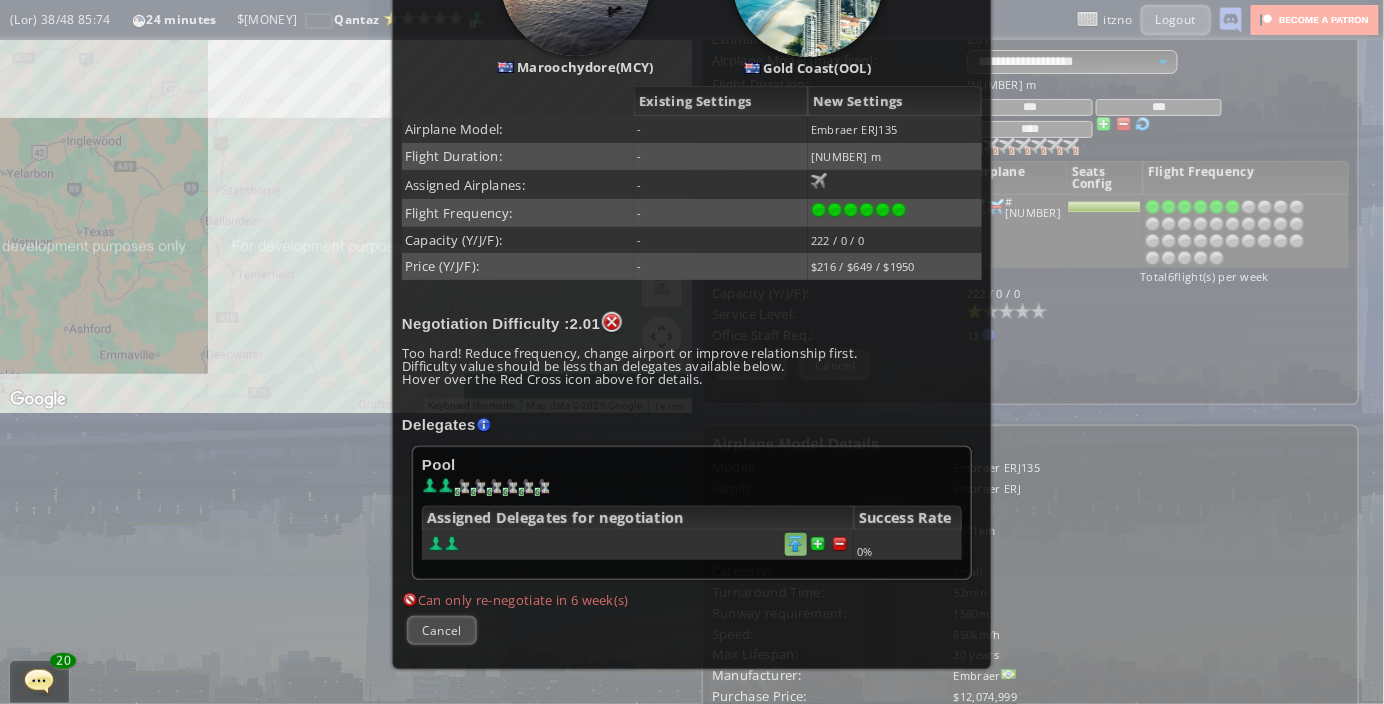 click at bounding box center (840, 544) 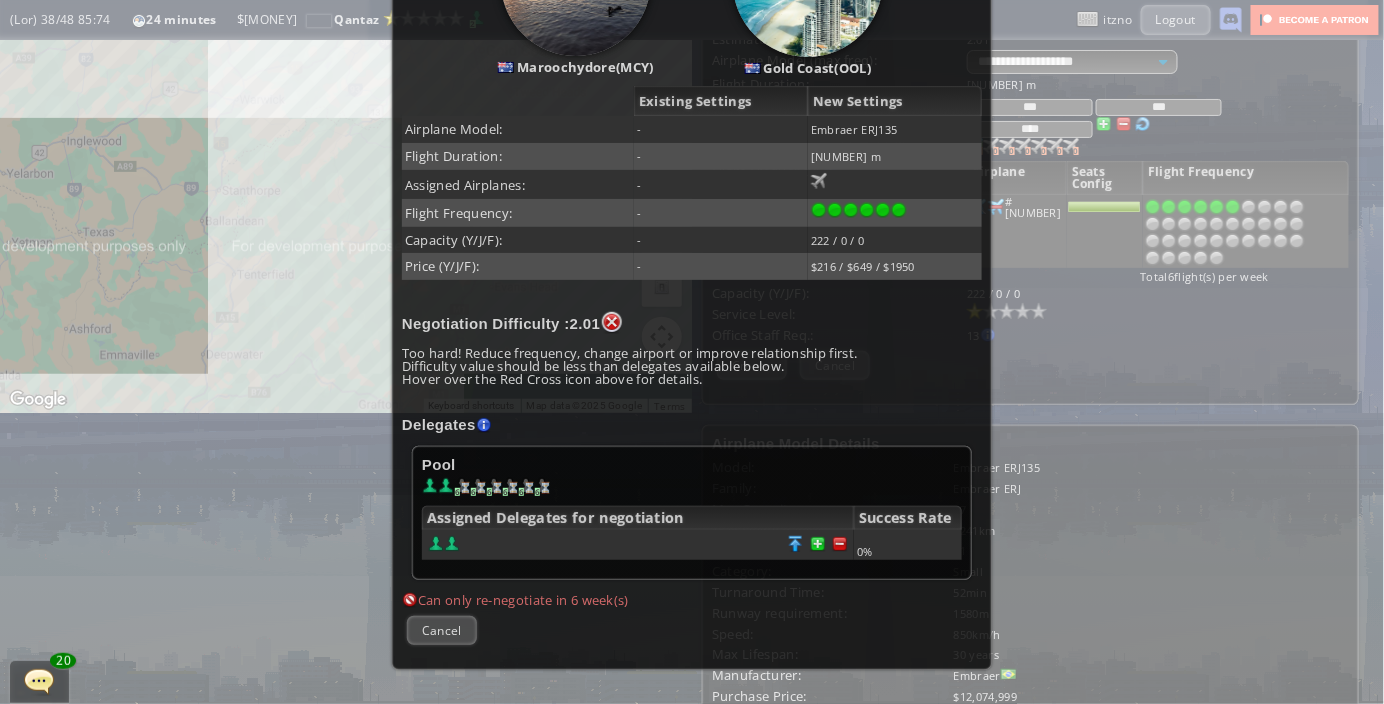 scroll, scrollTop: 139, scrollLeft: 0, axis: vertical 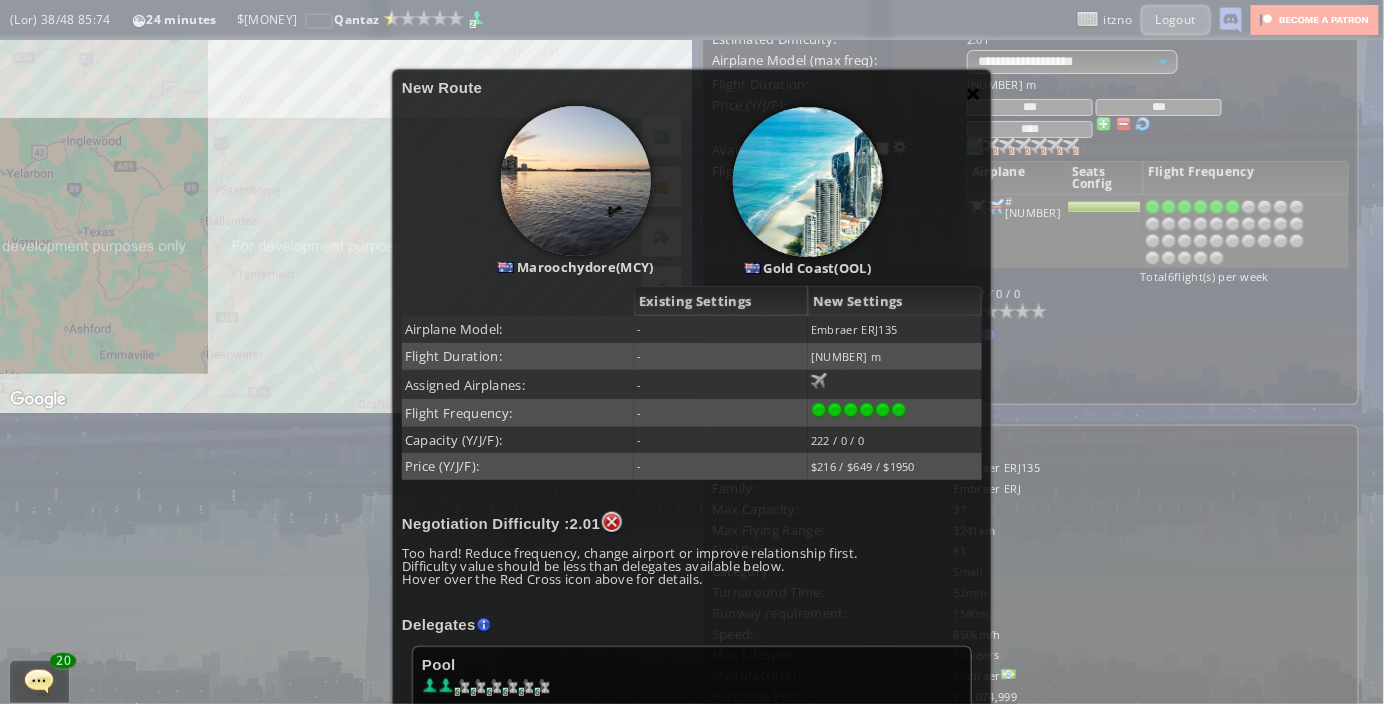 click on "×" at bounding box center [974, 93] 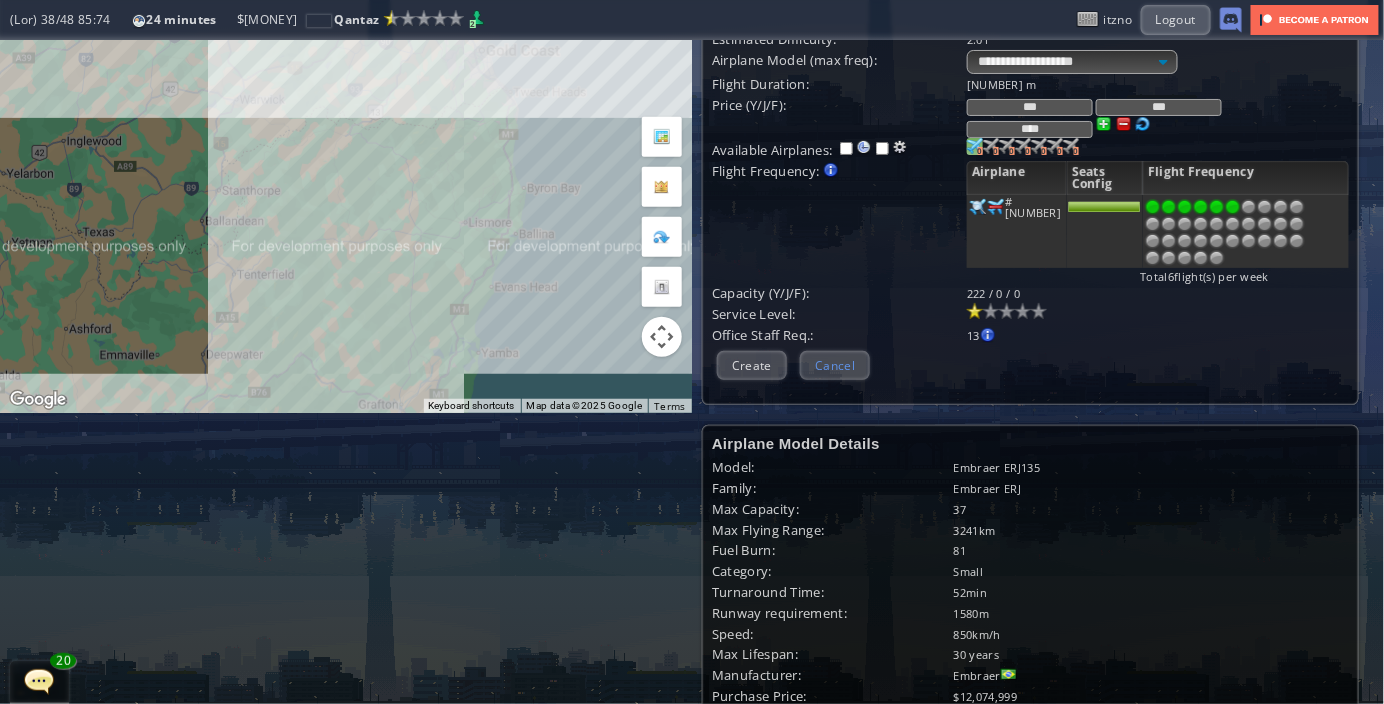 click on "Cancel" at bounding box center [835, 365] 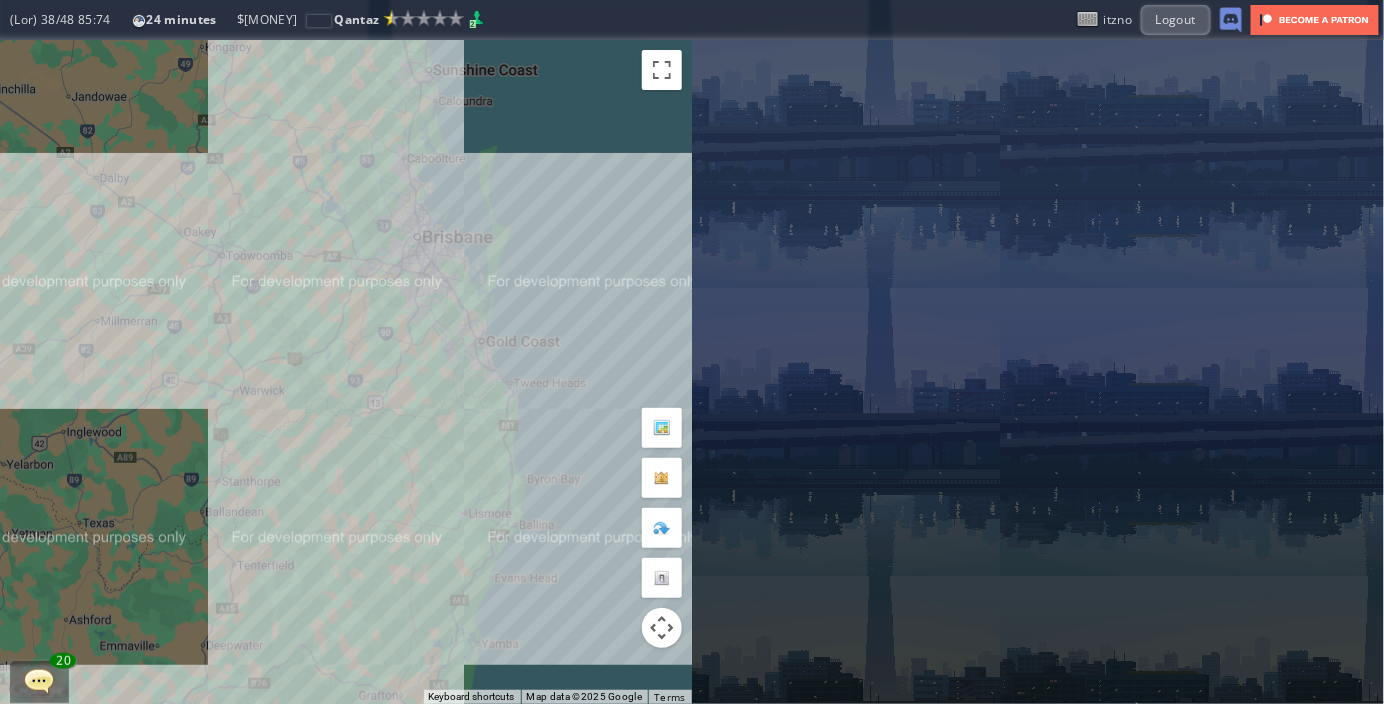 scroll, scrollTop: 0, scrollLeft: 0, axis: both 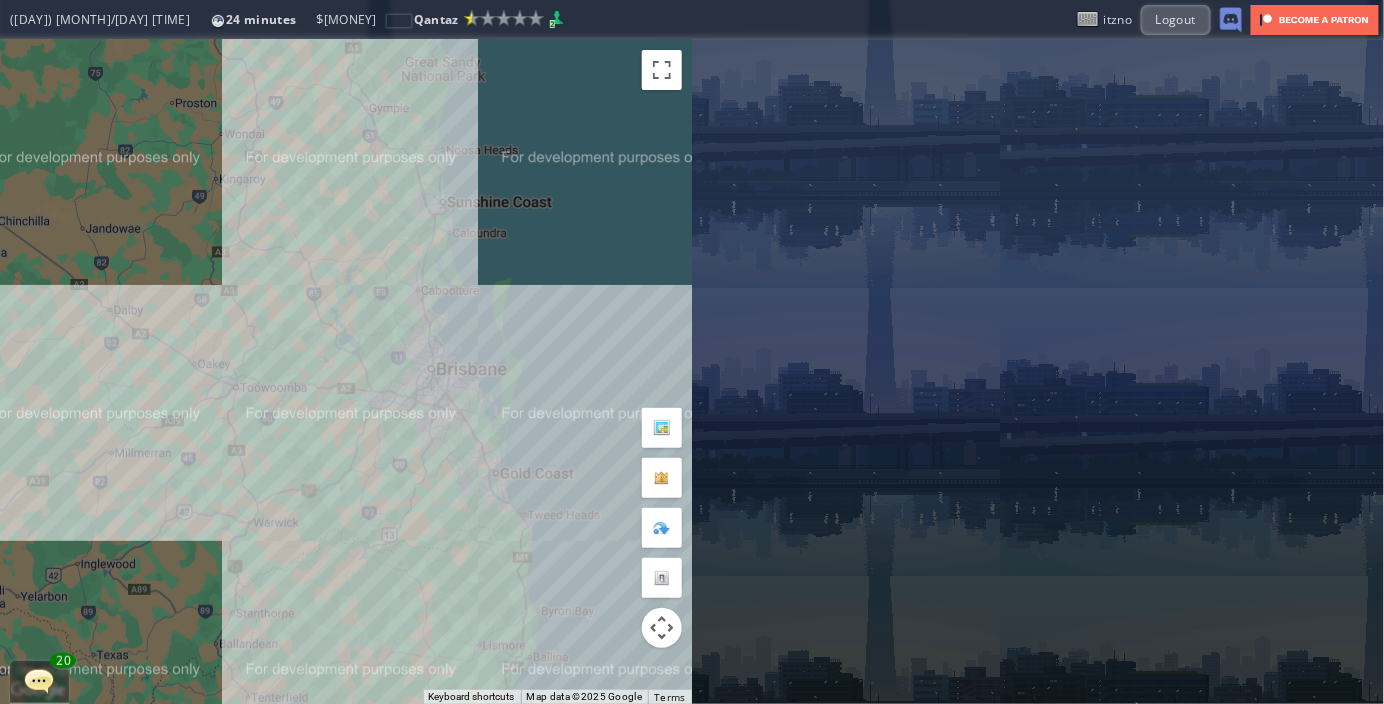 drag, startPoint x: 536, startPoint y: 232, endPoint x: 548, endPoint y: 381, distance: 149.48244 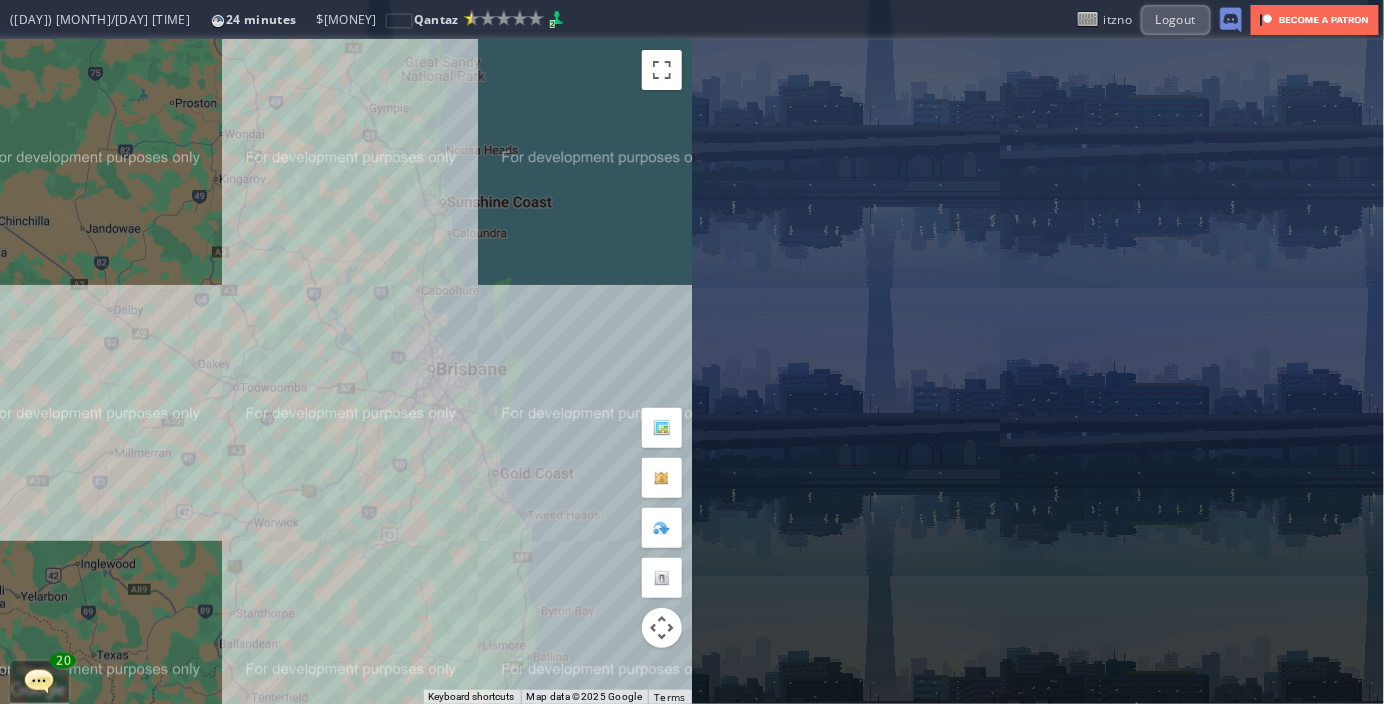 click on "To navigate, press the arrow keys." at bounding box center [346, 372] 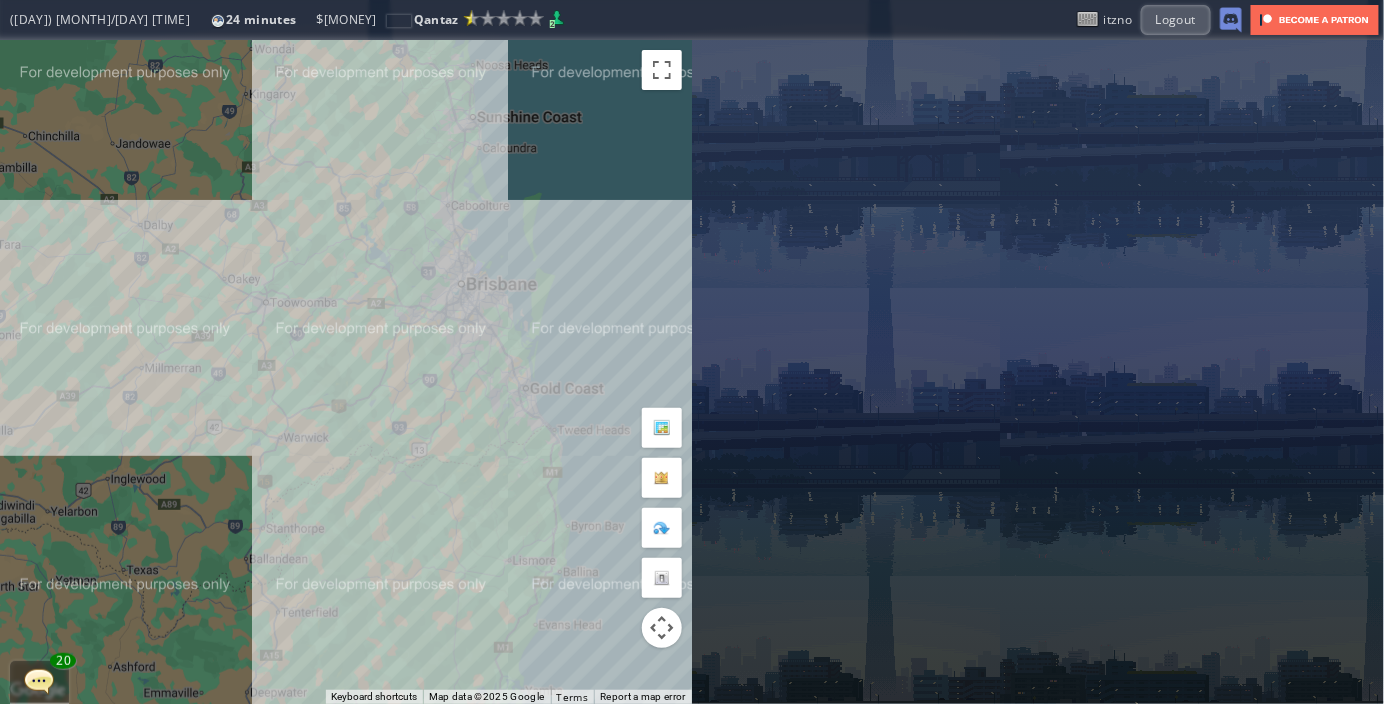 drag, startPoint x: 559, startPoint y: 515, endPoint x: 595, endPoint y: 417, distance: 104.40307 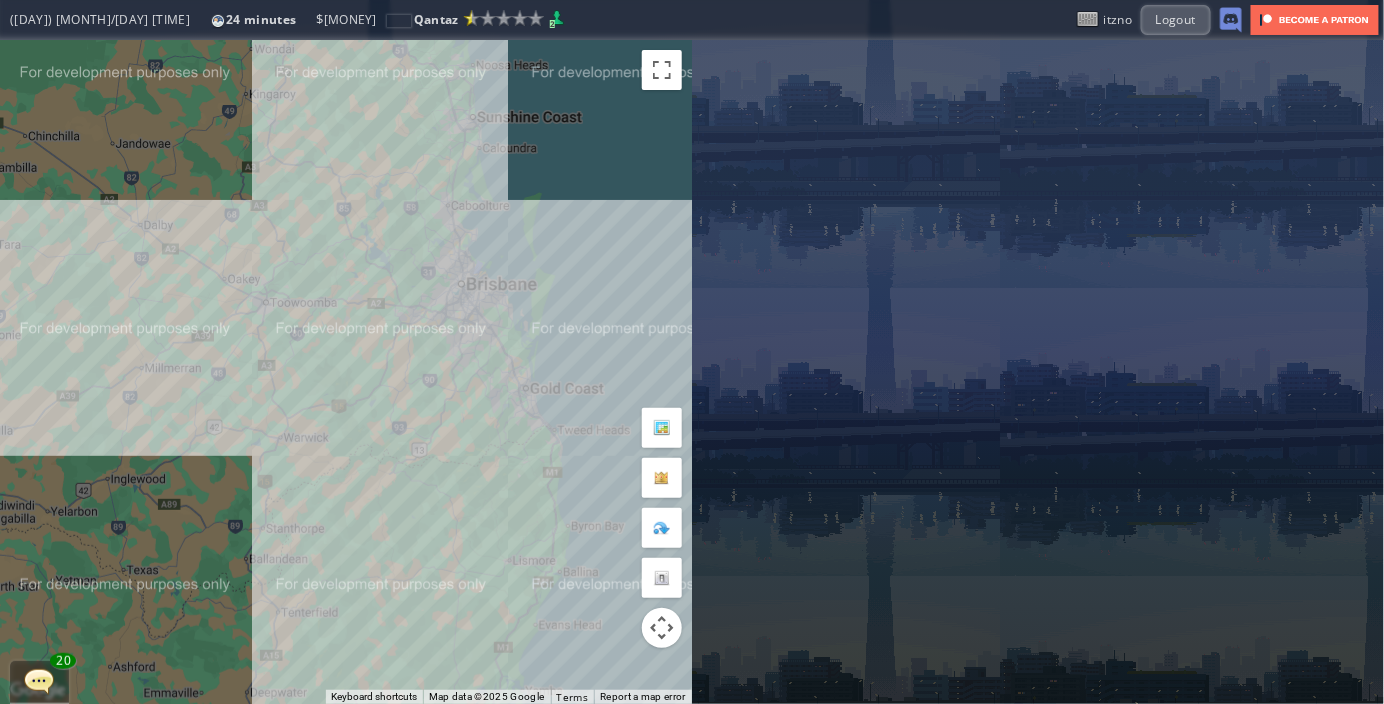 click on "To navigate, press the arrow keys." at bounding box center (346, 372) 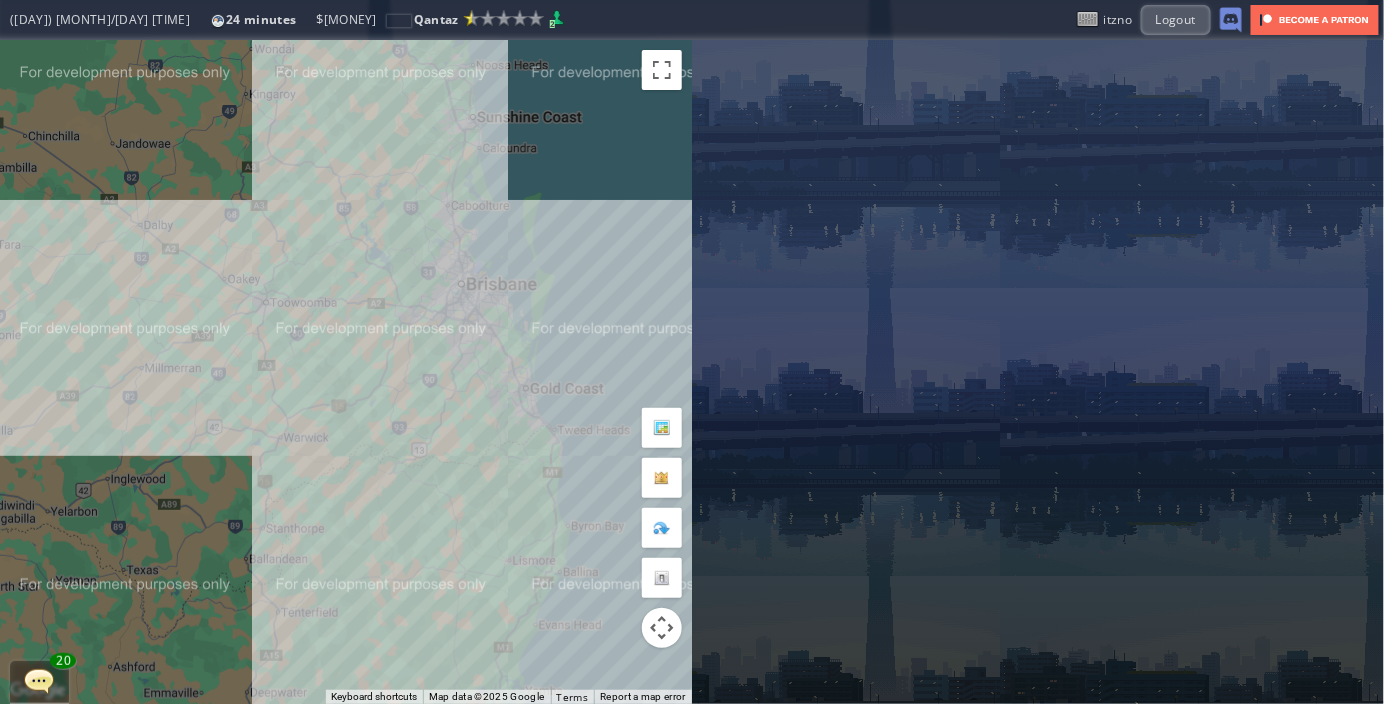 click on "To navigate, press the arrow keys." at bounding box center [346, 372] 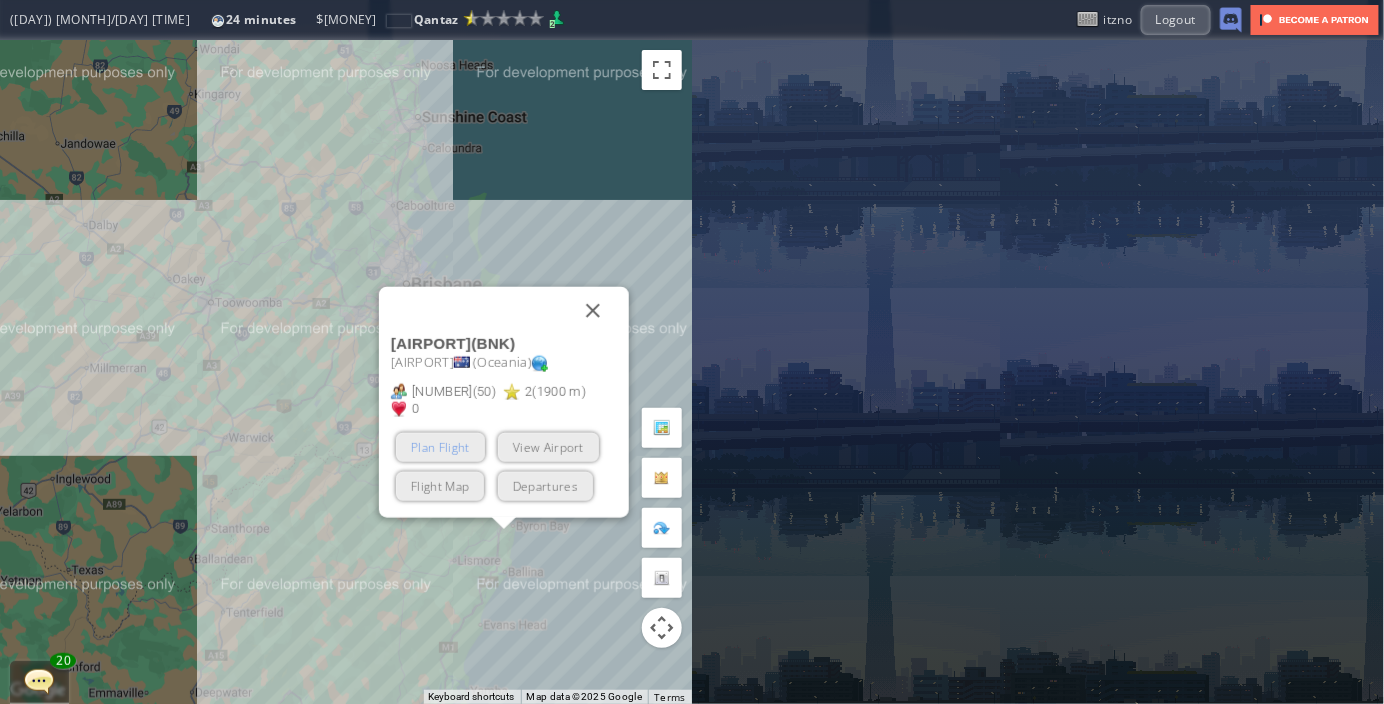 click on "Plan Flight" at bounding box center (440, 447) 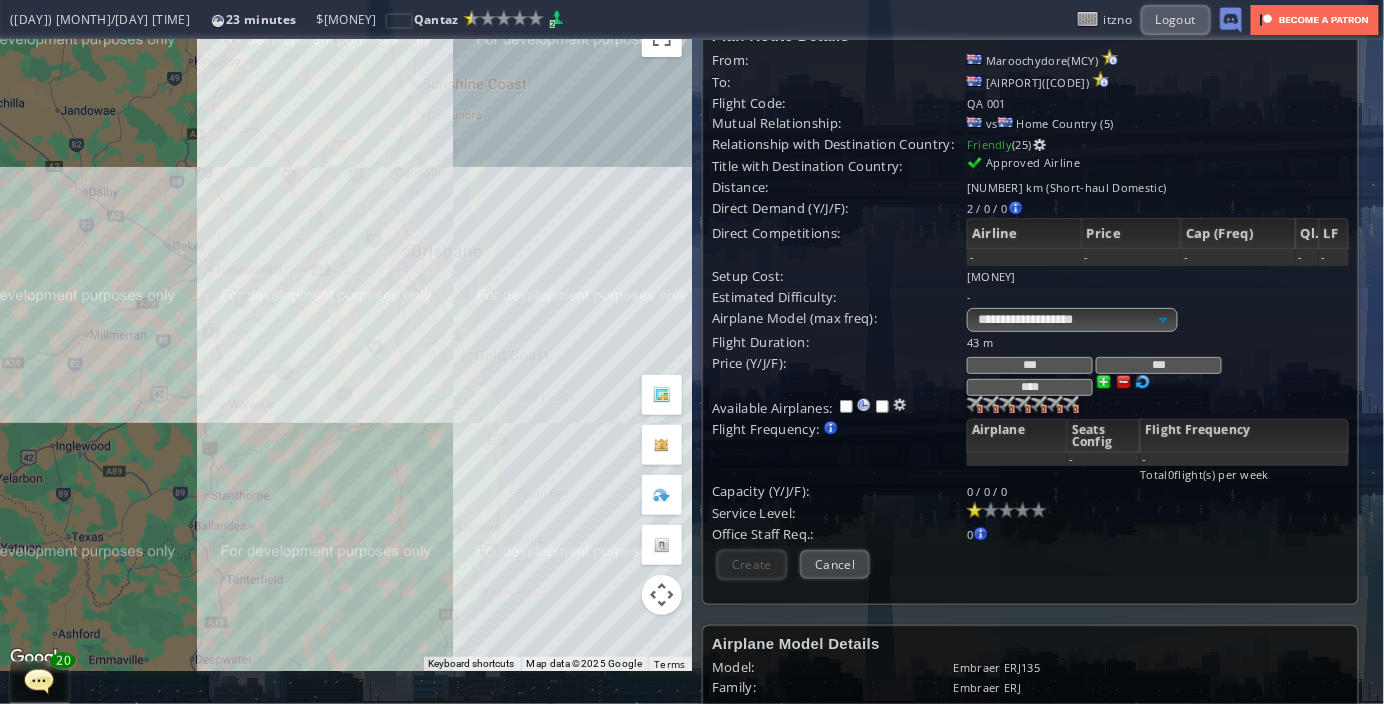 scroll, scrollTop: 0, scrollLeft: 0, axis: both 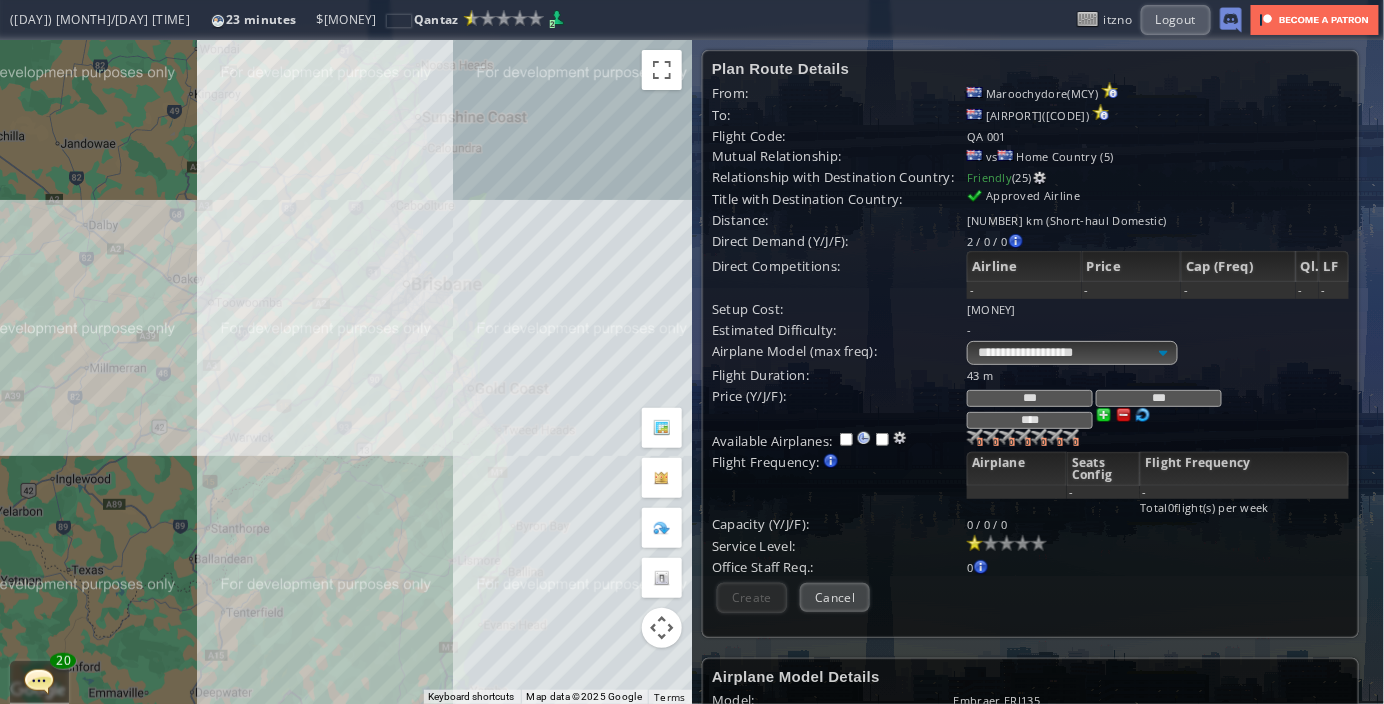 click on "To navigate, press the arrow keys." at bounding box center (346, 372) 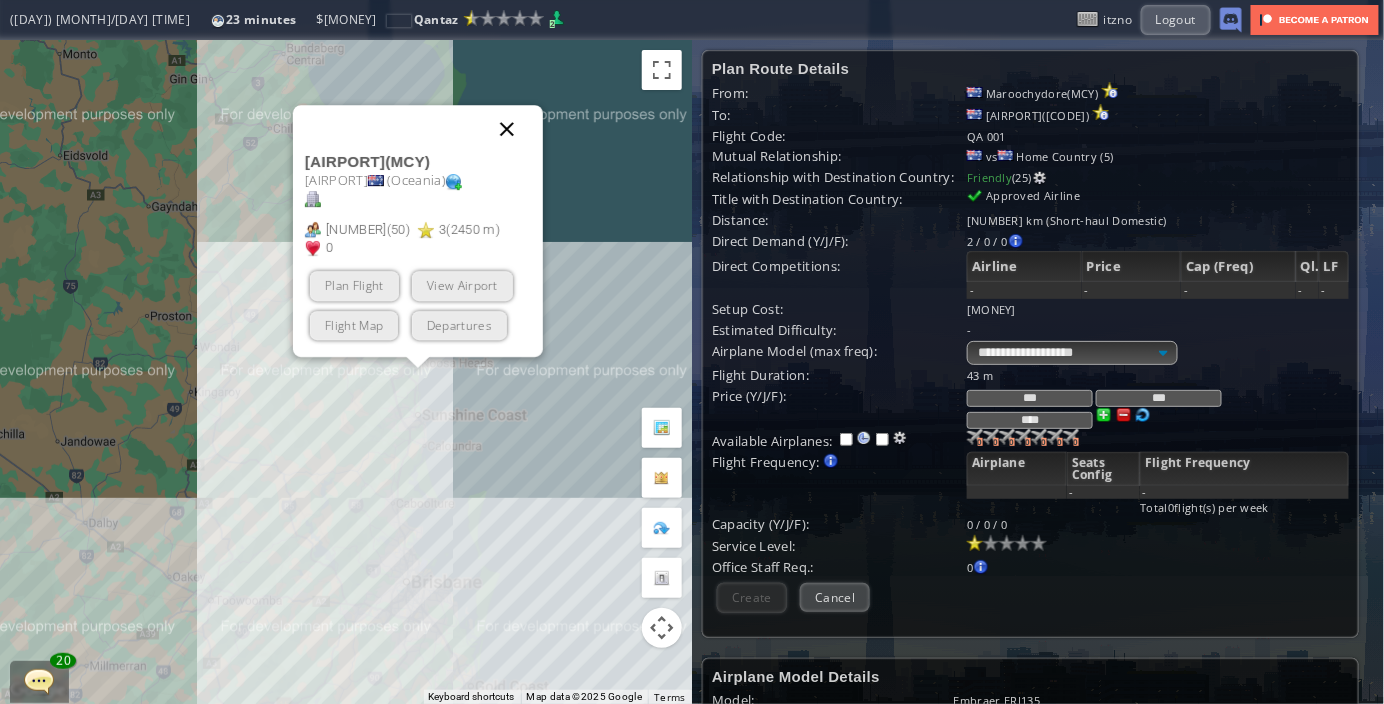 click at bounding box center [507, 129] 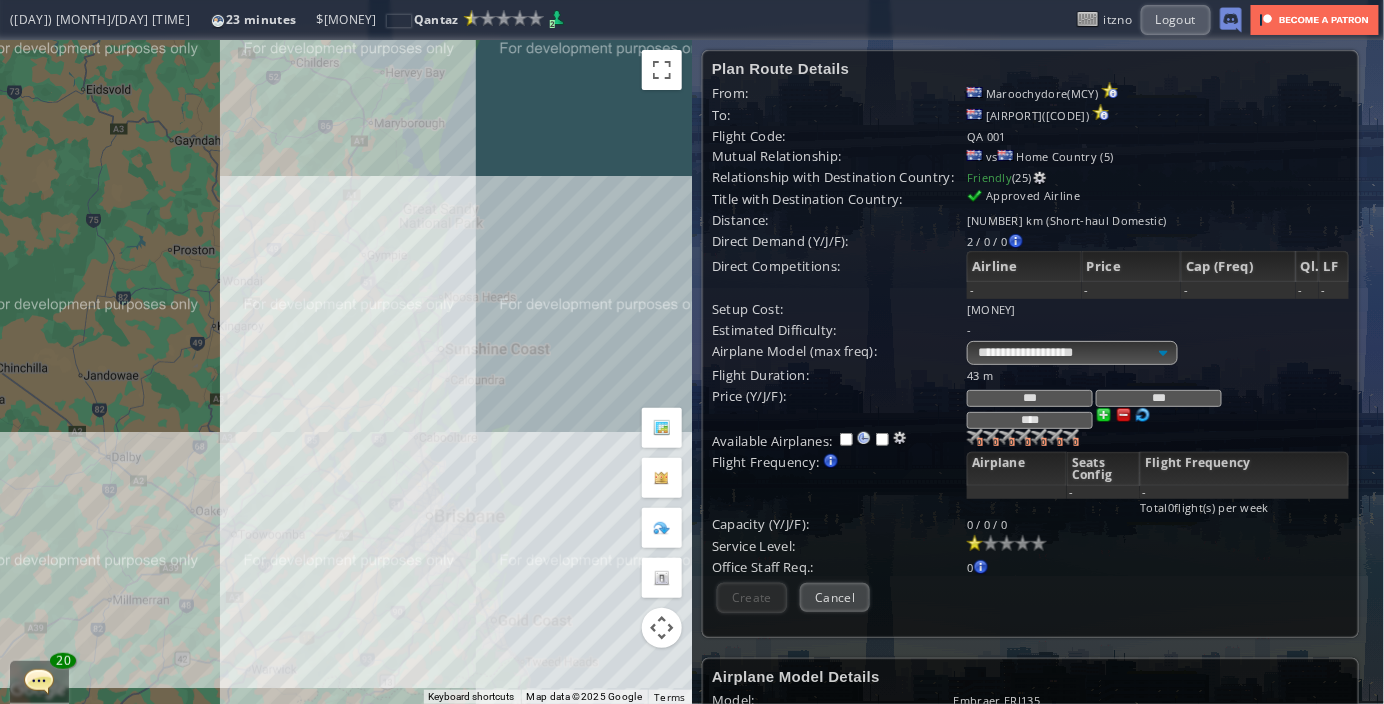 click on "To navigate, press the arrow keys." at bounding box center (346, 372) 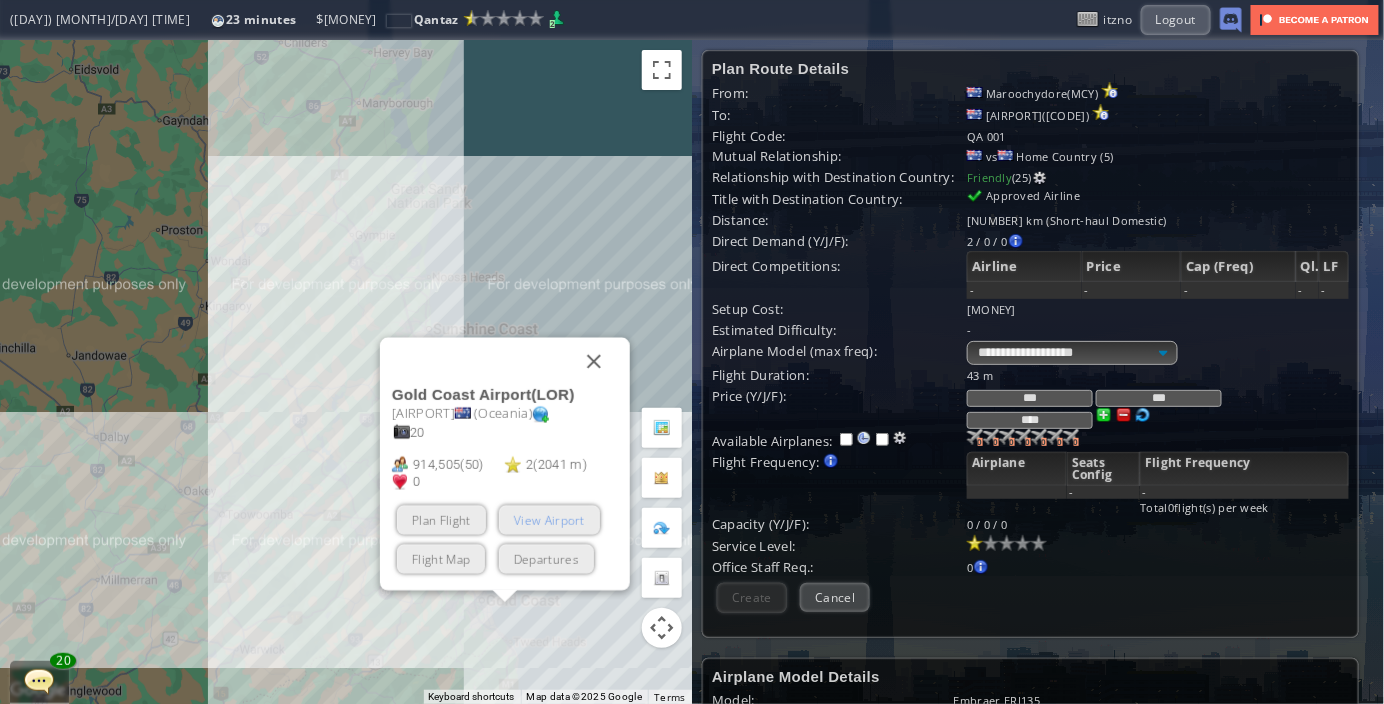 click on "View Airport" at bounding box center [549, 520] 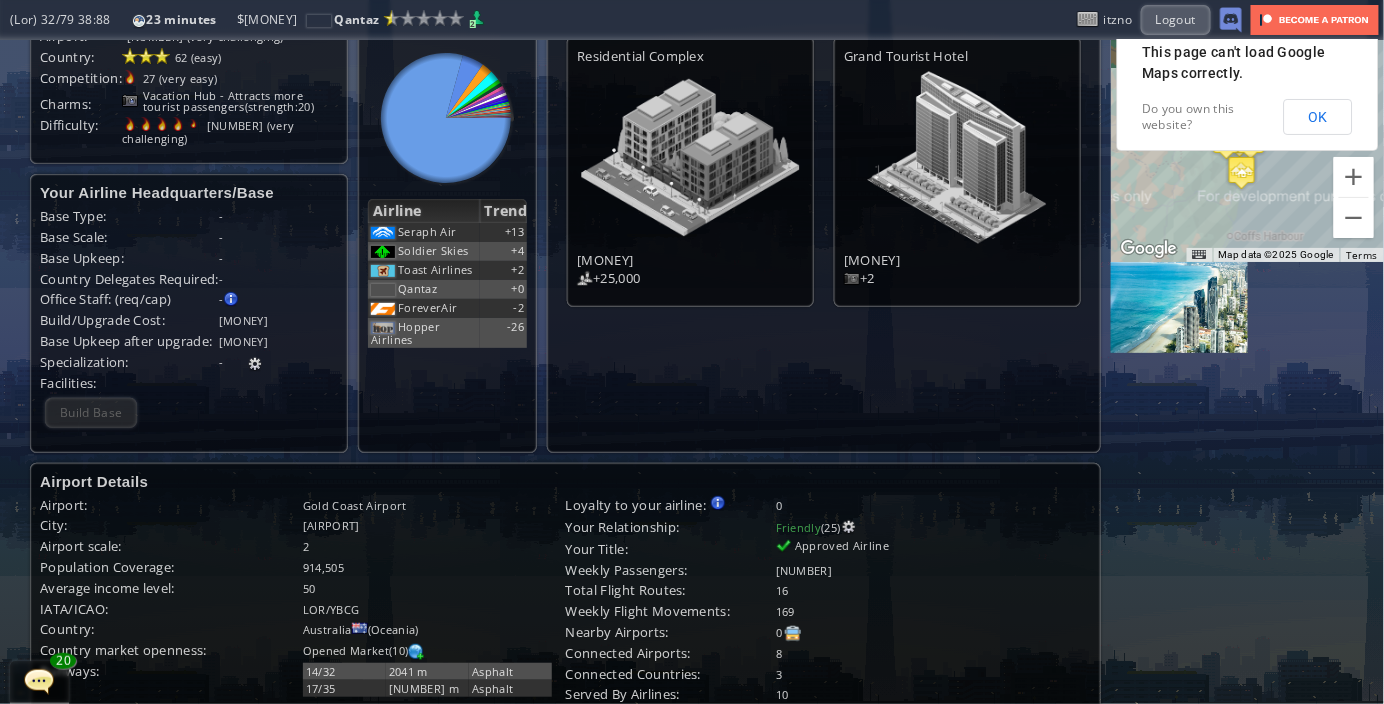 scroll, scrollTop: 0, scrollLeft: 0, axis: both 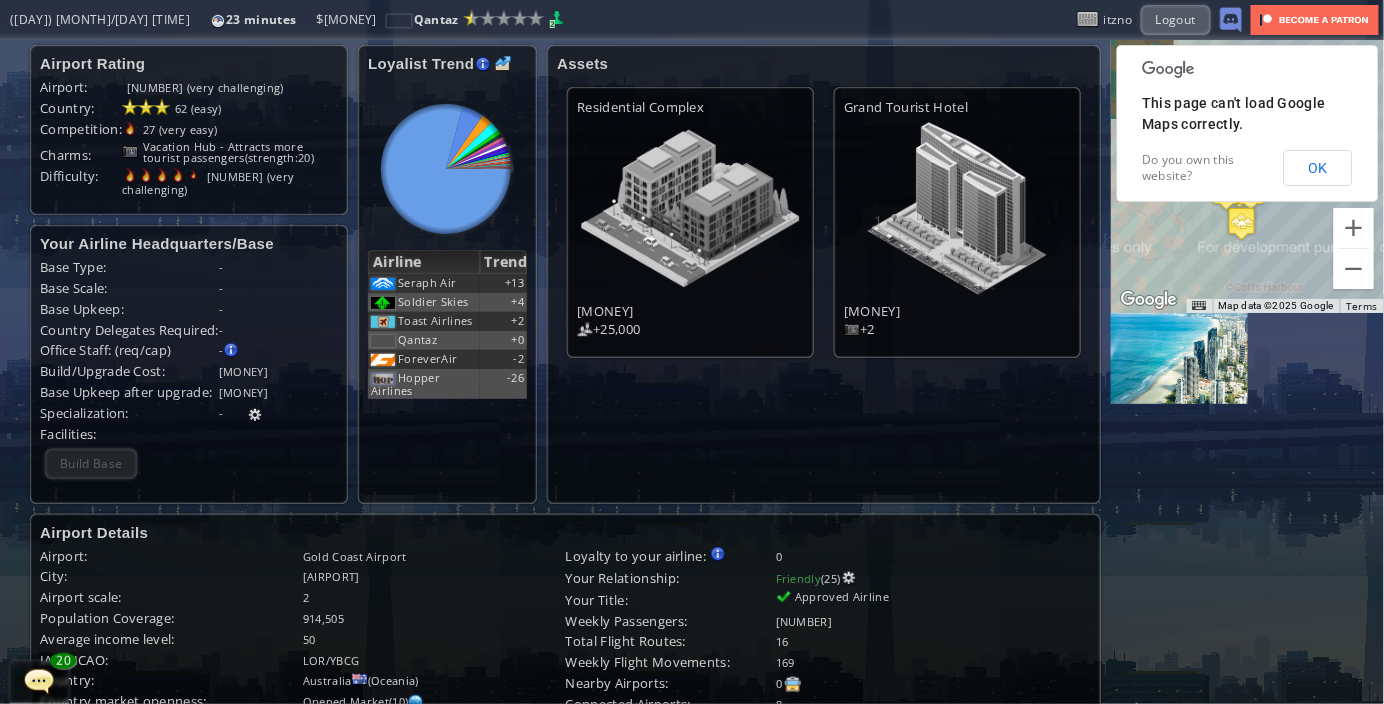 click on "OK" at bounding box center (1318, 168) 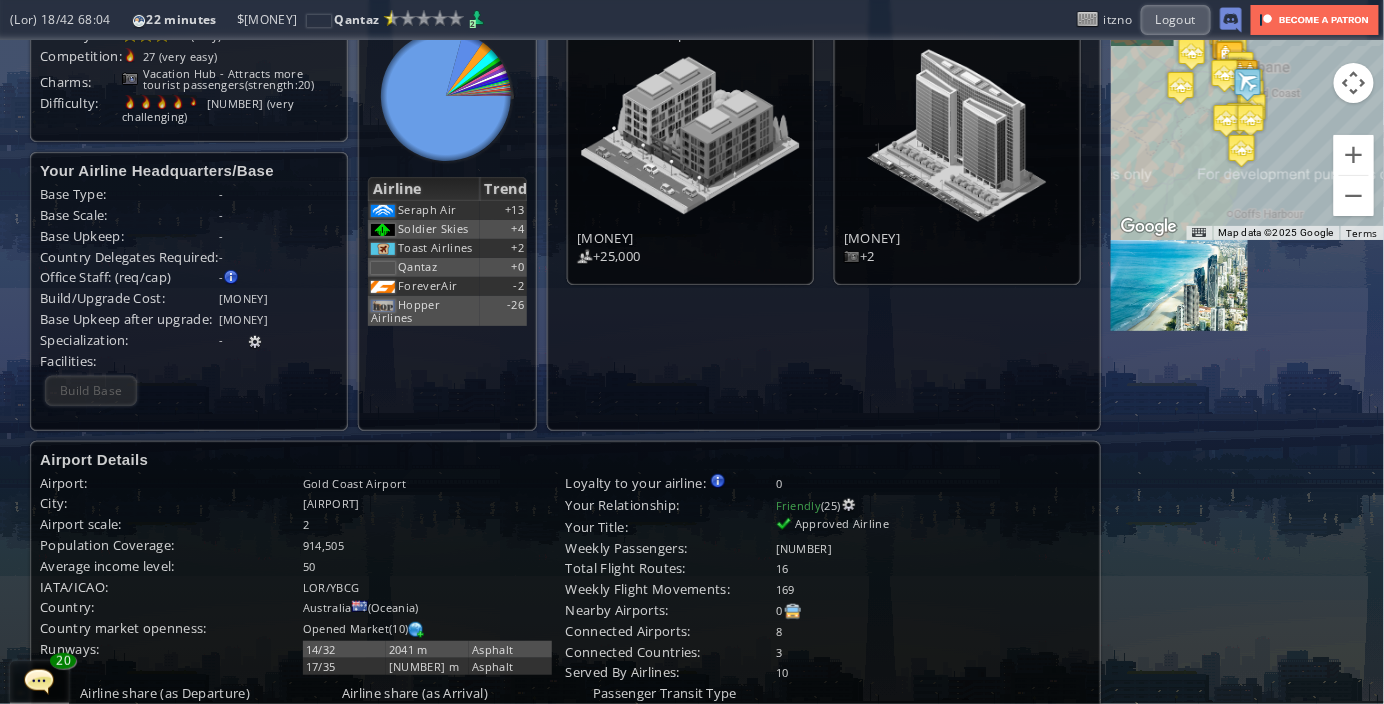 scroll, scrollTop: 0, scrollLeft: 0, axis: both 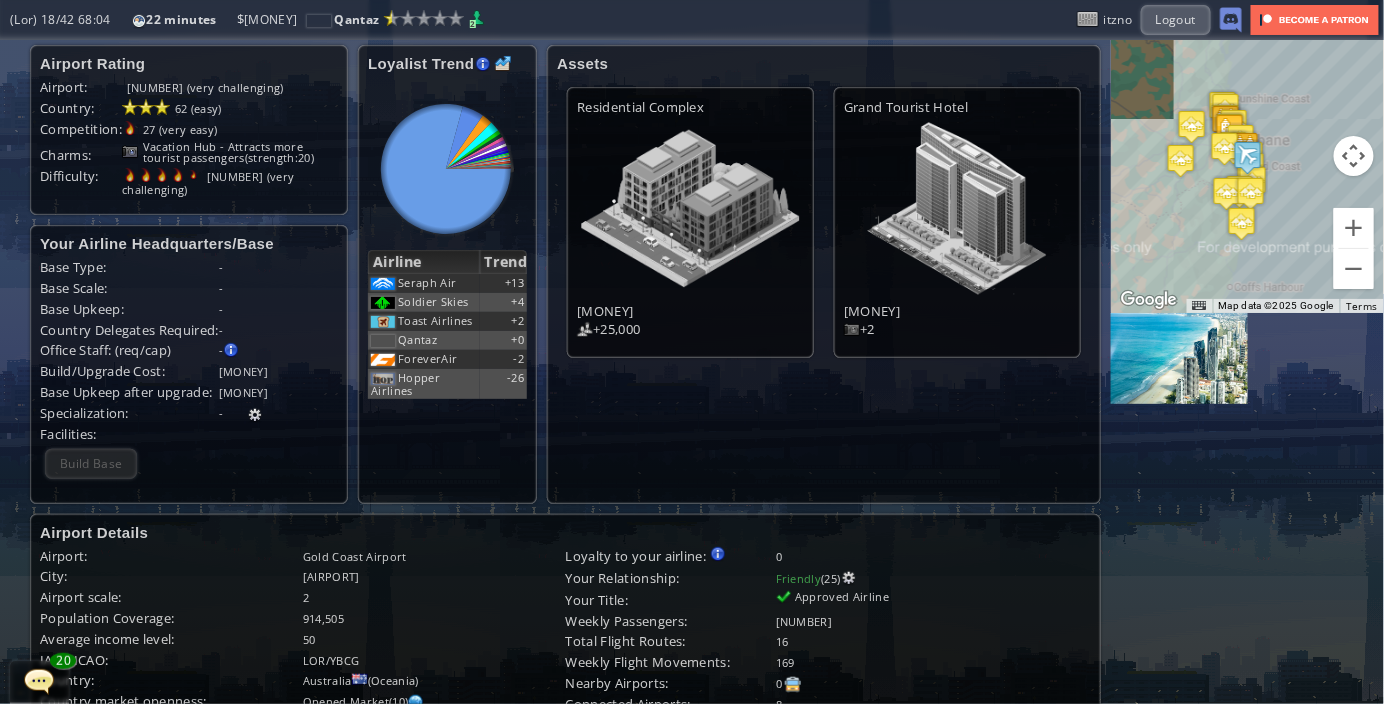 click on "To navigate, press the arrow keys." at bounding box center [1247, 176] 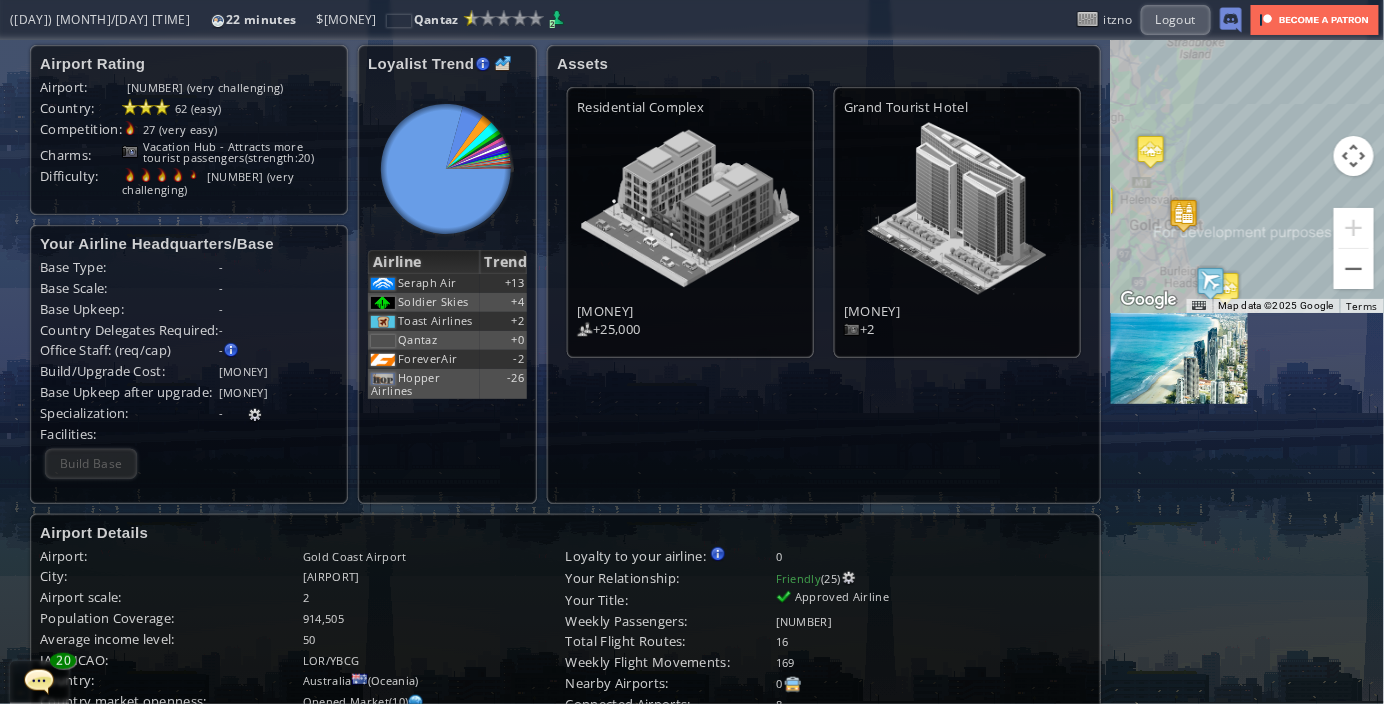 drag, startPoint x: 1219, startPoint y: 175, endPoint x: 1323, endPoint y: 193, distance: 105.546196 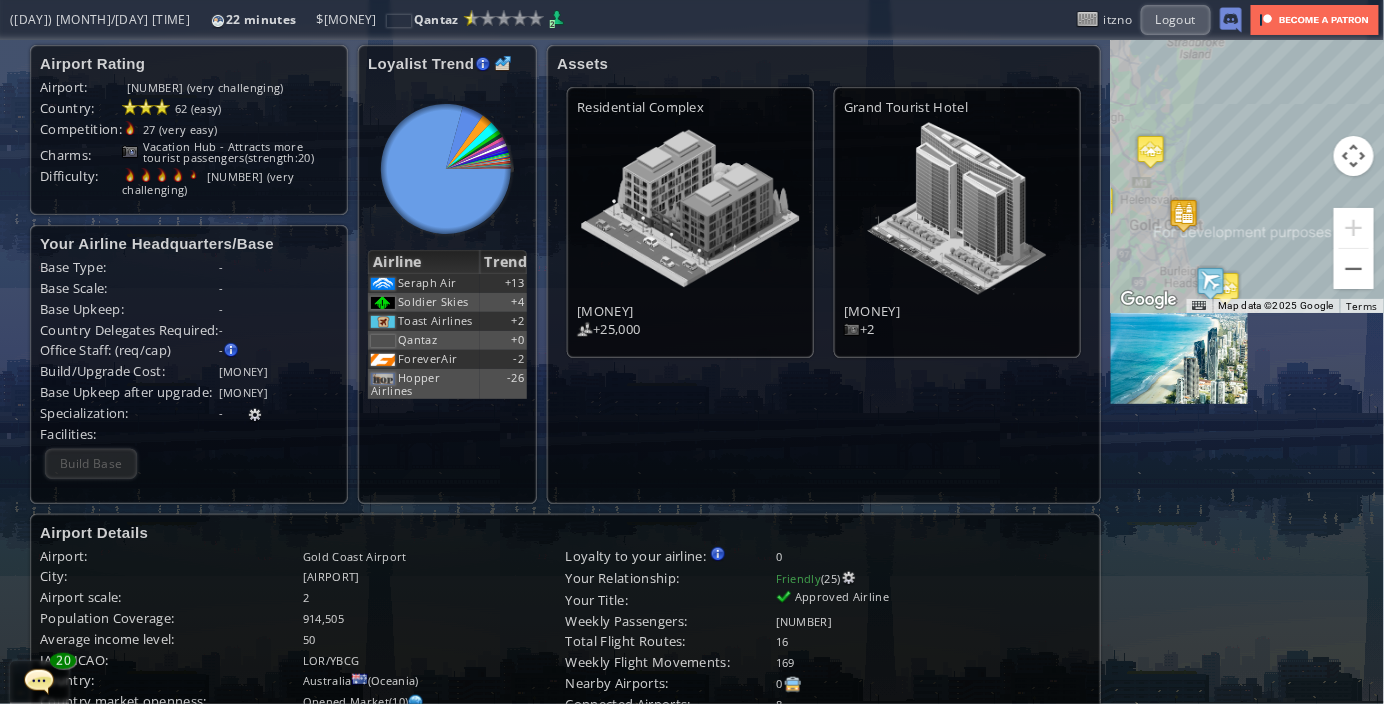 click on "To navigate, press the arrow keys." at bounding box center (1247, 176) 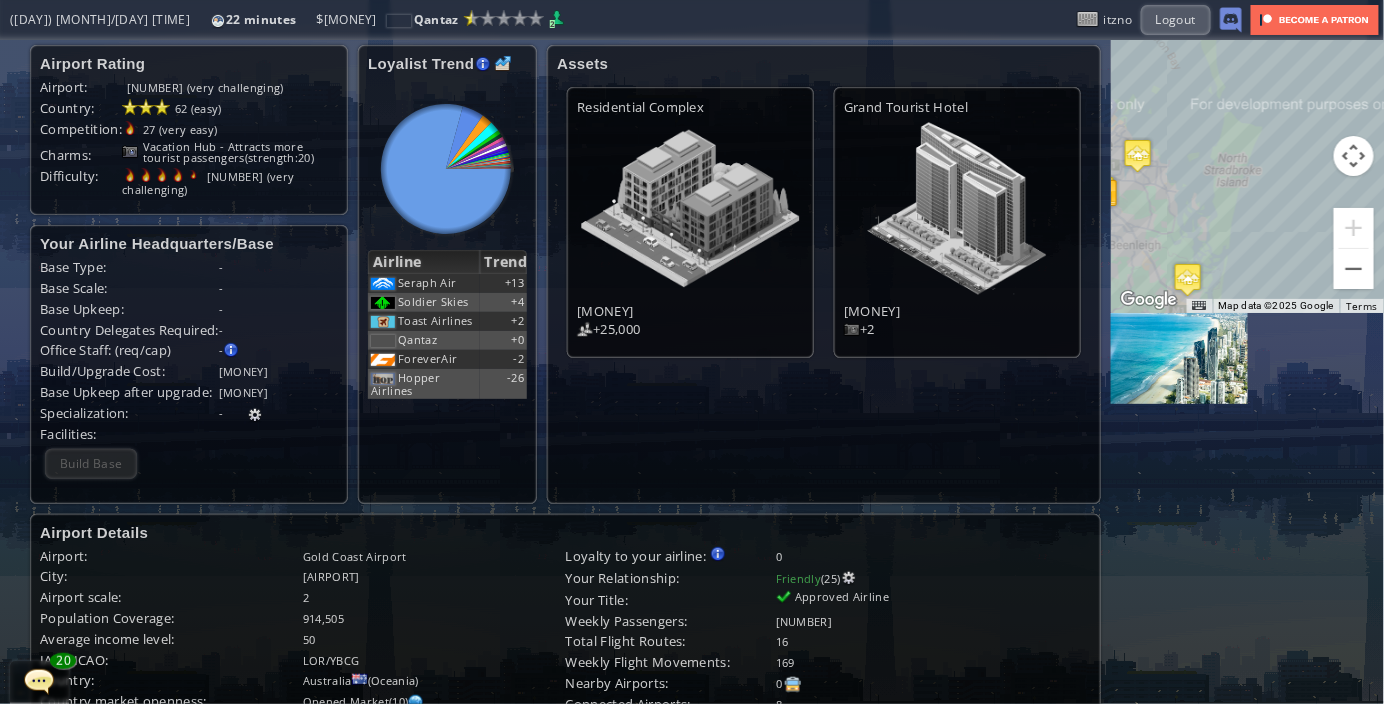 drag, startPoint x: 1195, startPoint y: 162, endPoint x: 1232, endPoint y: 294, distance: 137.08757 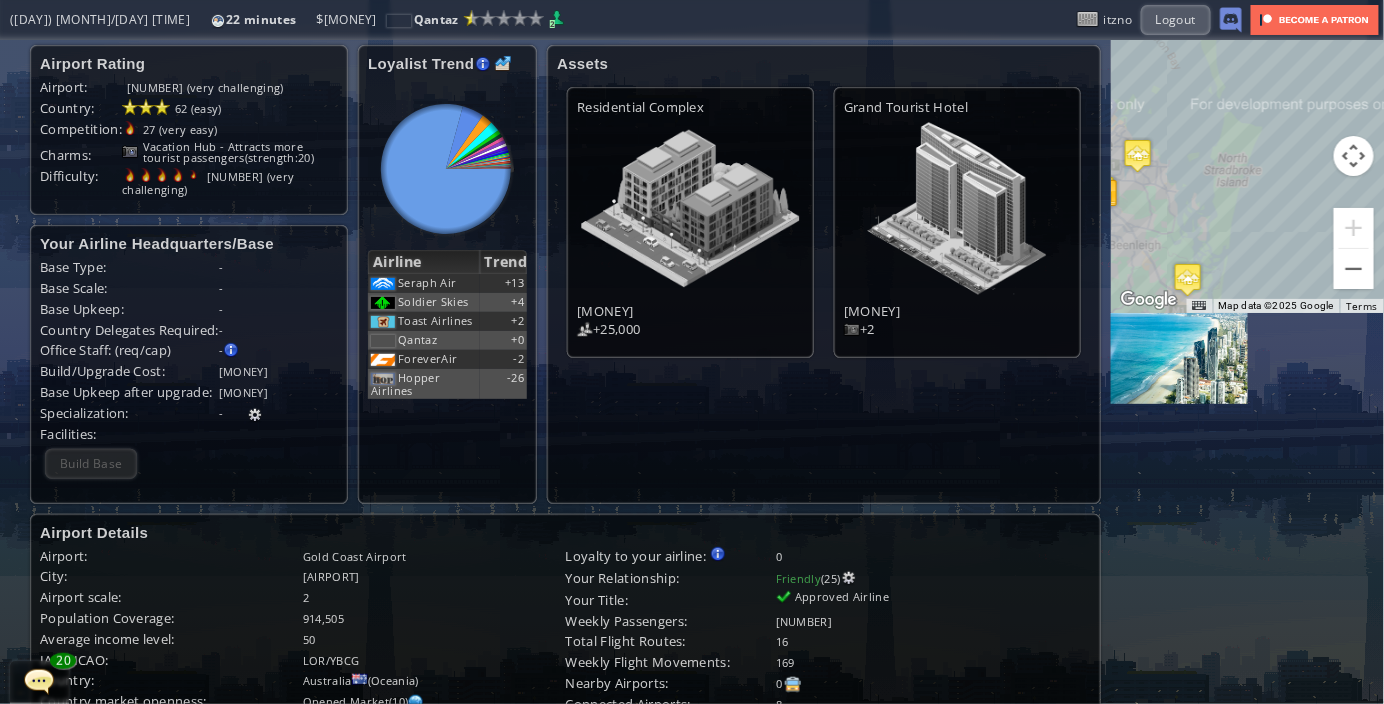 click on "To navigate, press the arrow keys." at bounding box center (1247, 176) 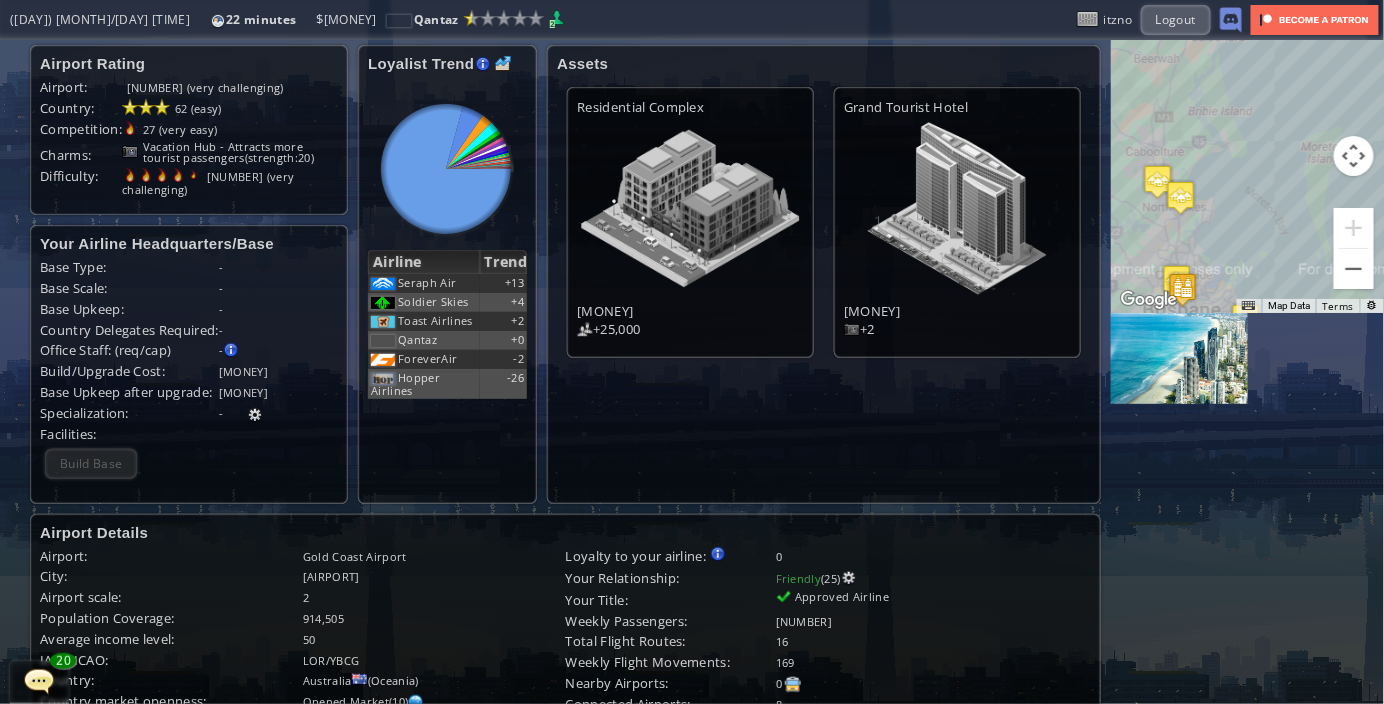 drag, startPoint x: 1176, startPoint y: 98, endPoint x: 1282, endPoint y: 264, distance: 196.95685 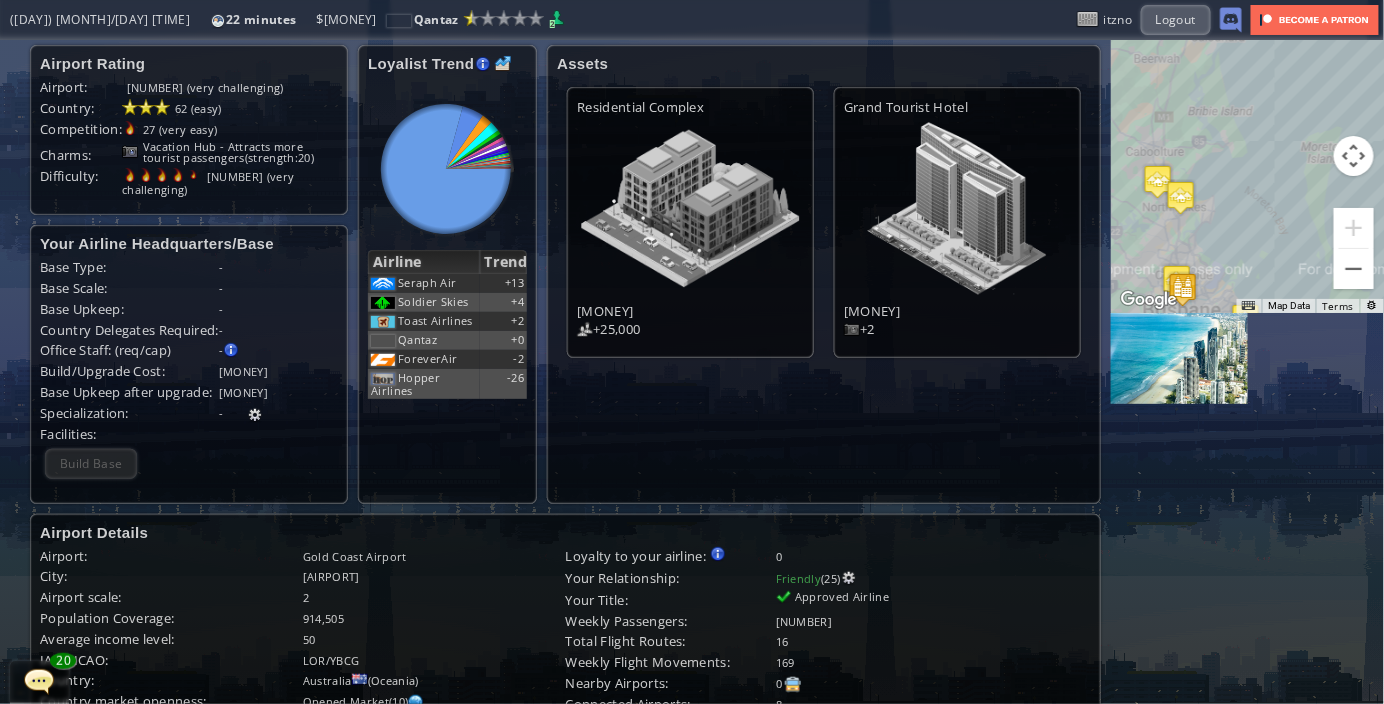 click on "To navigate, press the arrow keys." at bounding box center (1247, 176) 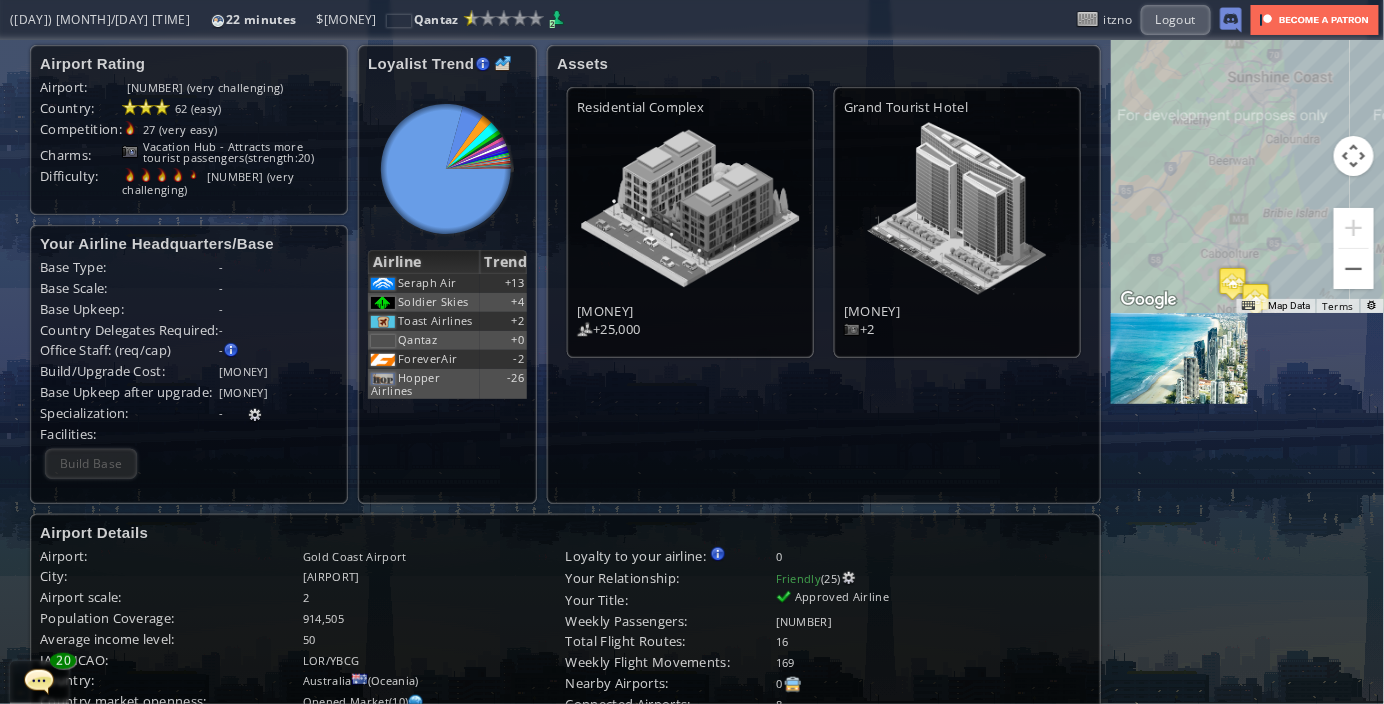drag, startPoint x: 1230, startPoint y: 167, endPoint x: 1283, endPoint y: 233, distance: 84.646324 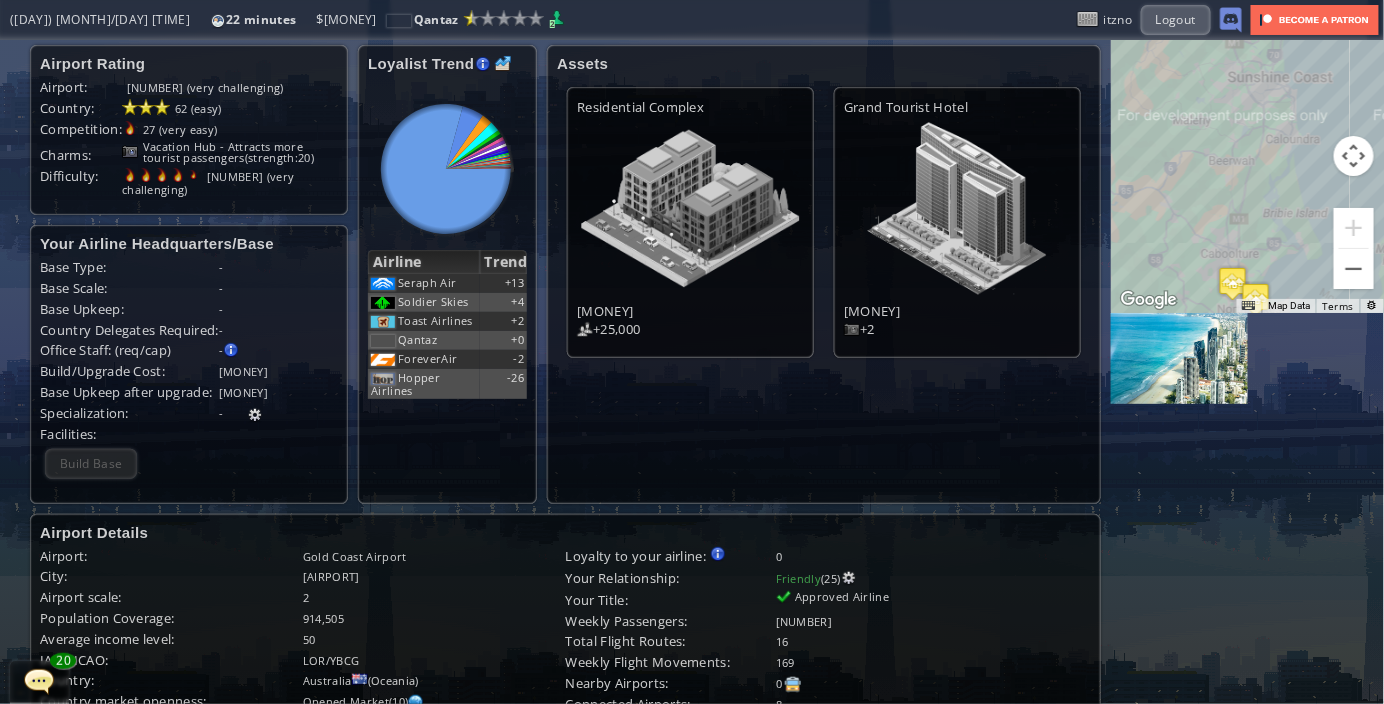 click on "To navigate, press the arrow keys." at bounding box center [1247, 176] 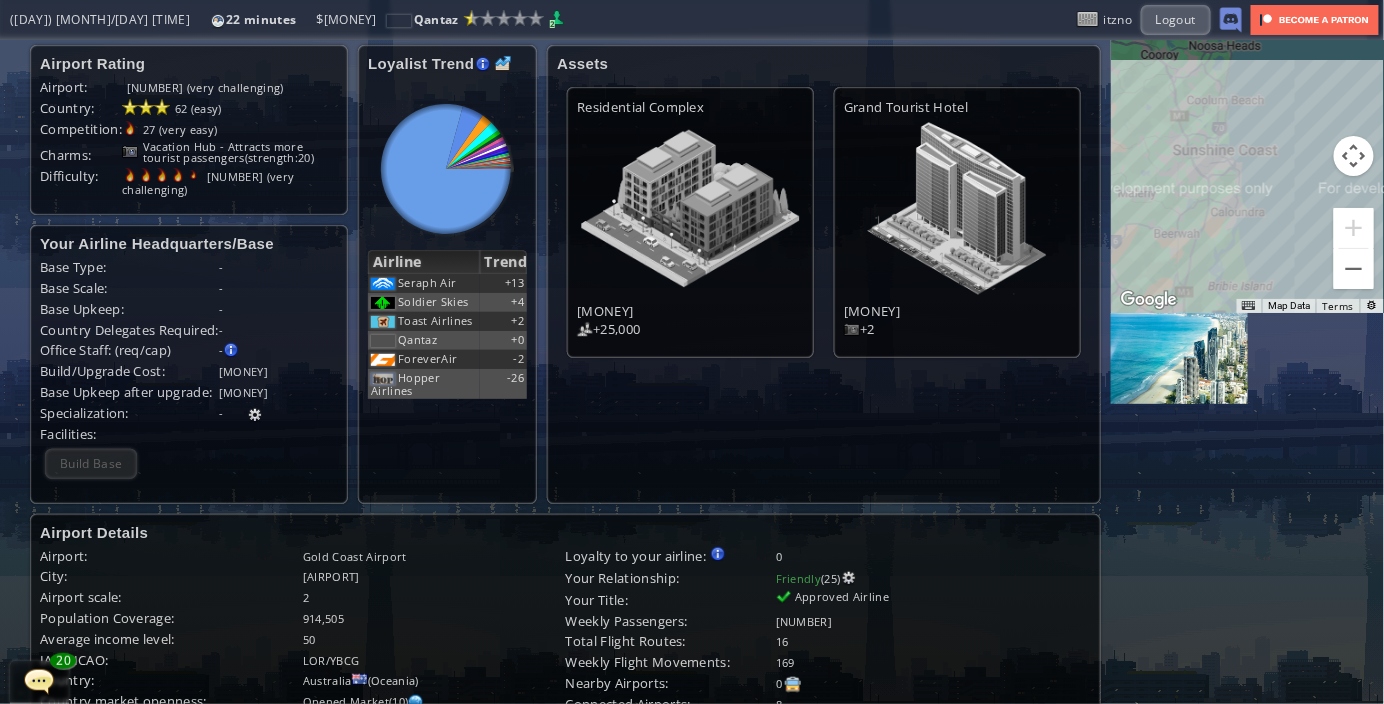drag, startPoint x: 1261, startPoint y: 118, endPoint x: 1202, endPoint y: 196, distance: 97.80082 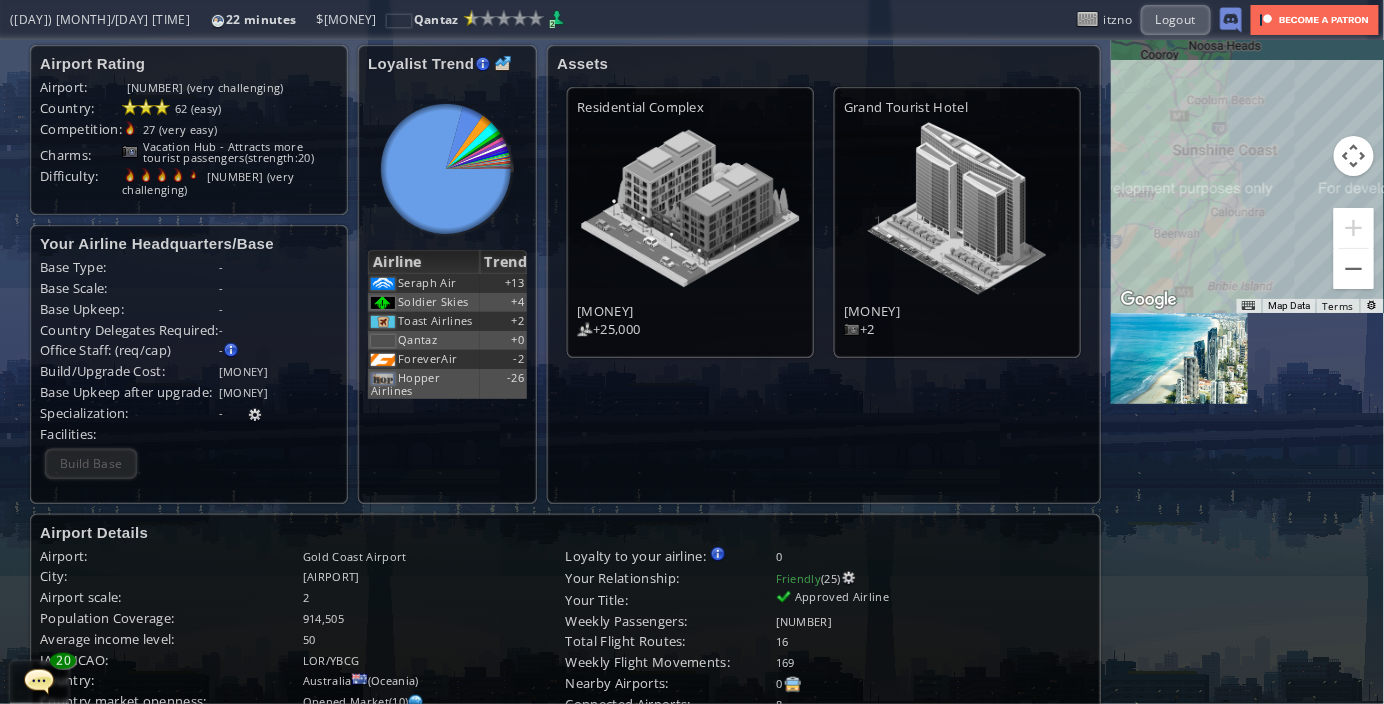 click on "To navigate, press the arrow keys." at bounding box center [1247, 176] 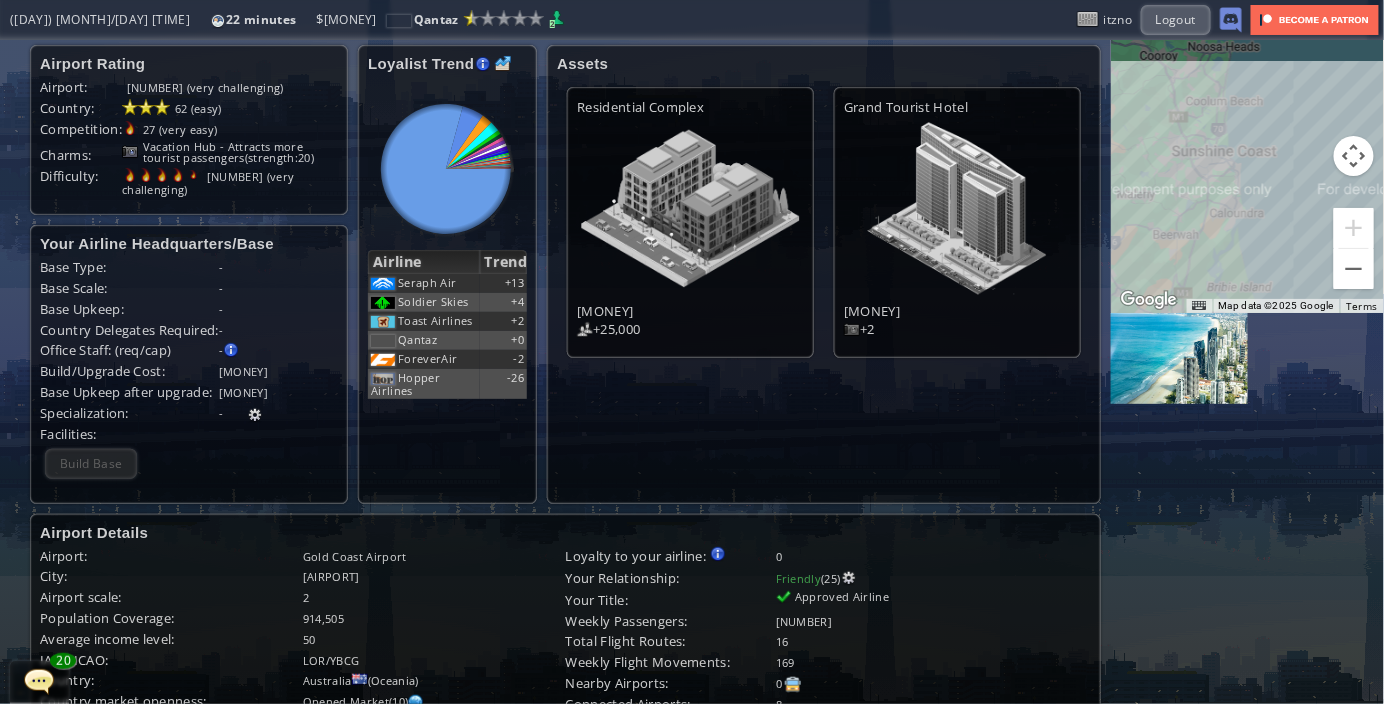 click on "To navigate, press the arrow keys." at bounding box center (1247, 176) 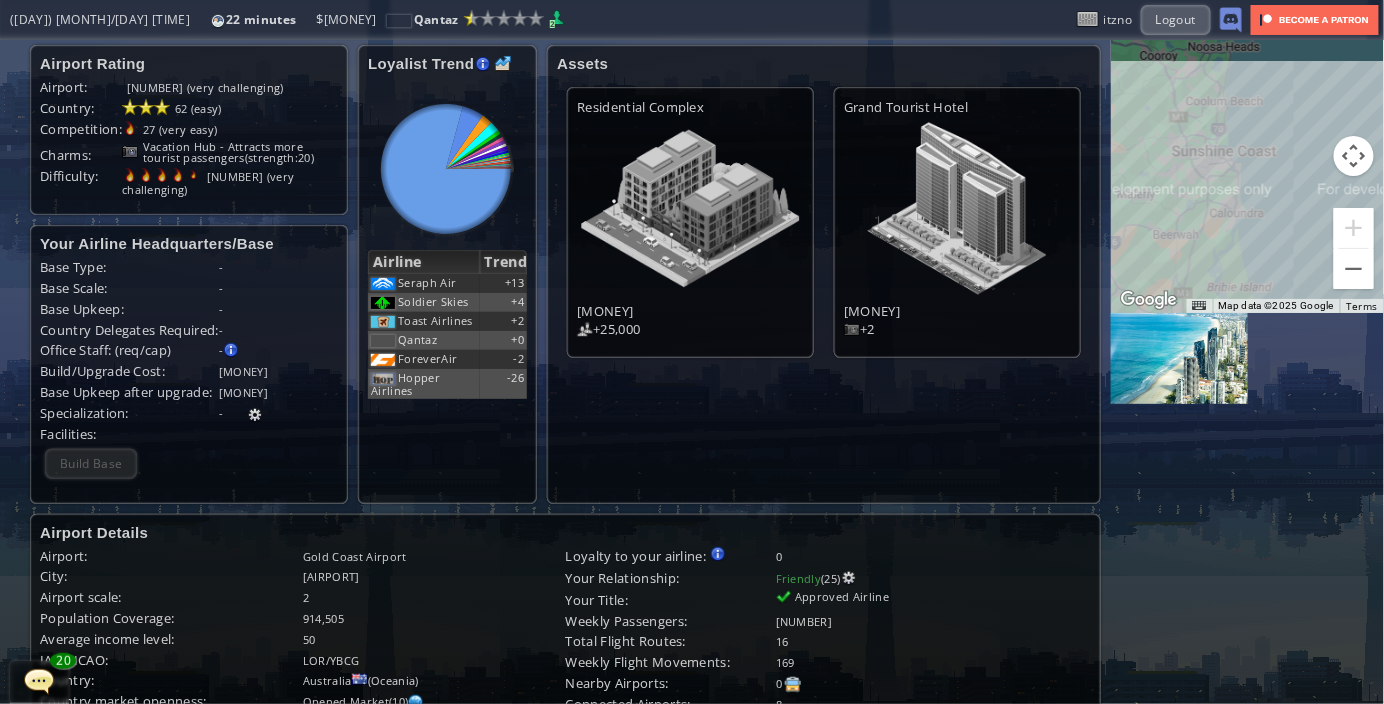 click on "To navigate, press the arrow keys." at bounding box center [1247, 176] 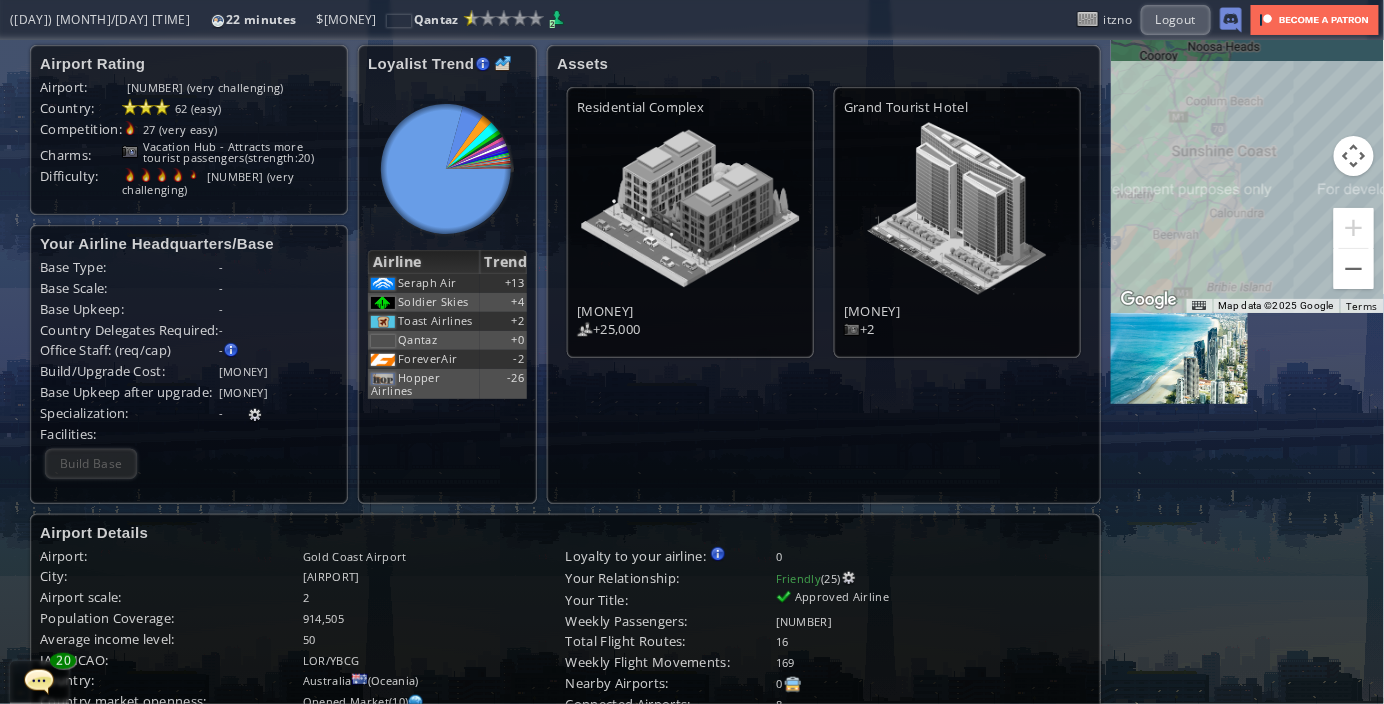 click on "To navigate, press the arrow keys." at bounding box center [1247, 176] 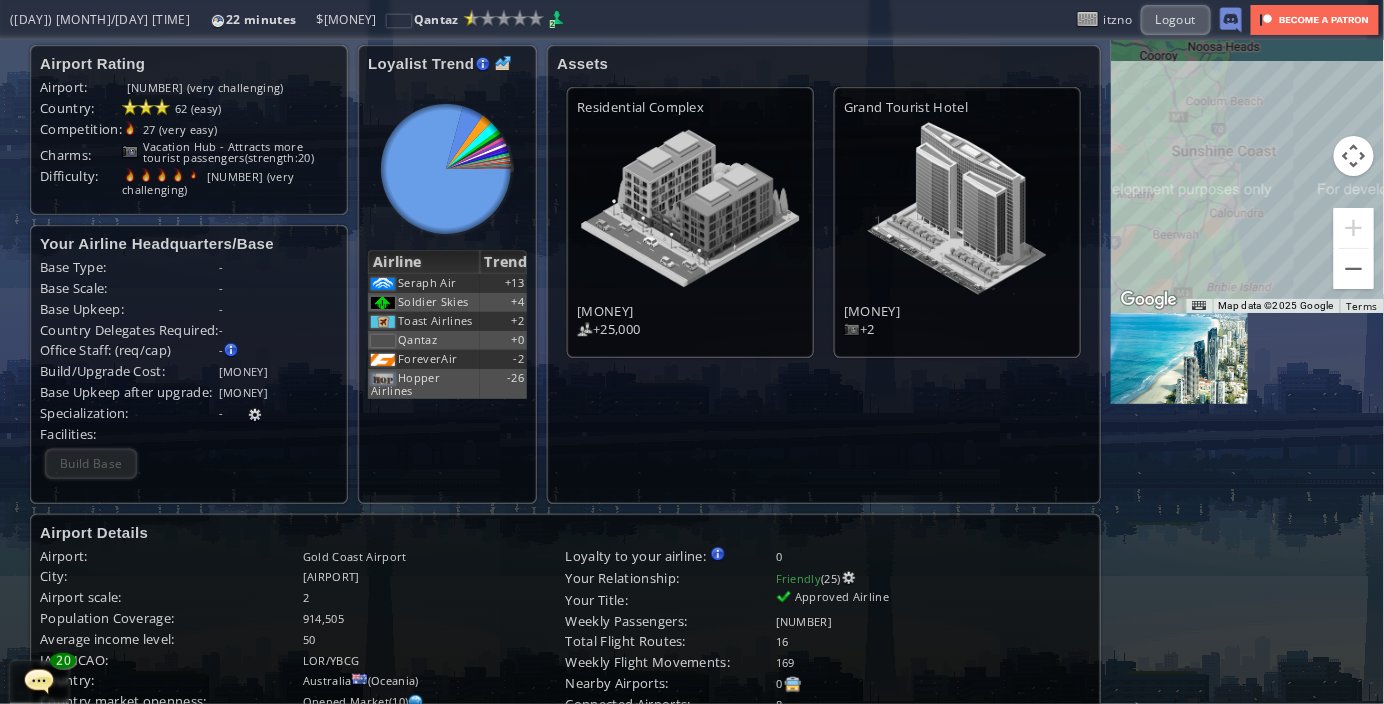 click on "Map Data Map data ©[YEAR] Google Map data ©[YEAR] Google [NUMBER] km  Click to toggle between metric and imperial units Terms" at bounding box center (1247, 176) 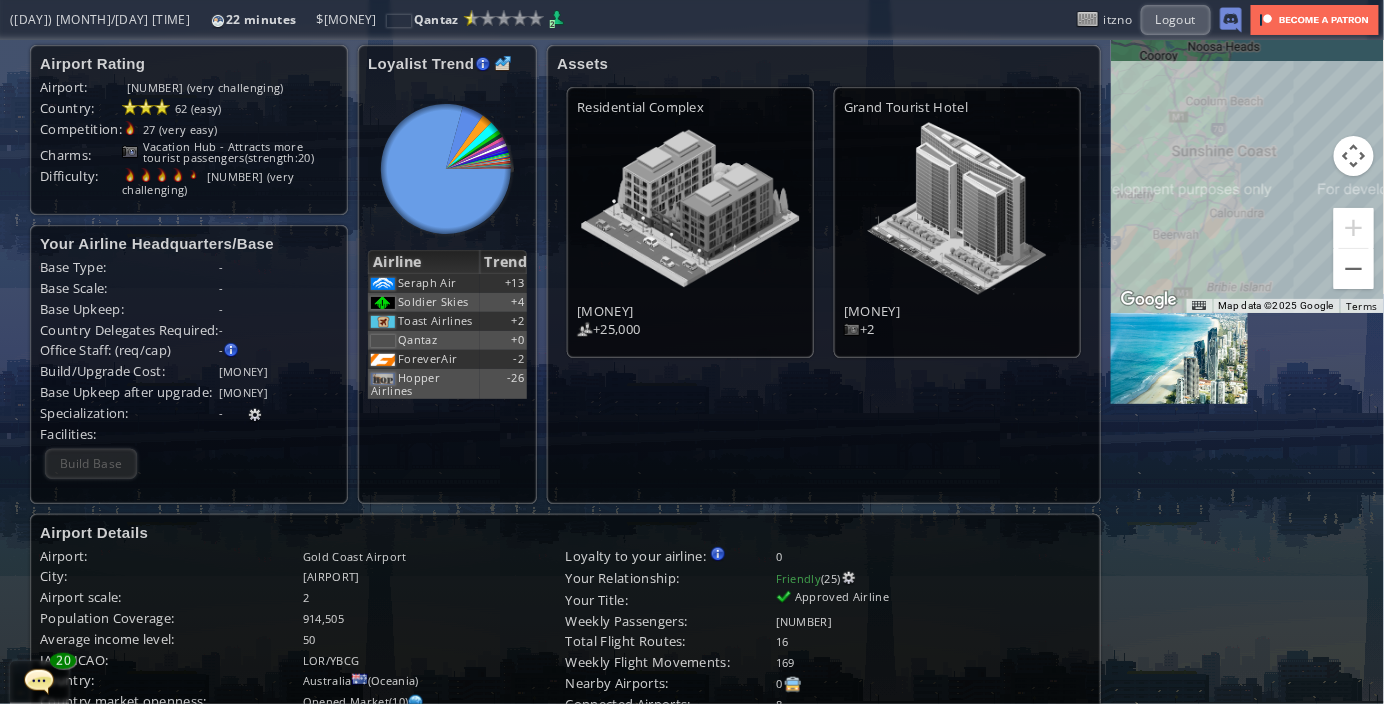 click on "To navigate, press the arrow keys." at bounding box center (1247, 176) 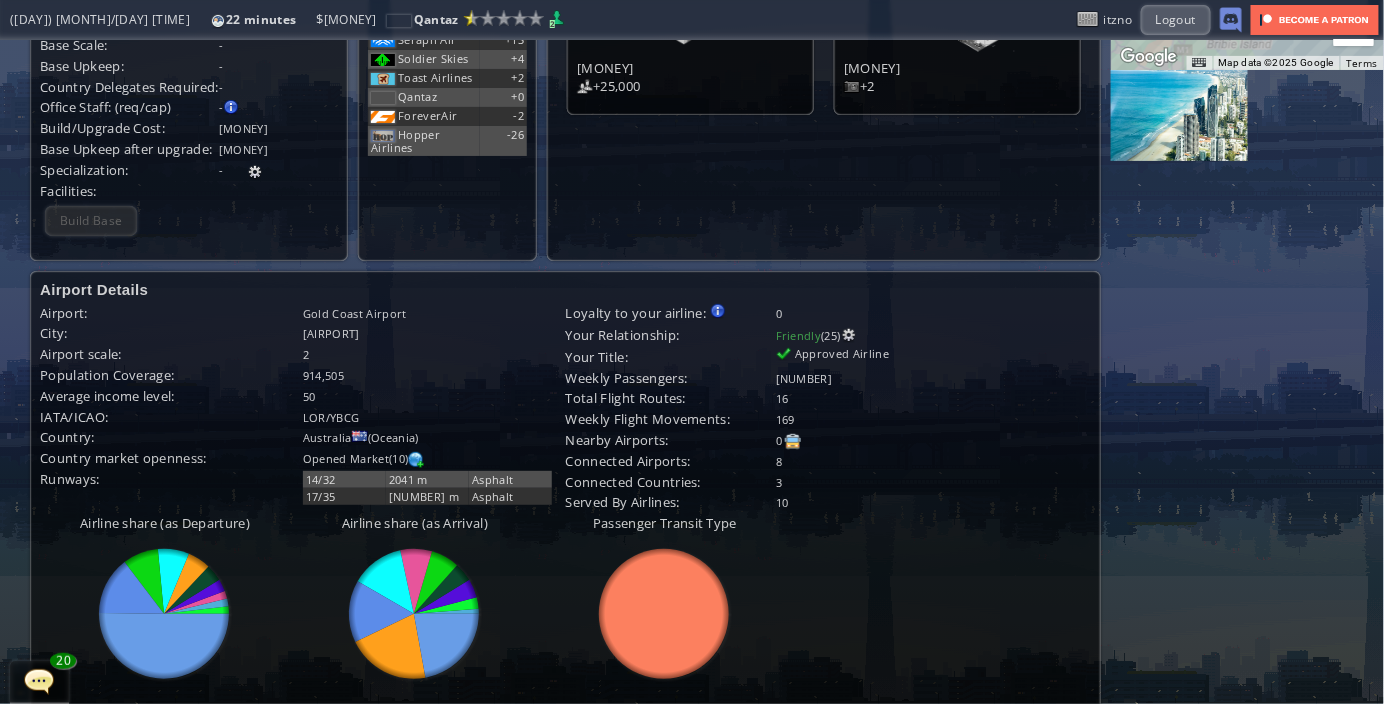 scroll, scrollTop: 299, scrollLeft: 0, axis: vertical 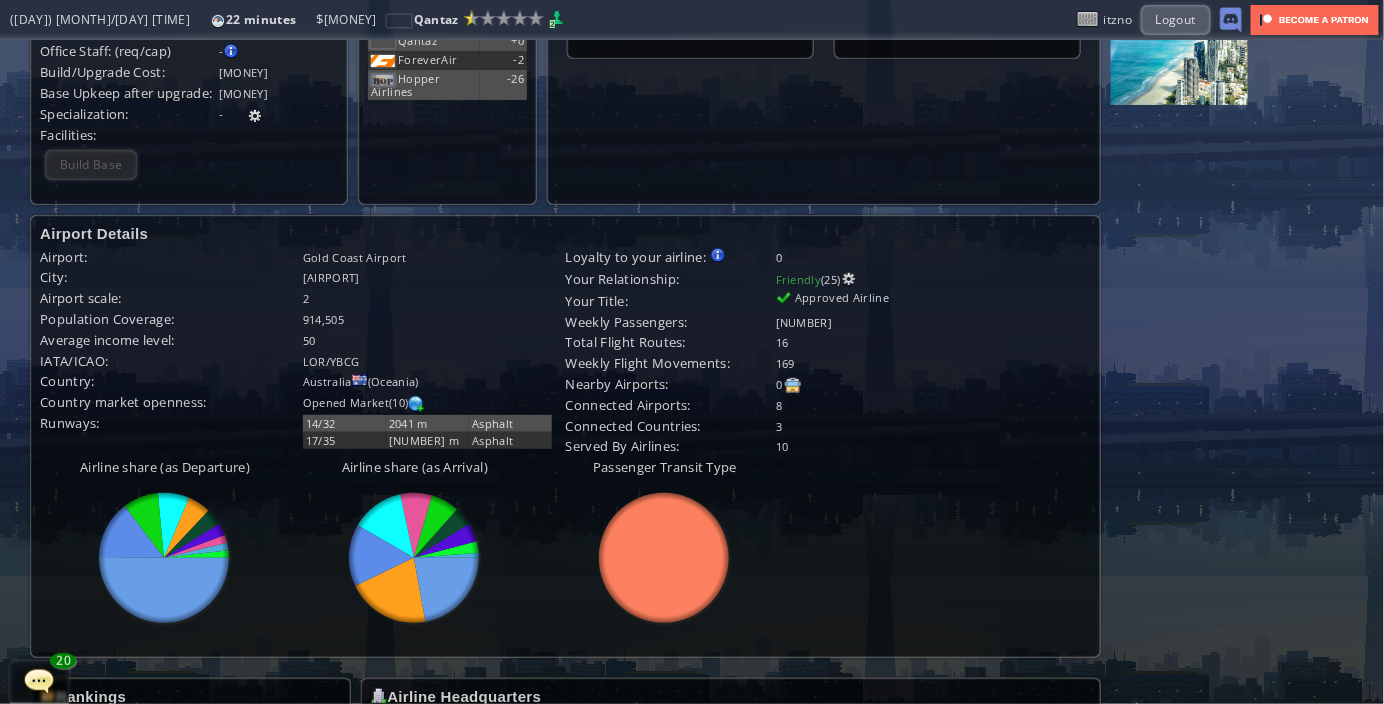 click at bounding box center [39, 681] 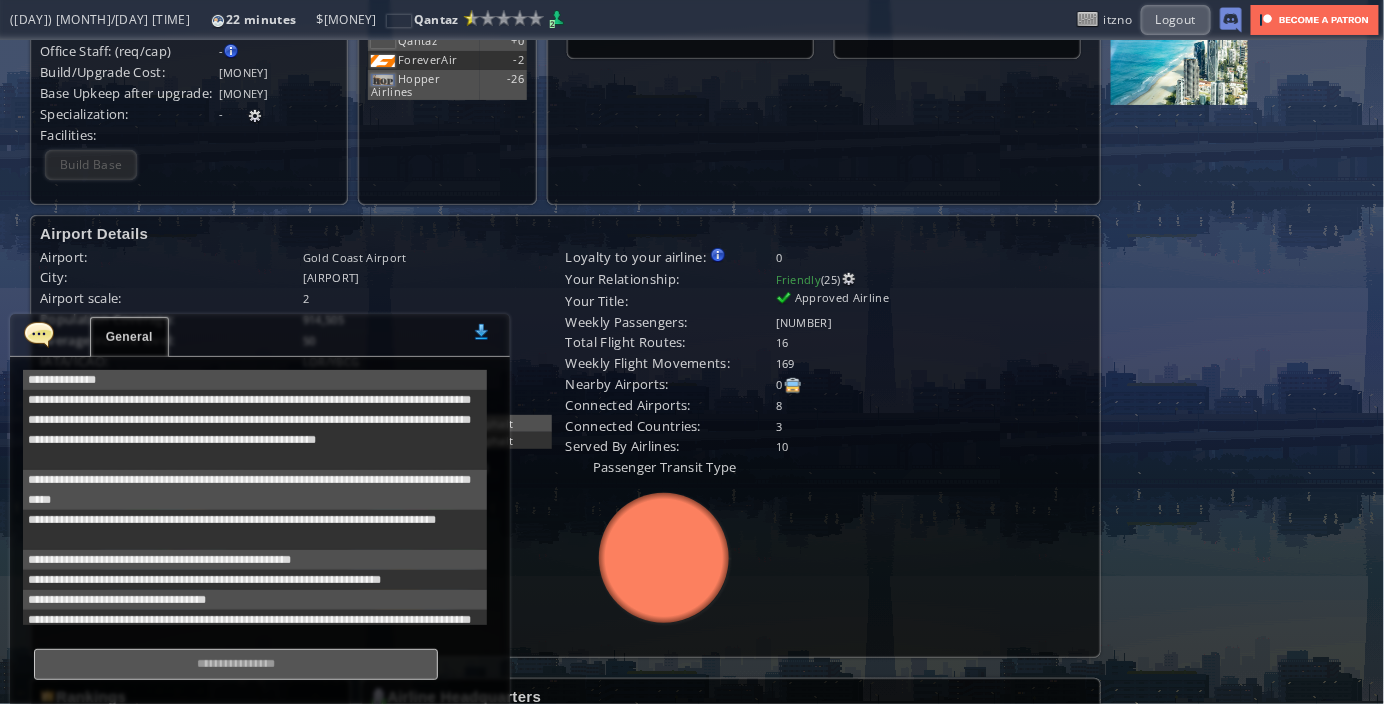 scroll, scrollTop: 718, scrollLeft: 0, axis: vertical 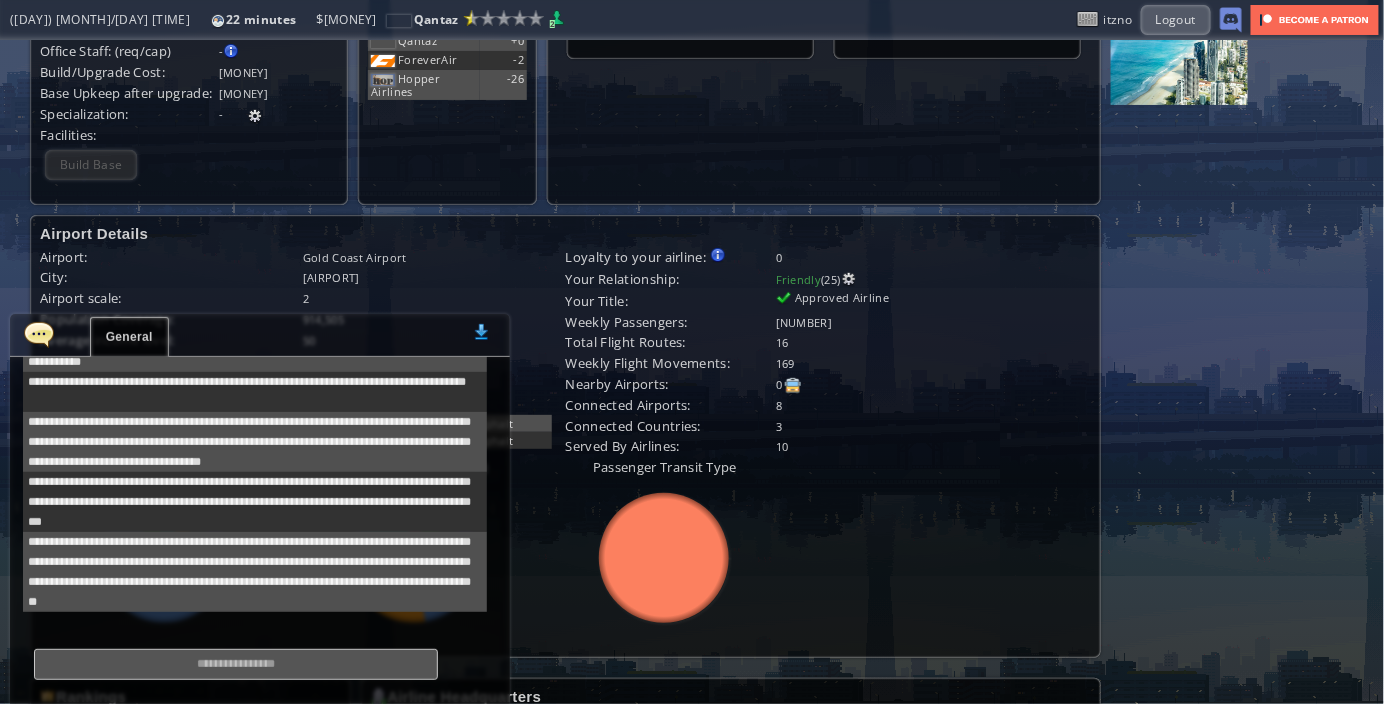 click on "General" at bounding box center (129, 337) 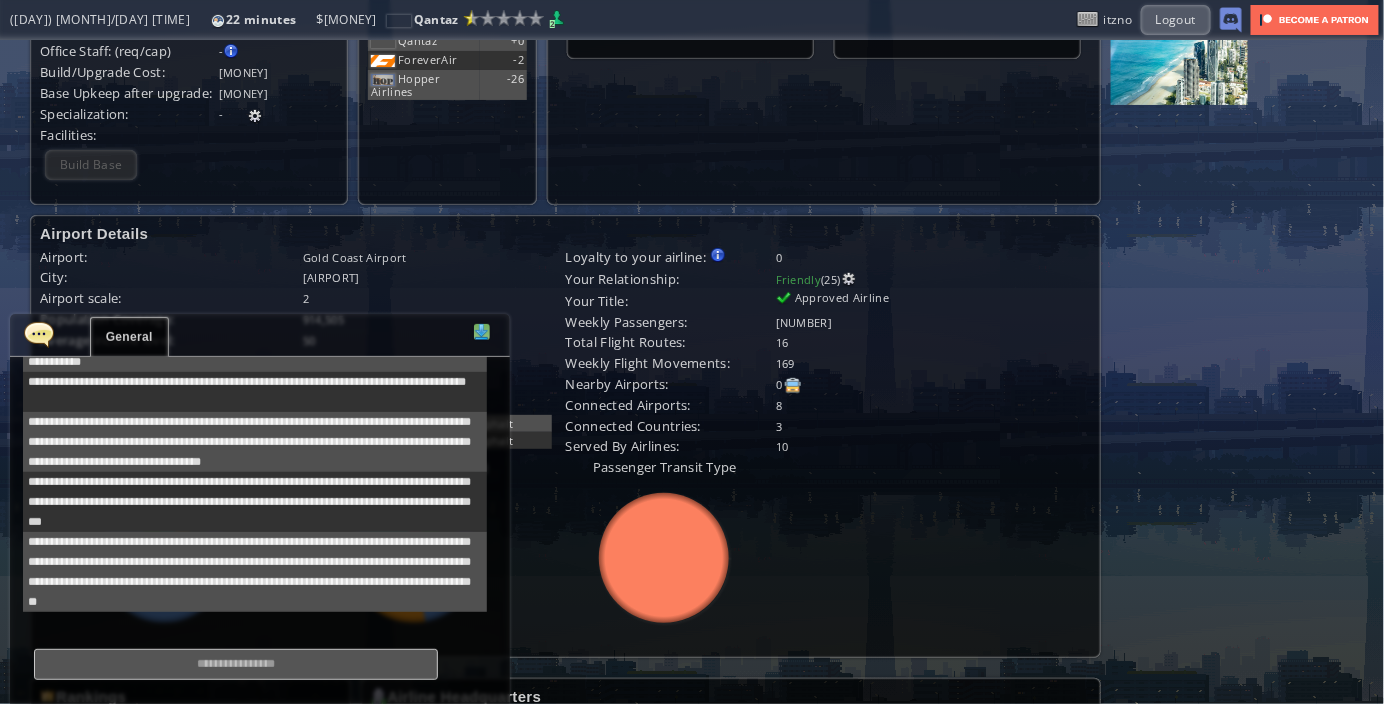 click at bounding box center (482, 332) 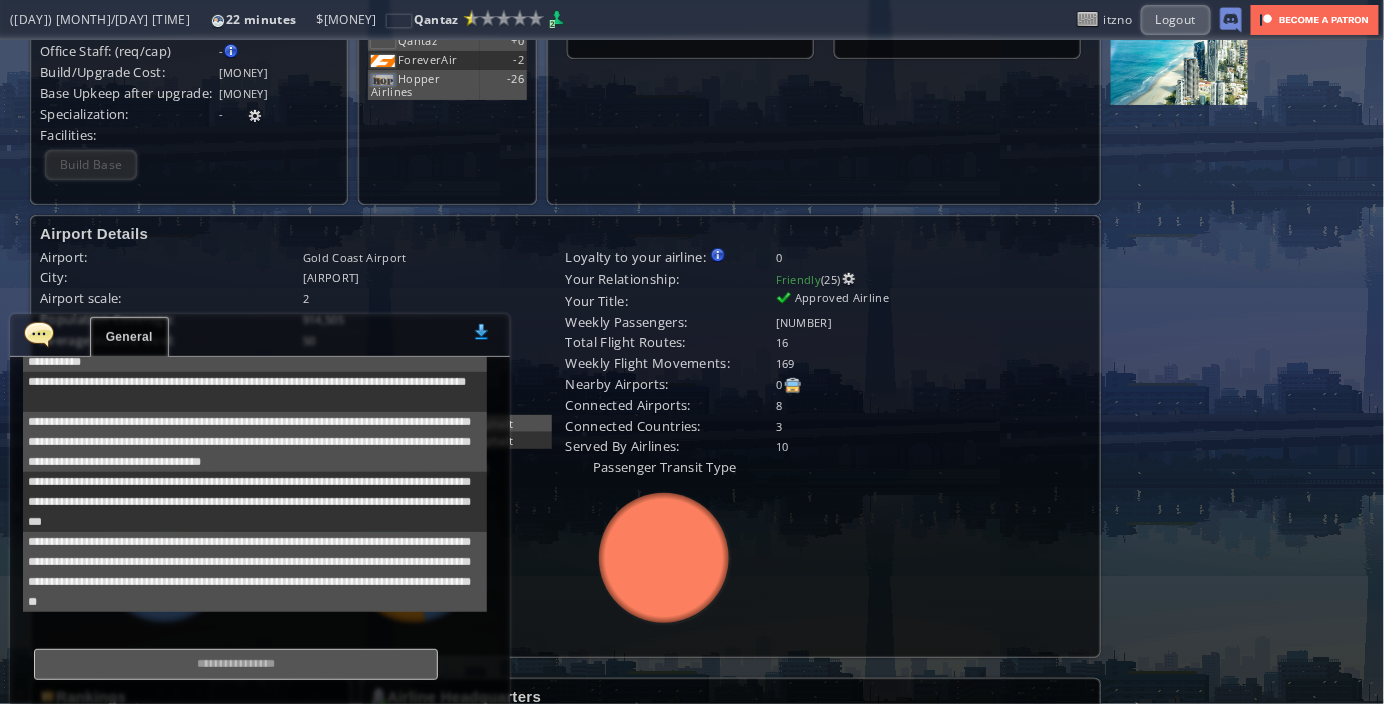 click at bounding box center [39, 334] 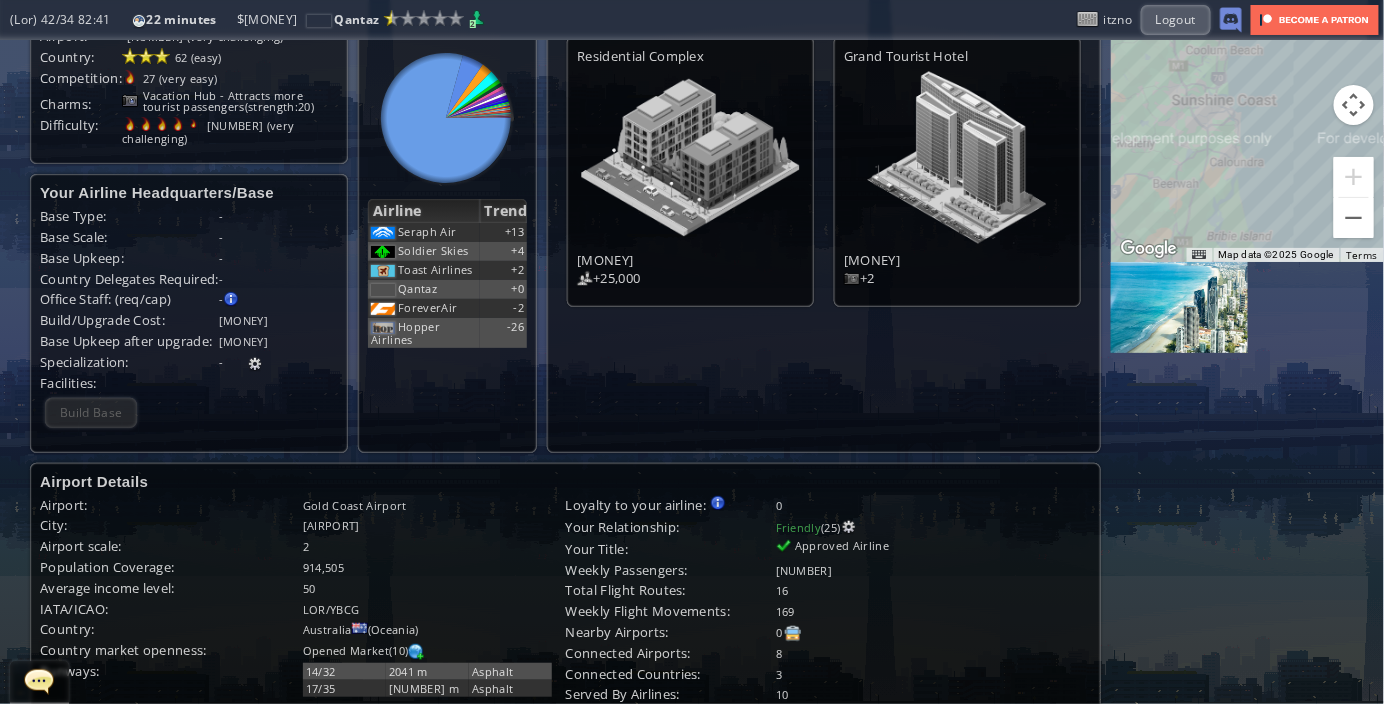 scroll, scrollTop: 0, scrollLeft: 0, axis: both 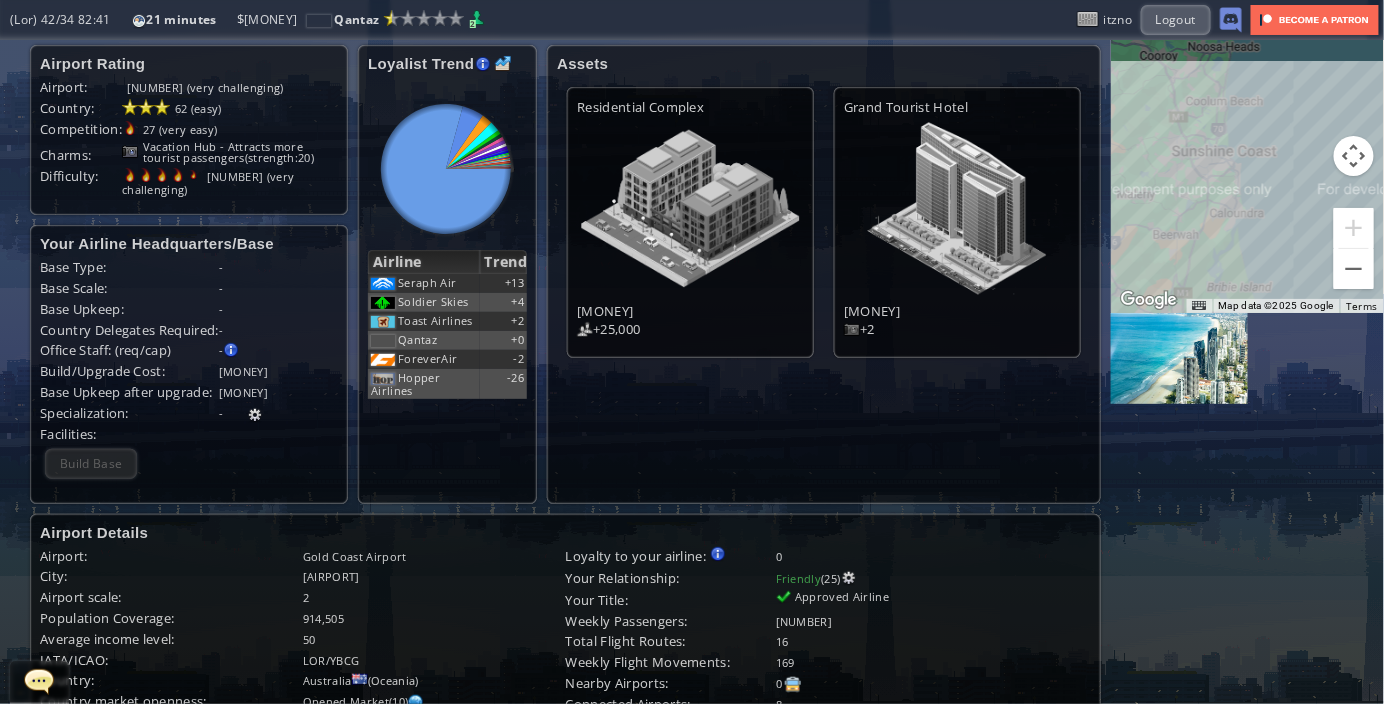 click at bounding box center [1354, 156] 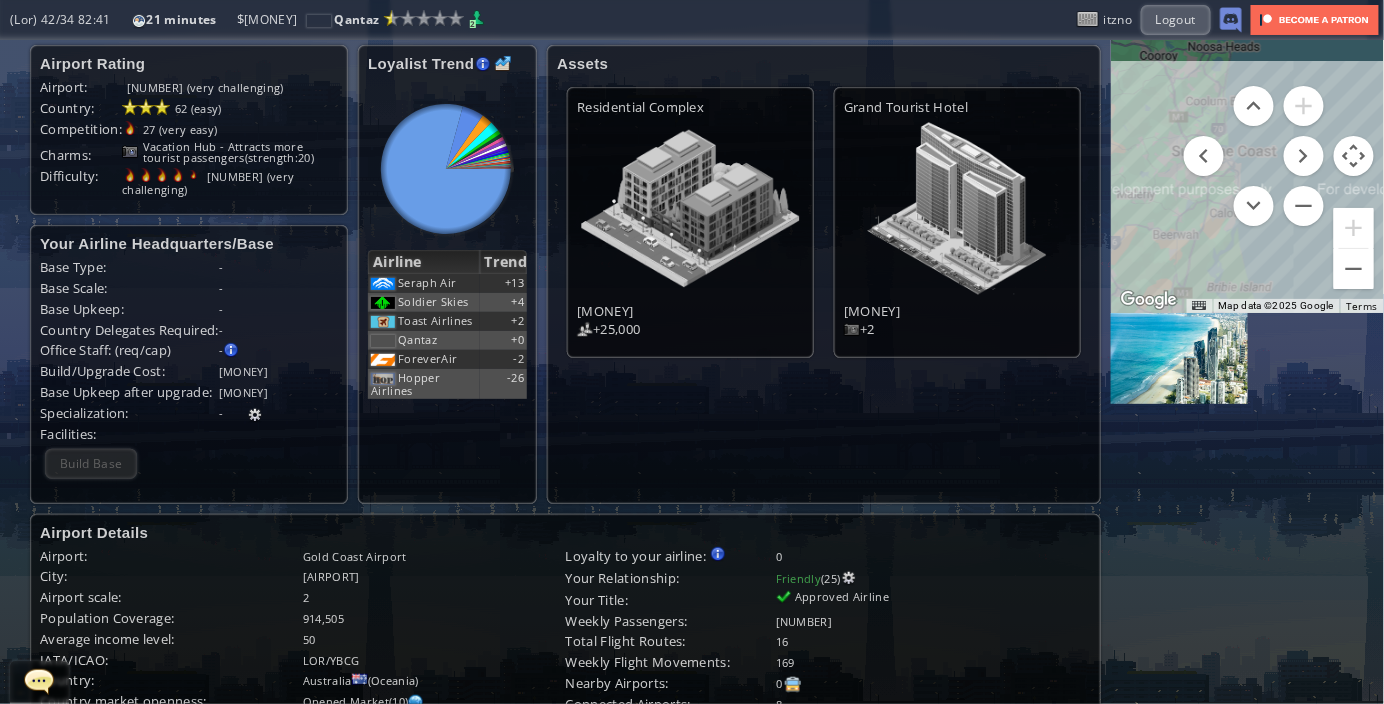 click at bounding box center (1354, 156) 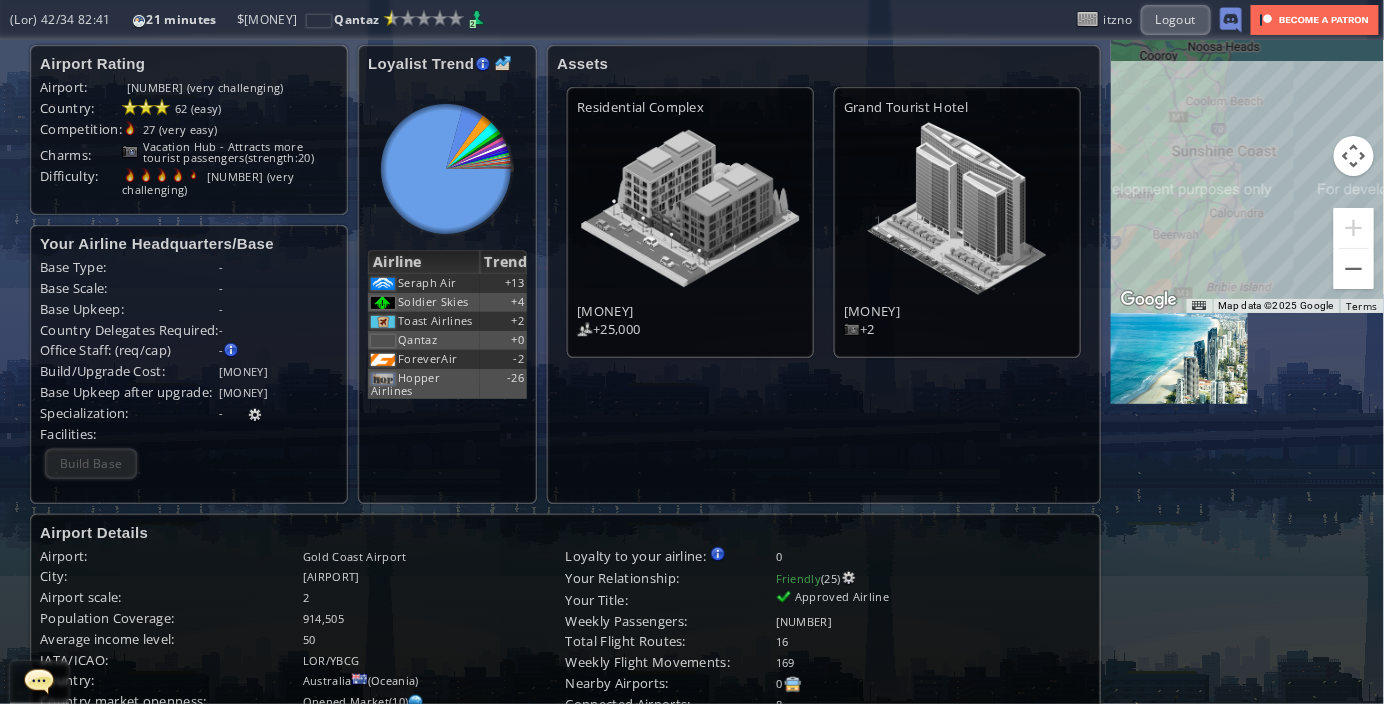 click at bounding box center [139, 21] 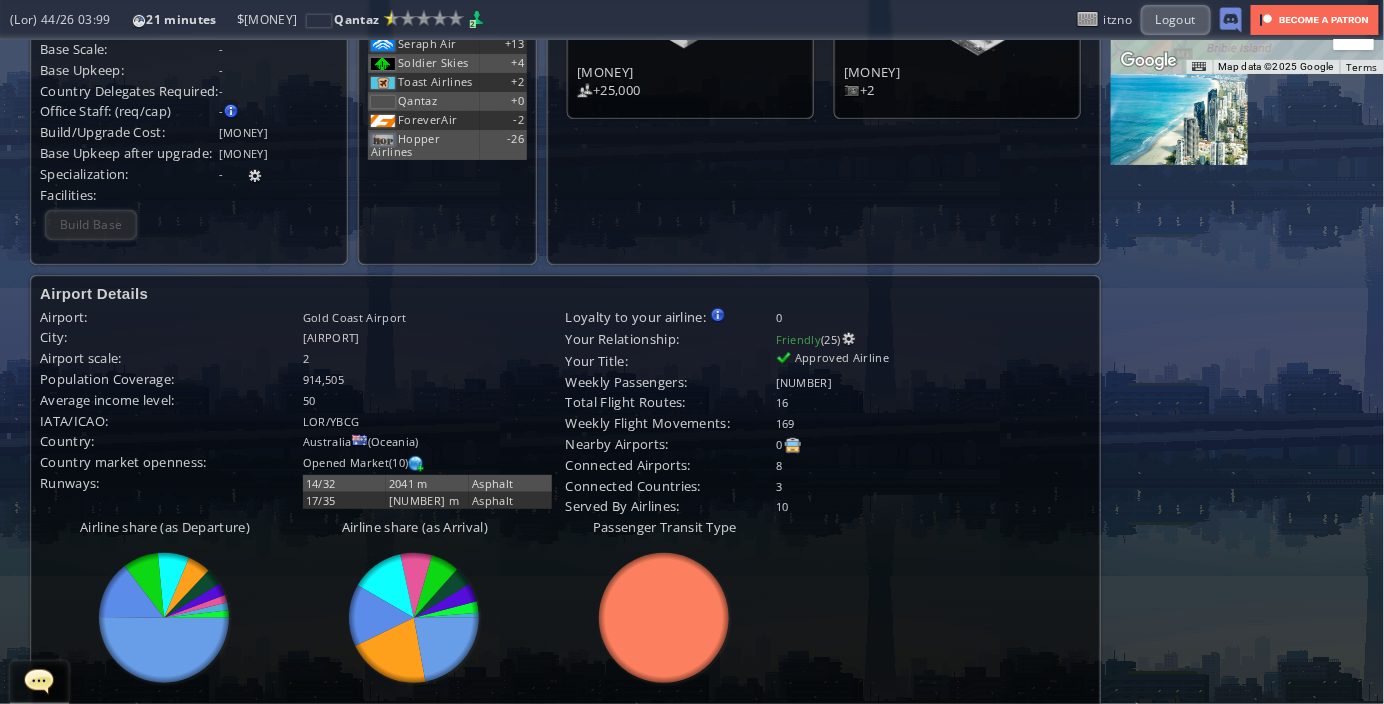 scroll, scrollTop: 0, scrollLeft: 0, axis: both 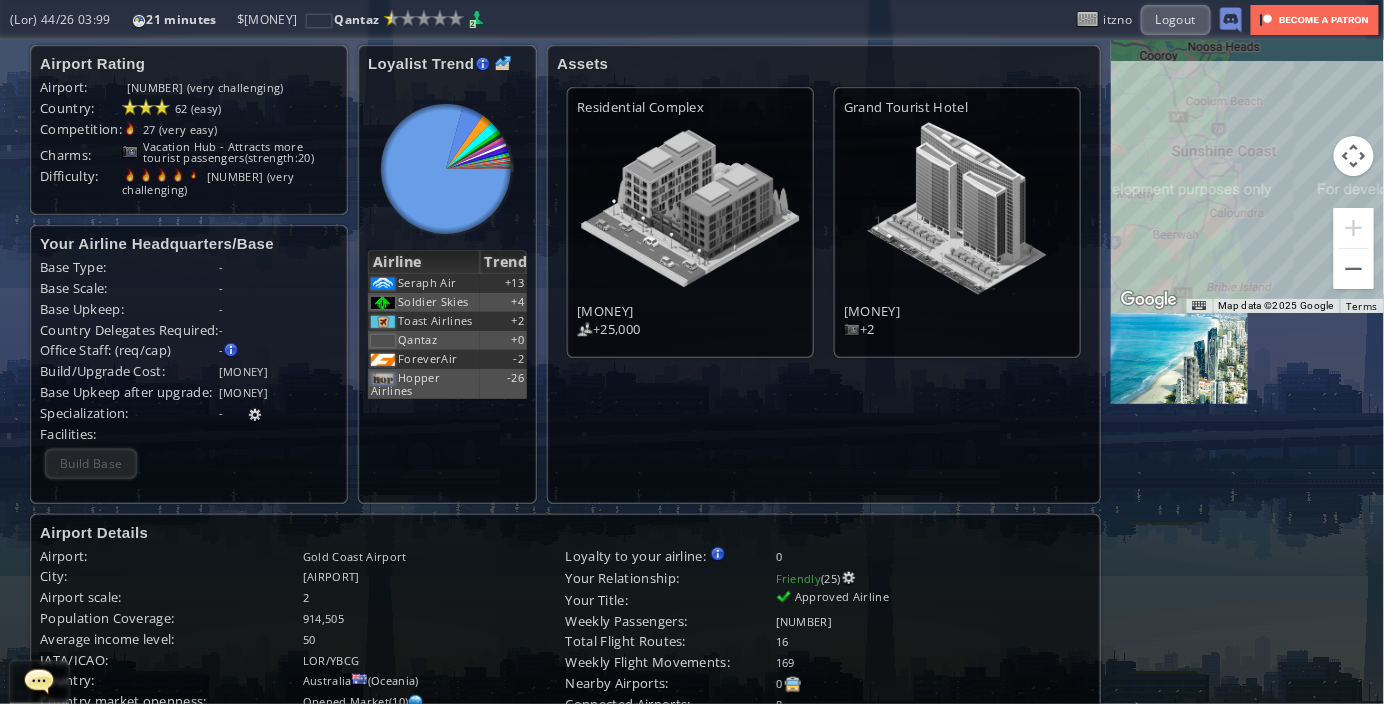 click at bounding box center [319, 21] 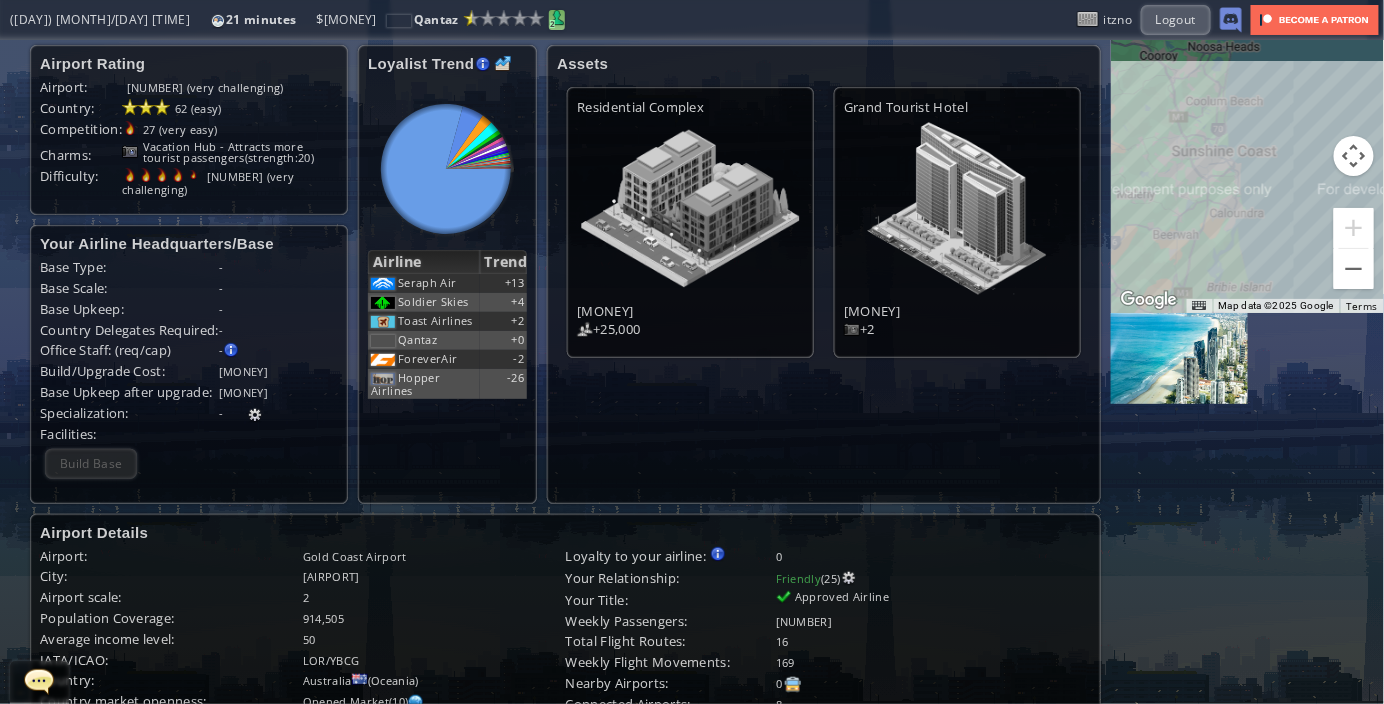 click at bounding box center (557, 18) 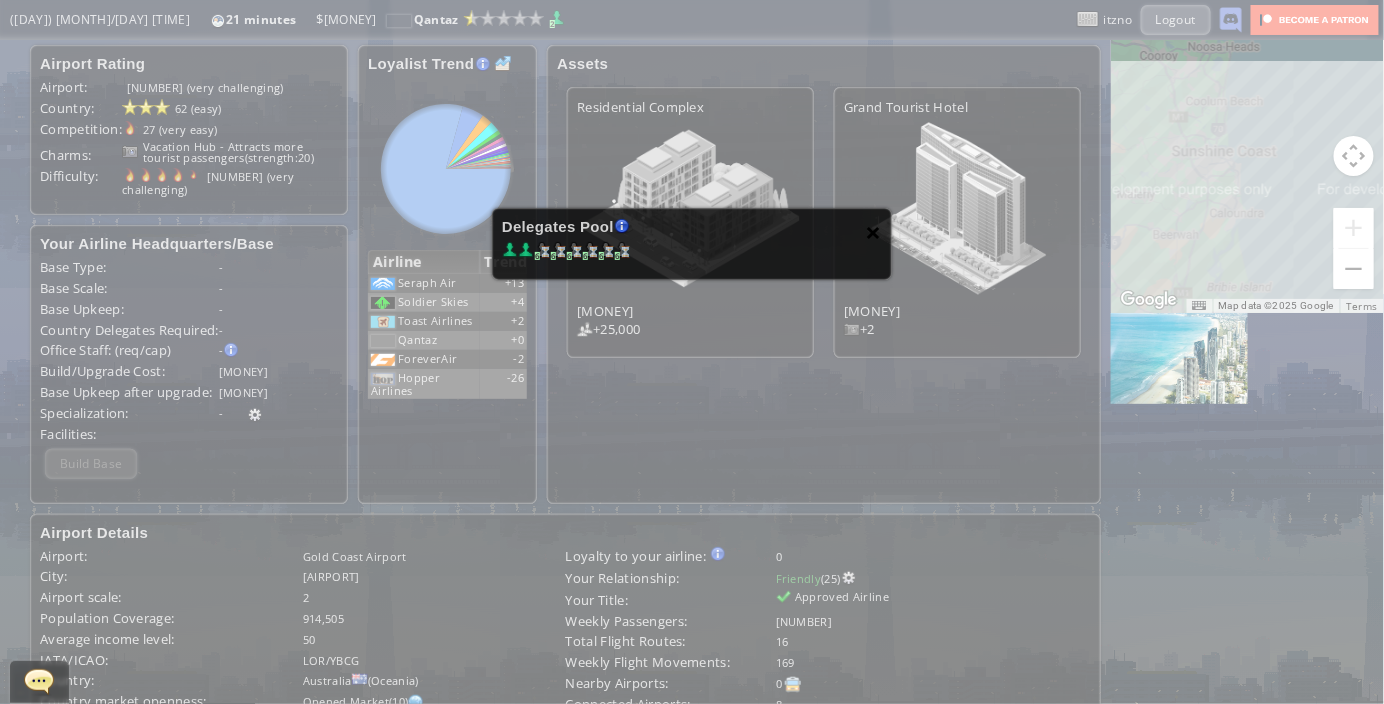 click on "×" at bounding box center (874, 232) 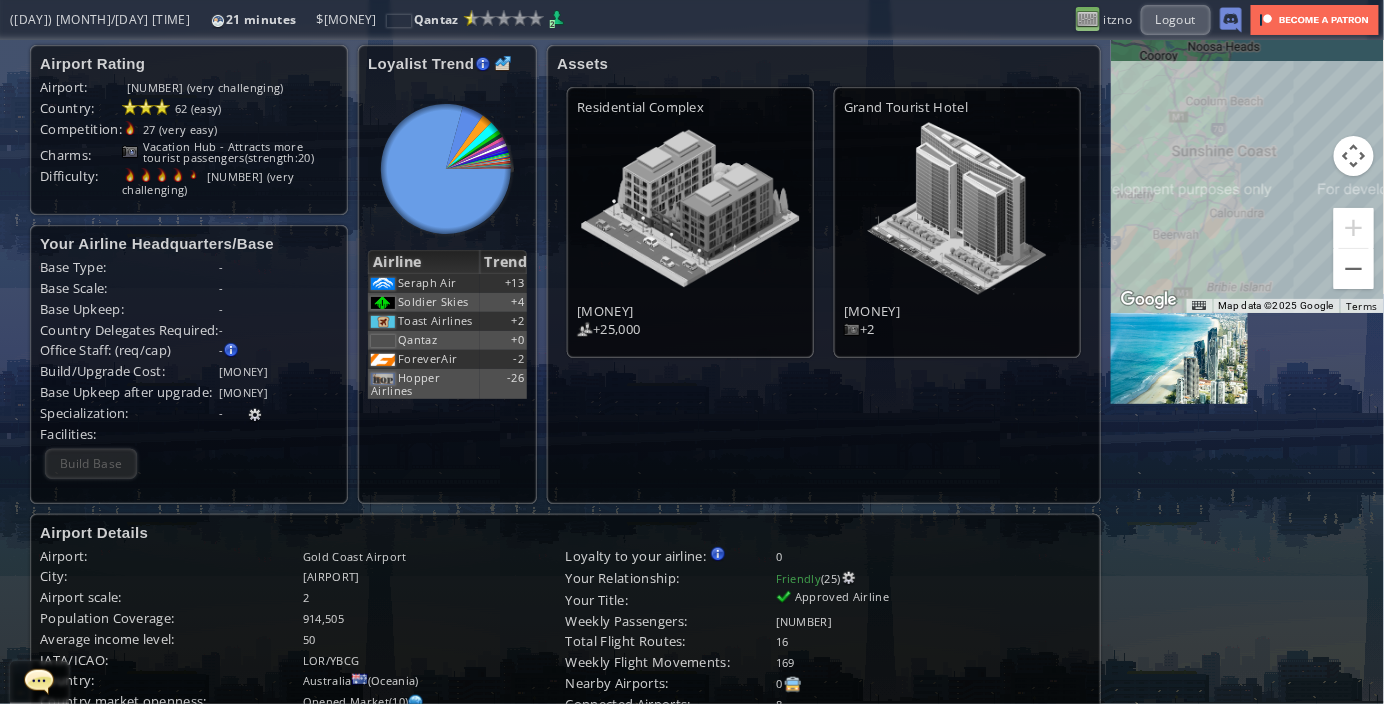 click at bounding box center [1088, 19] 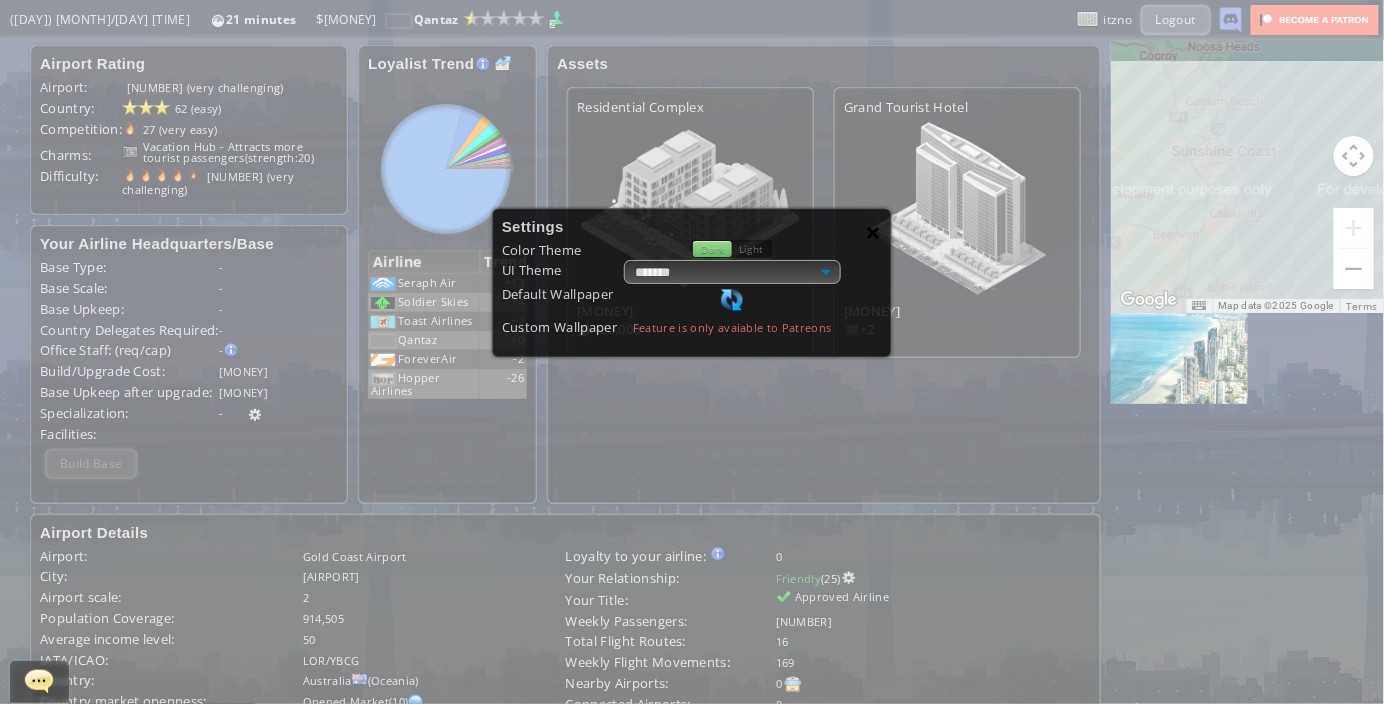 click on "×" at bounding box center (874, 232) 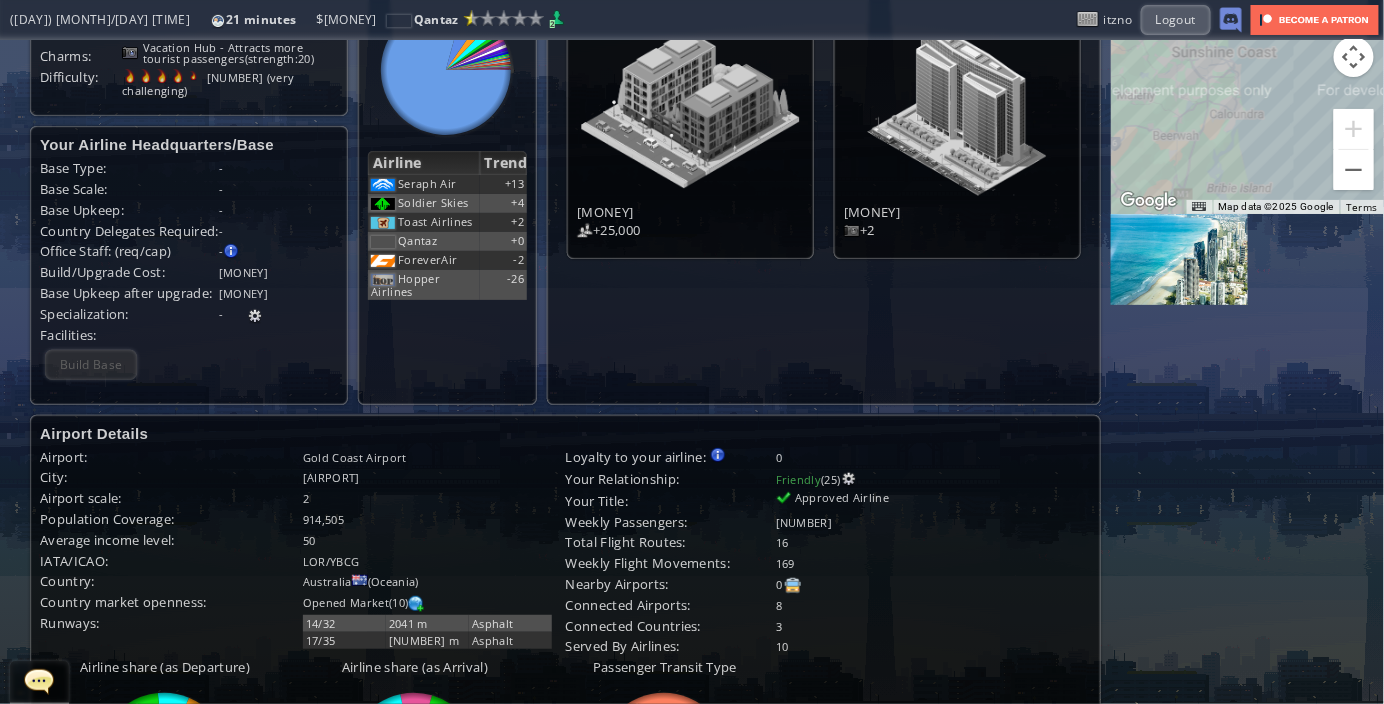 scroll, scrollTop: 0, scrollLeft: 0, axis: both 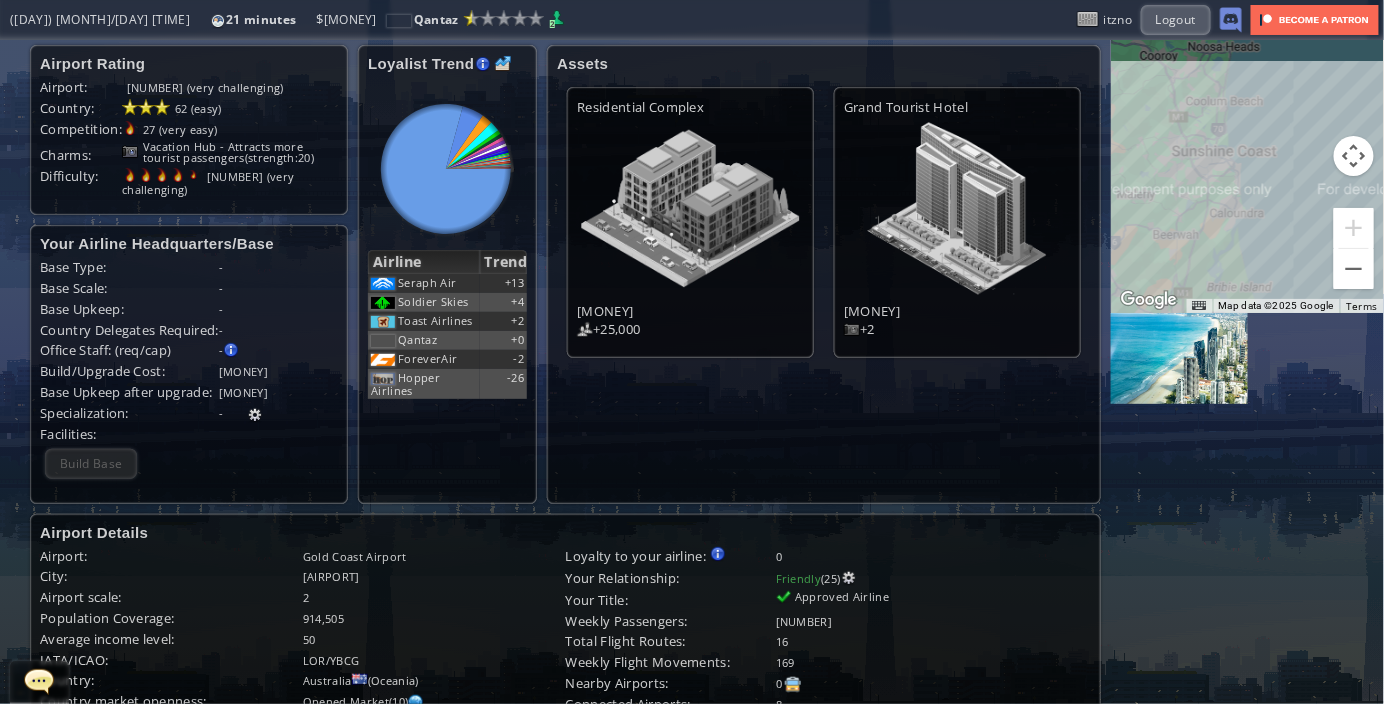 click on "Airport Rating
Airport:
9 (very challenging)
Country:
62 (easy)
Competition:
27 (very easy)
Charms:
Vacation Hub - Attracts more tourist passengers (strength:  20)
Difficulty:
91 (very challenging)
Your Airline Headquarters/Base
Base Type:
-
Base Scale:
-
Base Upkeep:
-
CountryDelegates Required:
-
Office Staff: (req/cap)
-" at bounding box center [692, 674] 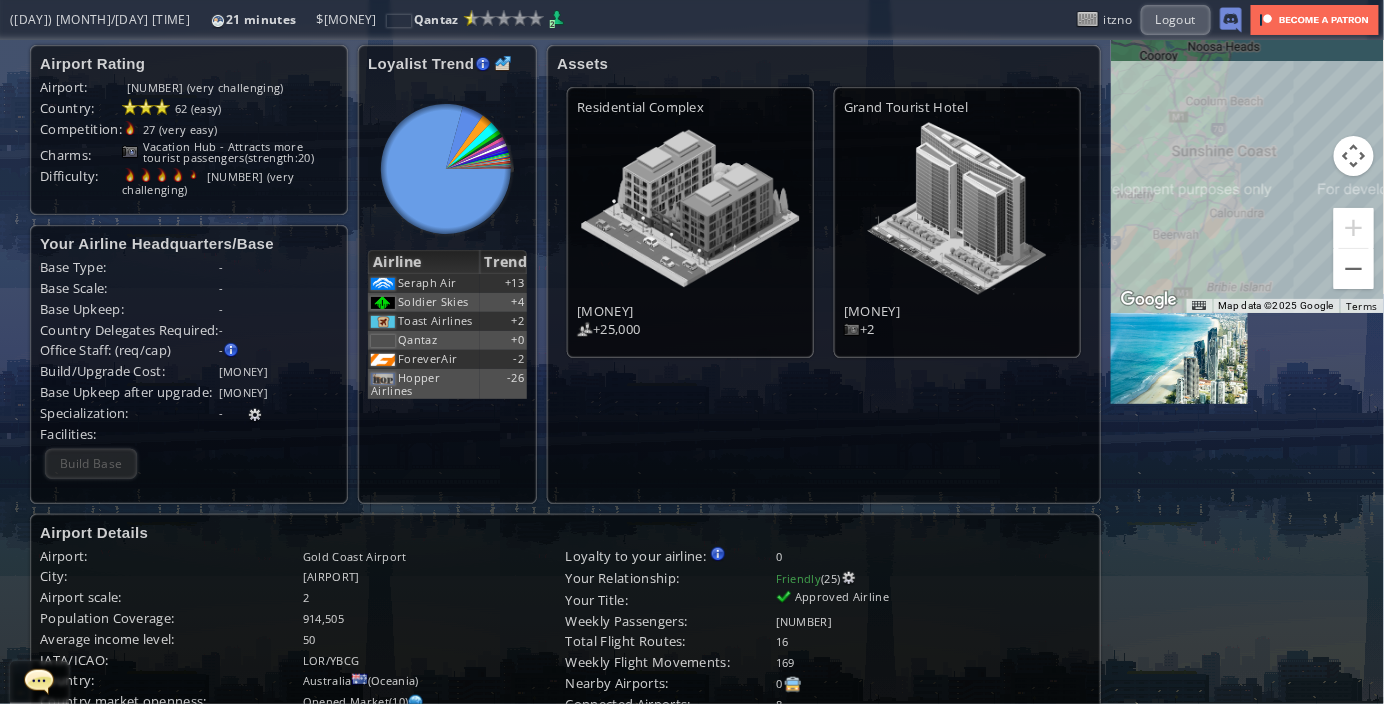 click on "Airport Rating
Airport:
9 (very challenging)
Country:
62 (easy)
Competition:
27 (very easy)
Charms:
Vacation Hub - Attracts more tourist passengers (strength:  20)
Difficulty:
91 (very challenging)
Your Airline Headquarters/Base
Base Type:
-
Base Scale:
-
Base Upkeep:
-
CountryDelegates Required:
-
Office Staff: (req/cap)
-" at bounding box center [692, 674] 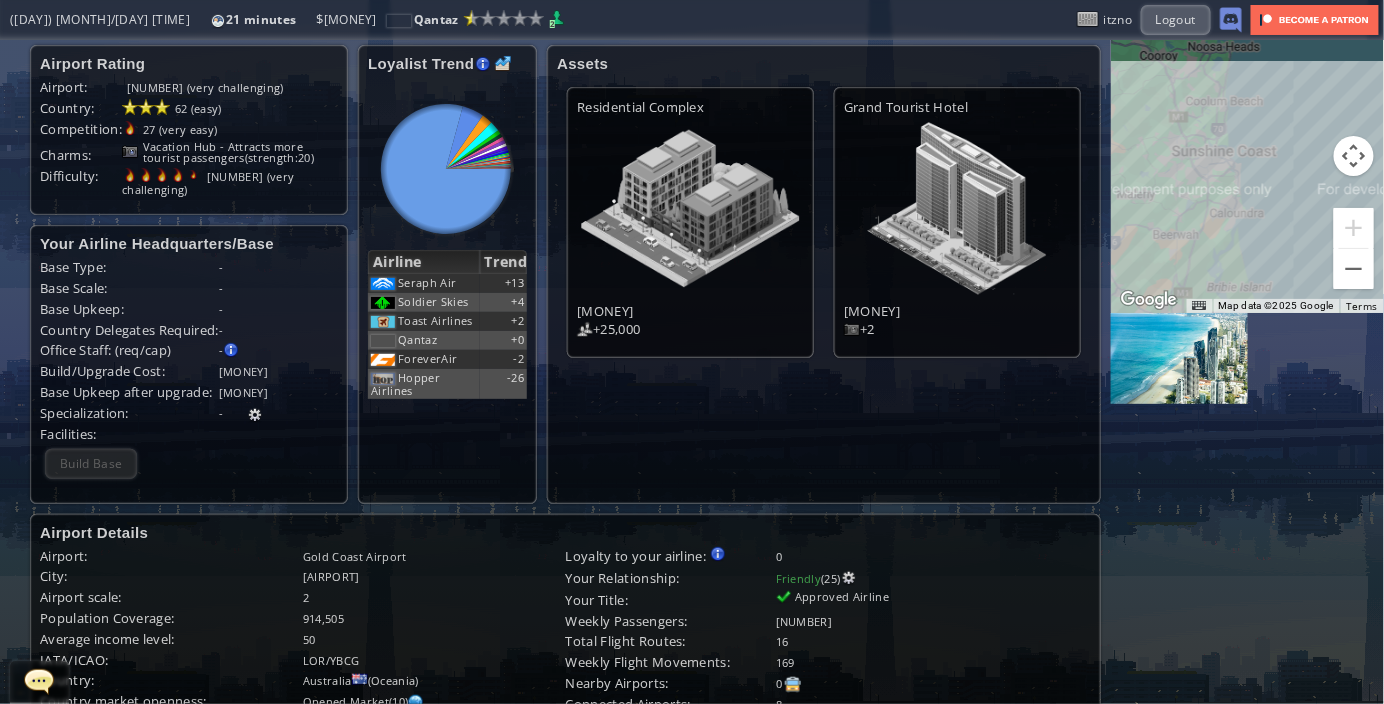 click on "Airport Rating
Airport:
9 (very challenging)
Country:
62 (easy)
Competition:
27 (very easy)
Charms:
Vacation Hub - Attracts more tourist passengers (strength:  20)
Difficulty:
91 (very challenging)
Your Airline Headquarters/Base
Base Type:
-
Base Scale:
-
Base Upkeep:
-
CountryDelegates Required:
-
Office Staff: (req/cap)
-" at bounding box center (692, 674) 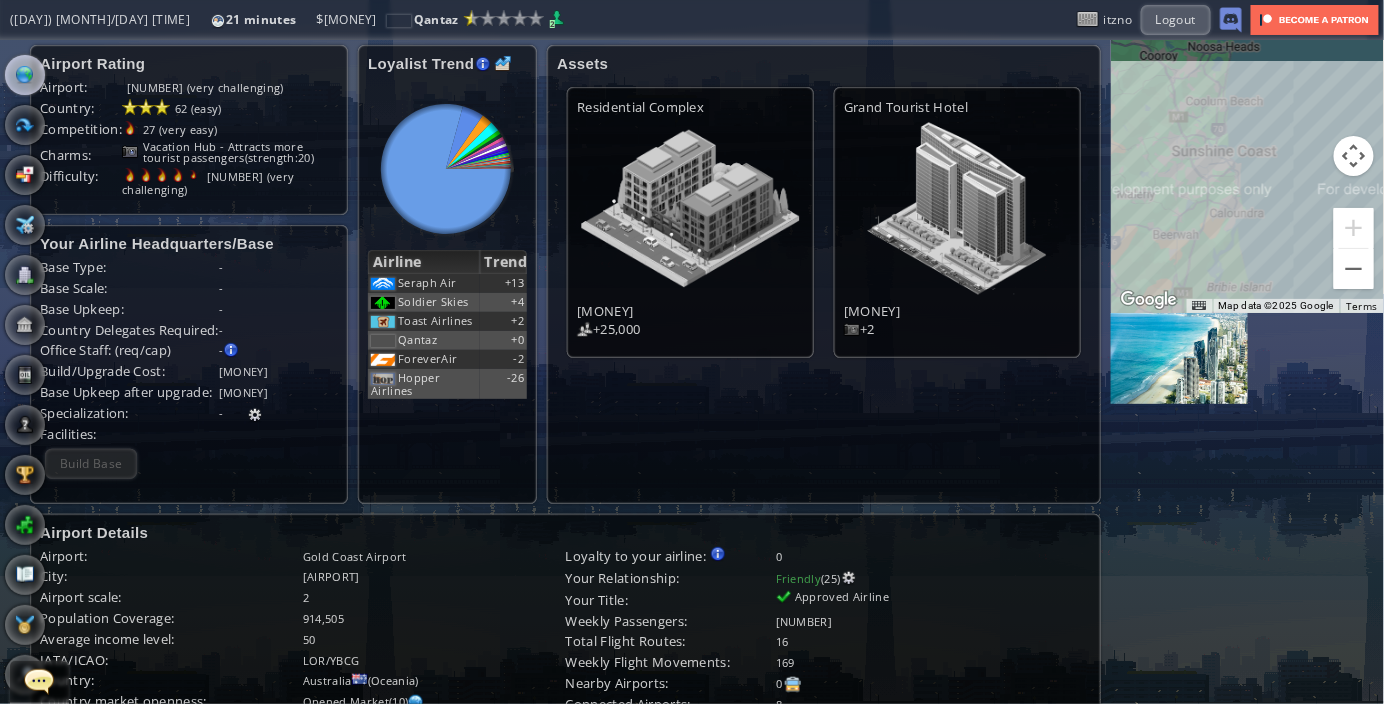click at bounding box center (7, 352) 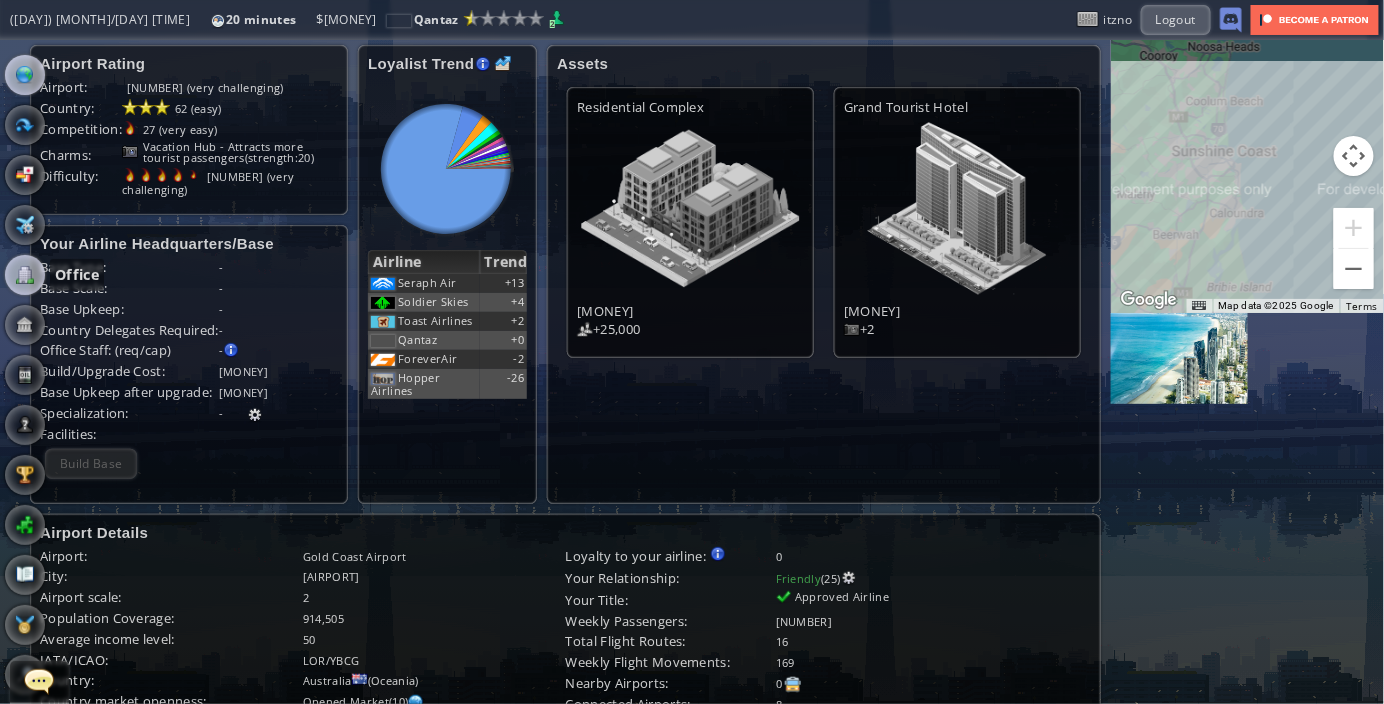 click at bounding box center [25, 275] 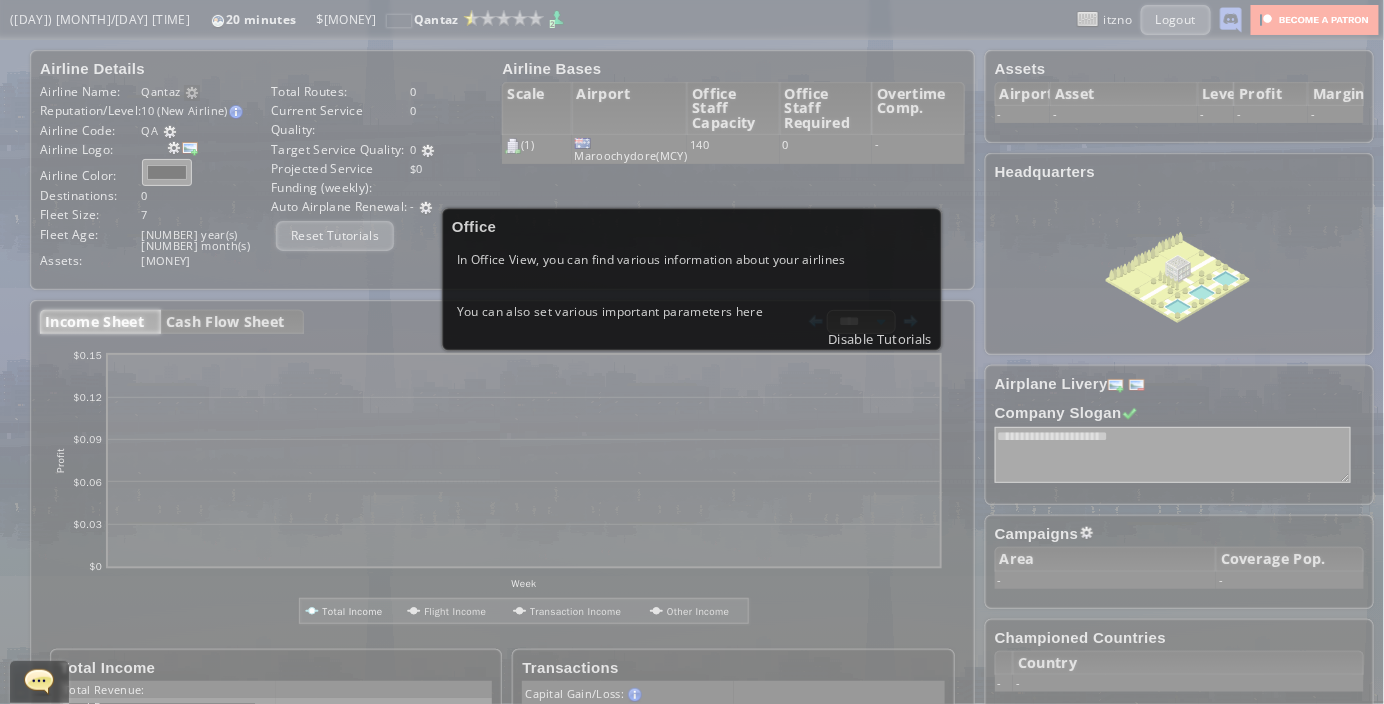 click on "In Office View, you can find various information about your airlines" at bounding box center [692, 259] 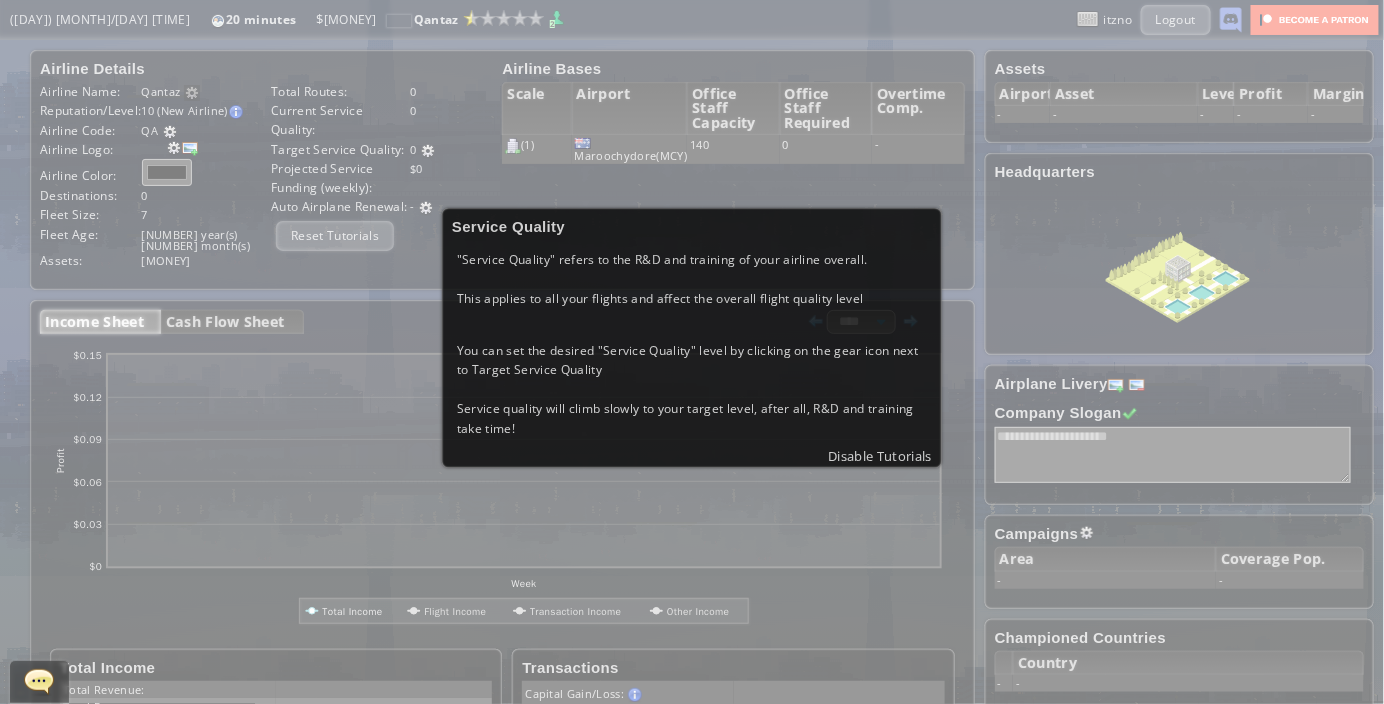 click on "You can set the desired "Service Quality" level by clicking on the gear icon next to Target Service Quality" at bounding box center [692, 360] 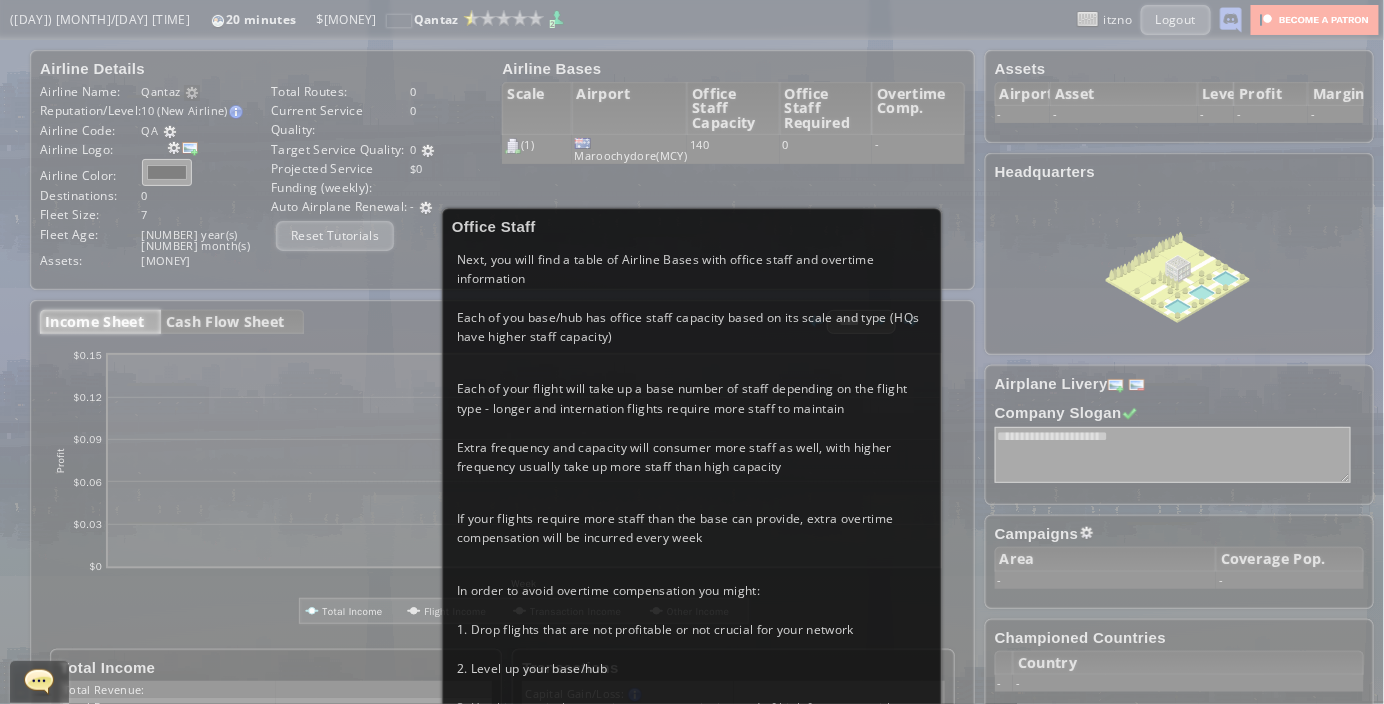 click on "Next, you will find a table of Airline Bases with office staff and overtime information" at bounding box center (692, 269) 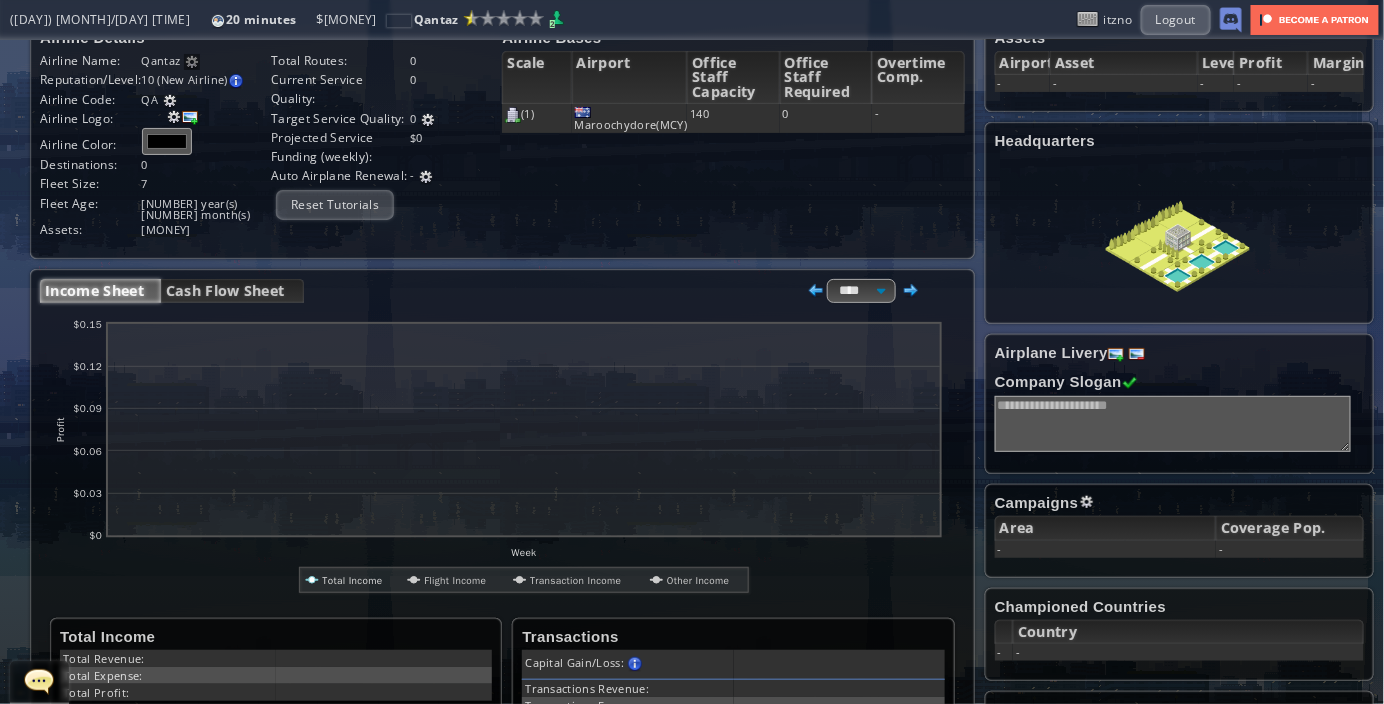 scroll, scrollTop: 0, scrollLeft: 0, axis: both 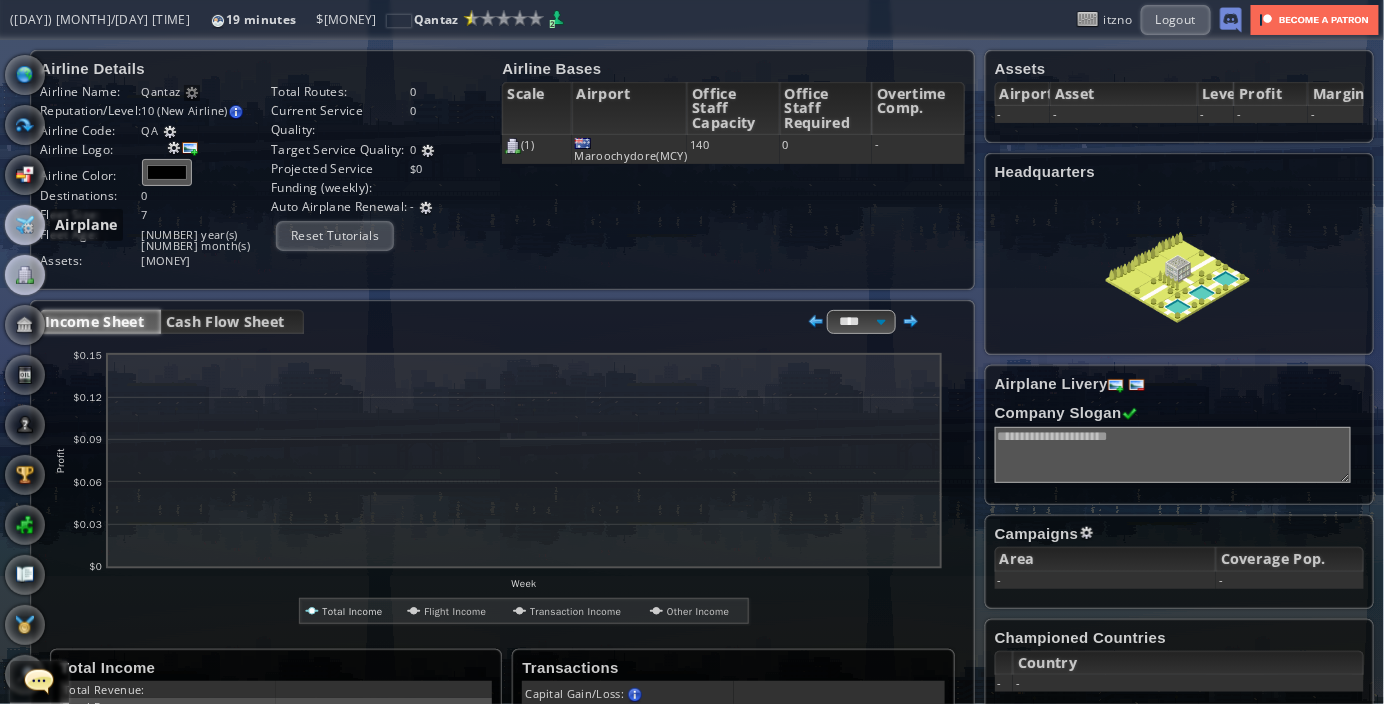 click at bounding box center [25, 225] 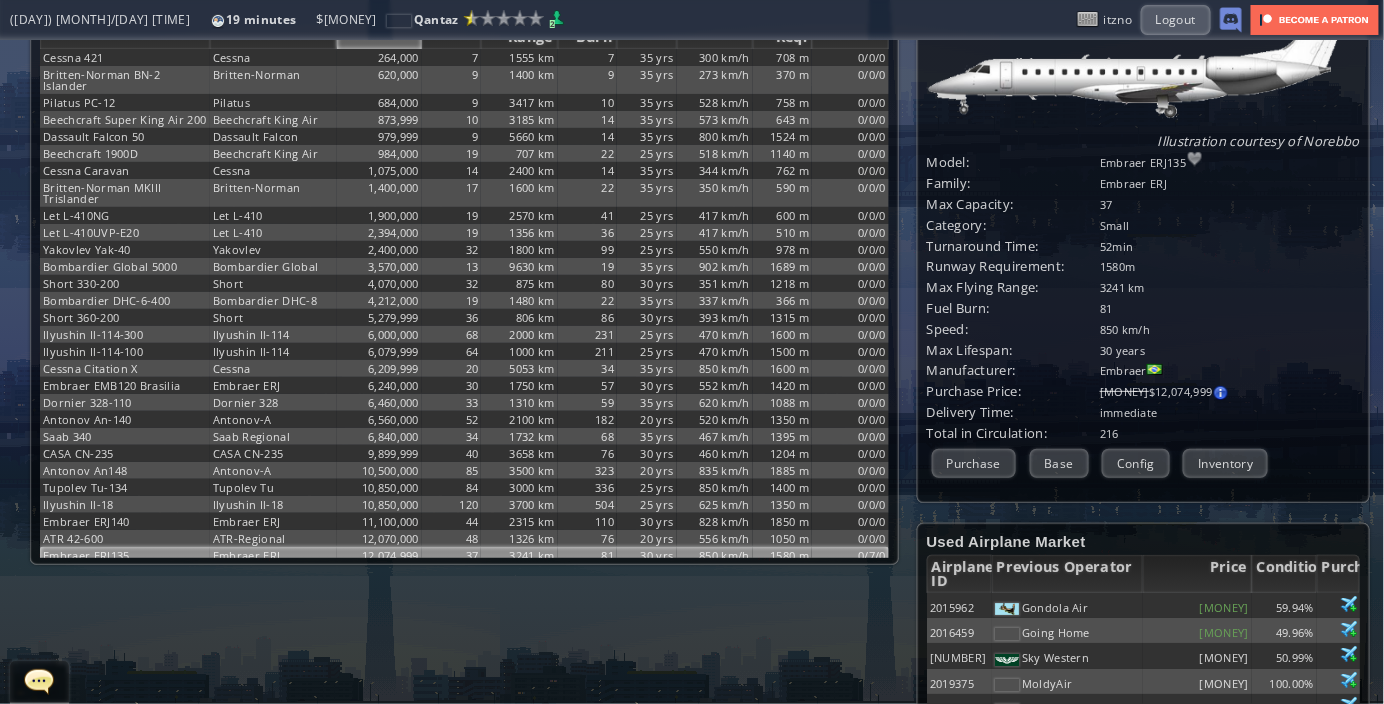 scroll, scrollTop: 0, scrollLeft: 0, axis: both 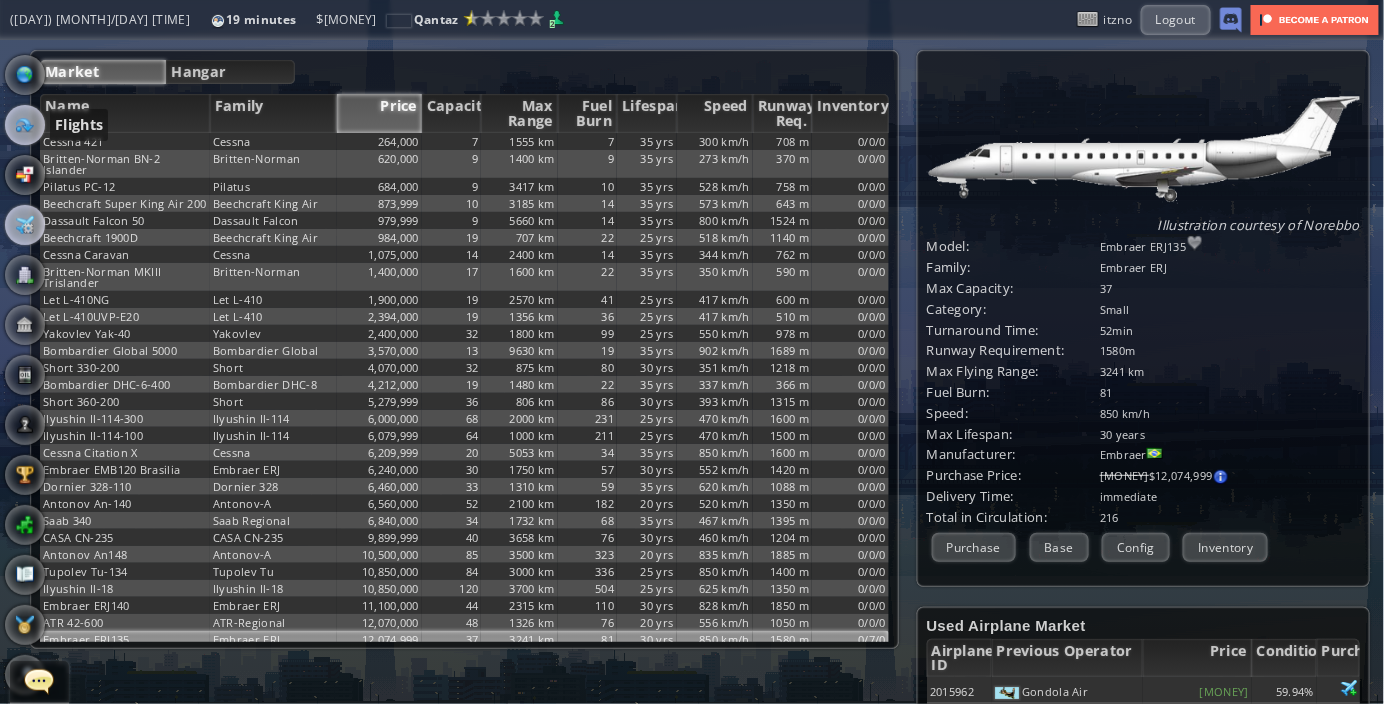 click at bounding box center [25, 125] 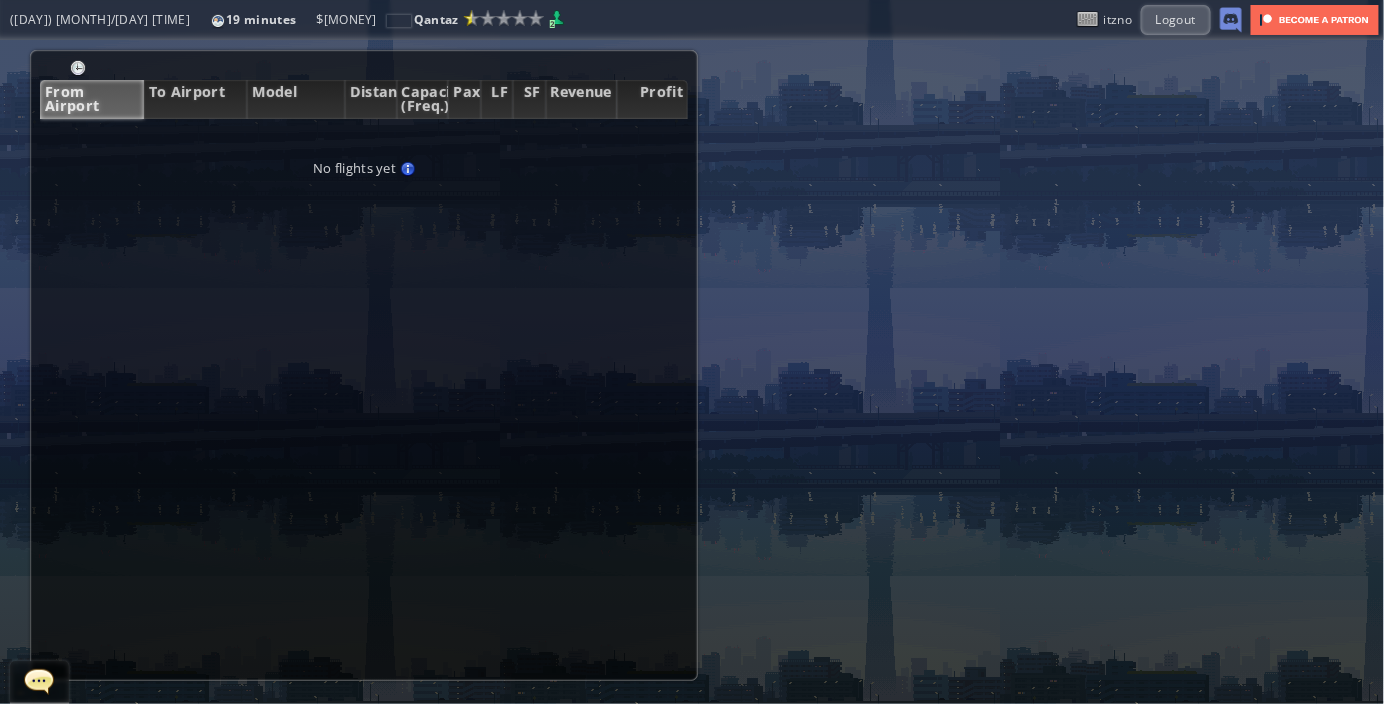 click on "From Airport" at bounding box center (92, 99) 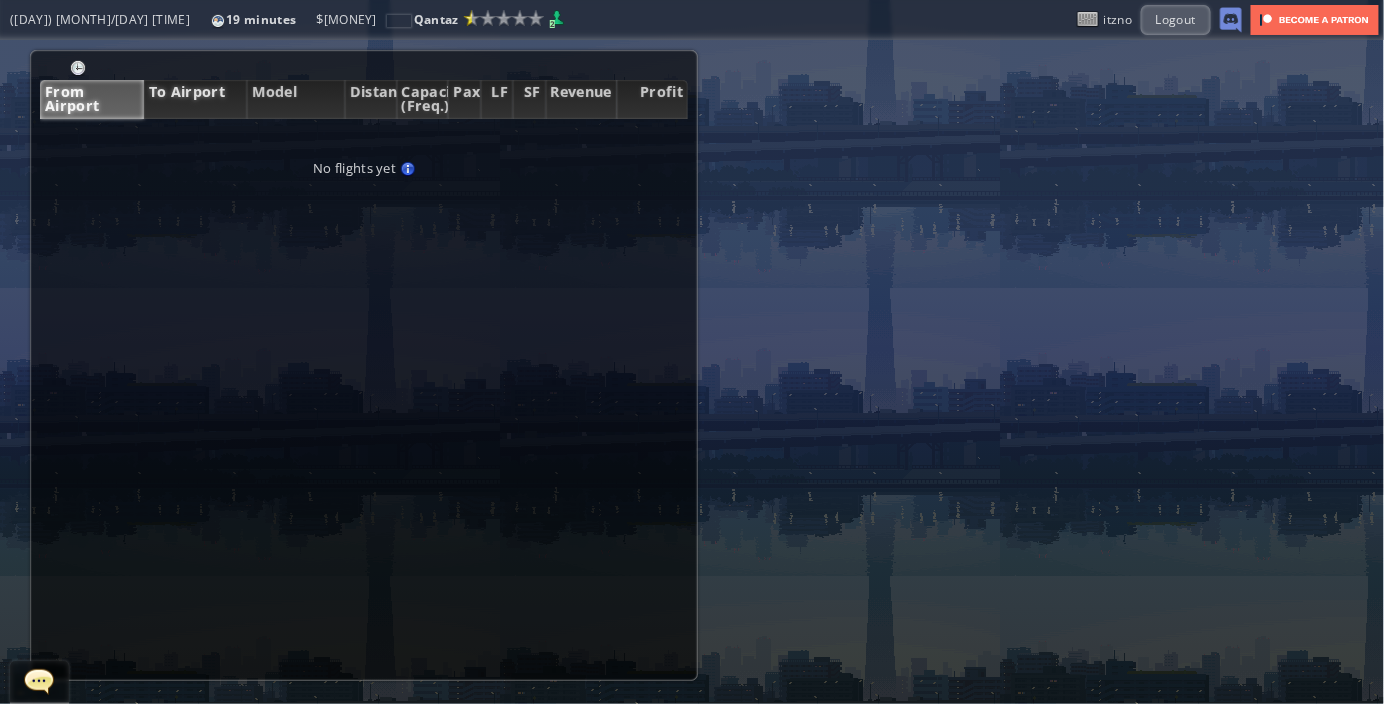 click on "To Airport" at bounding box center [196, 99] 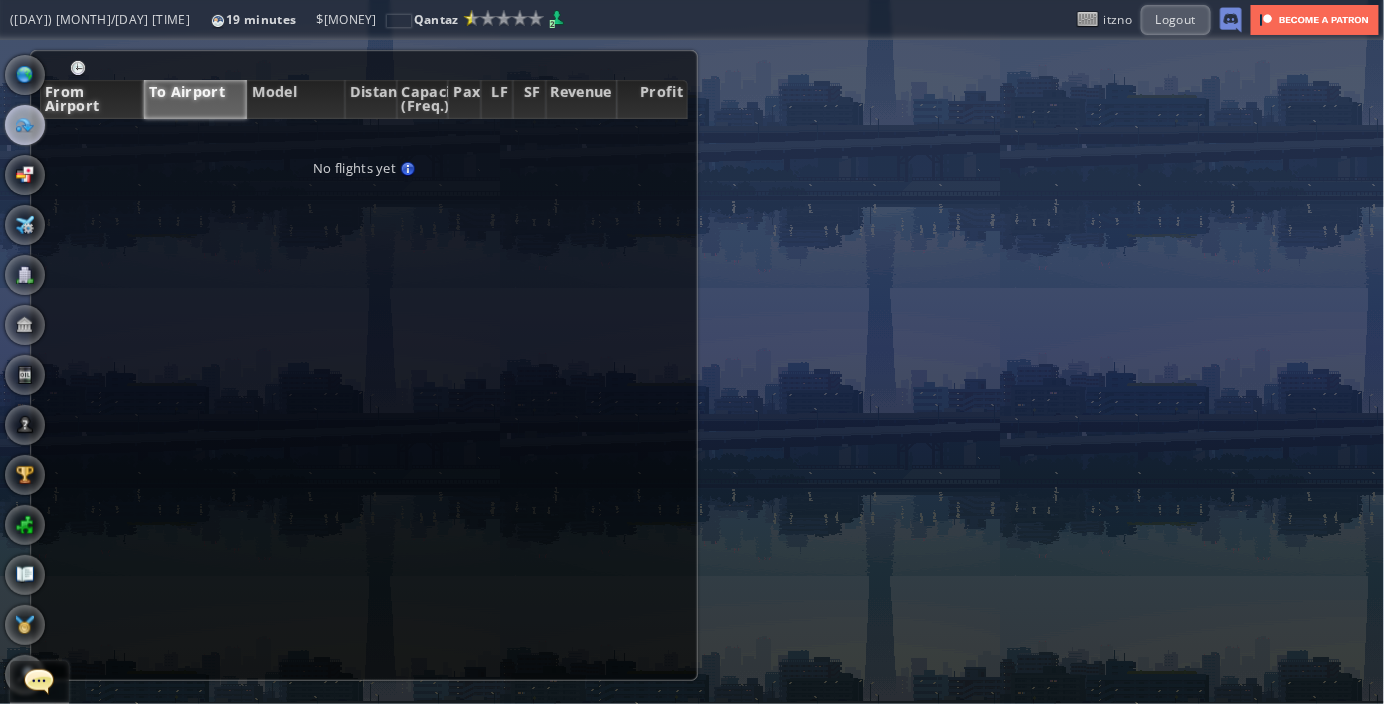 click on "From Airport" at bounding box center (92, 99) 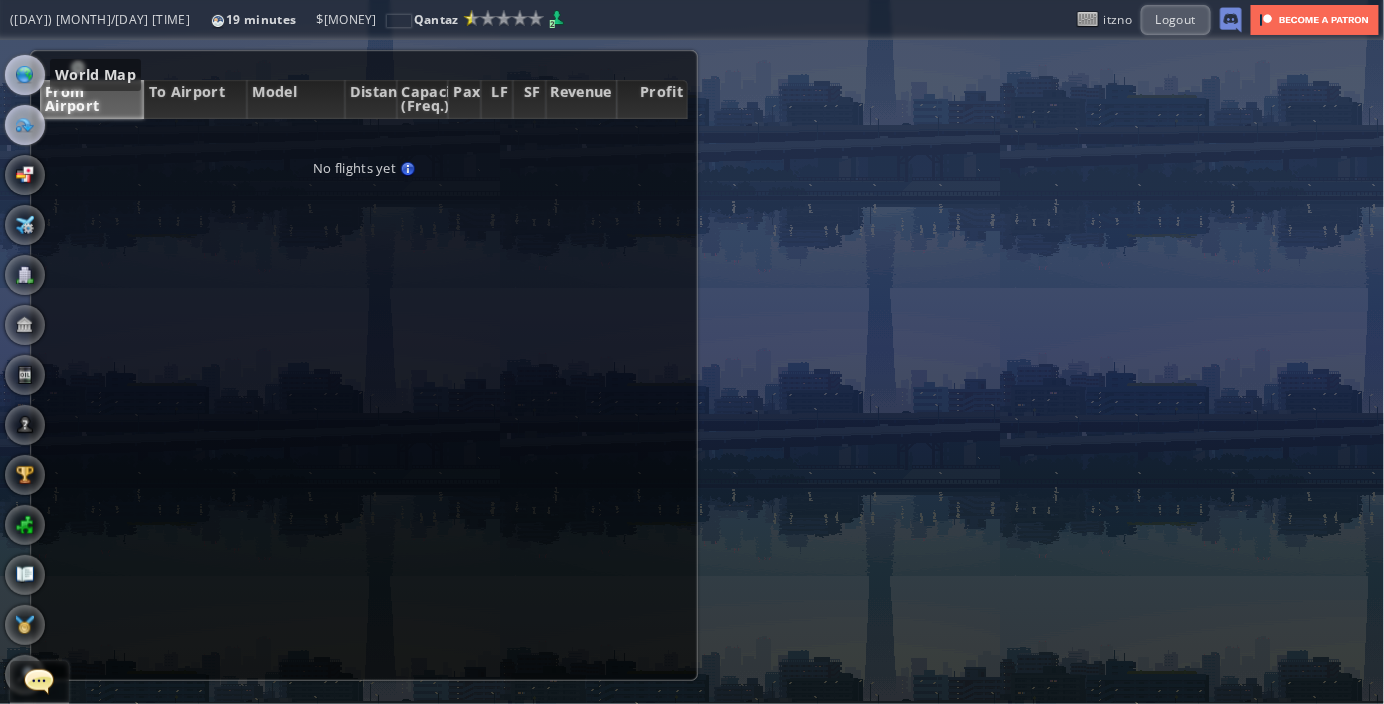 click at bounding box center [25, 75] 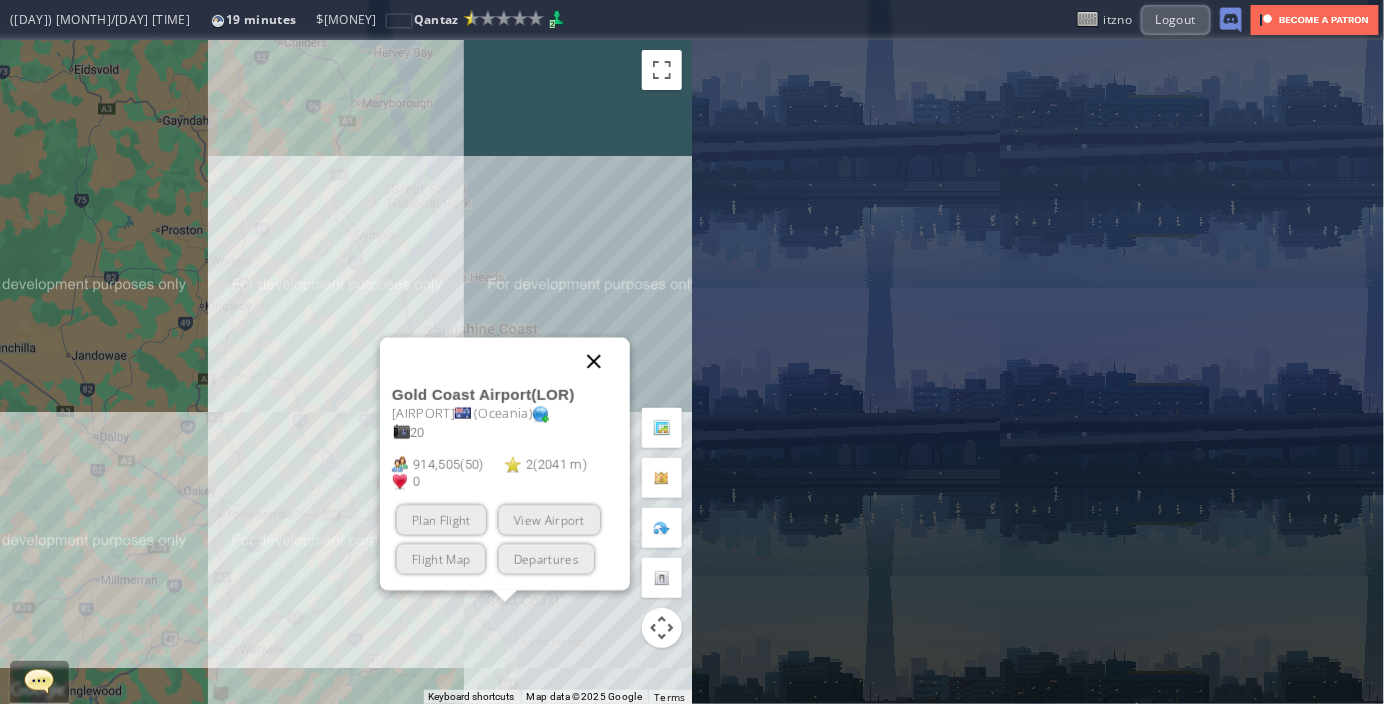 click at bounding box center [594, 362] 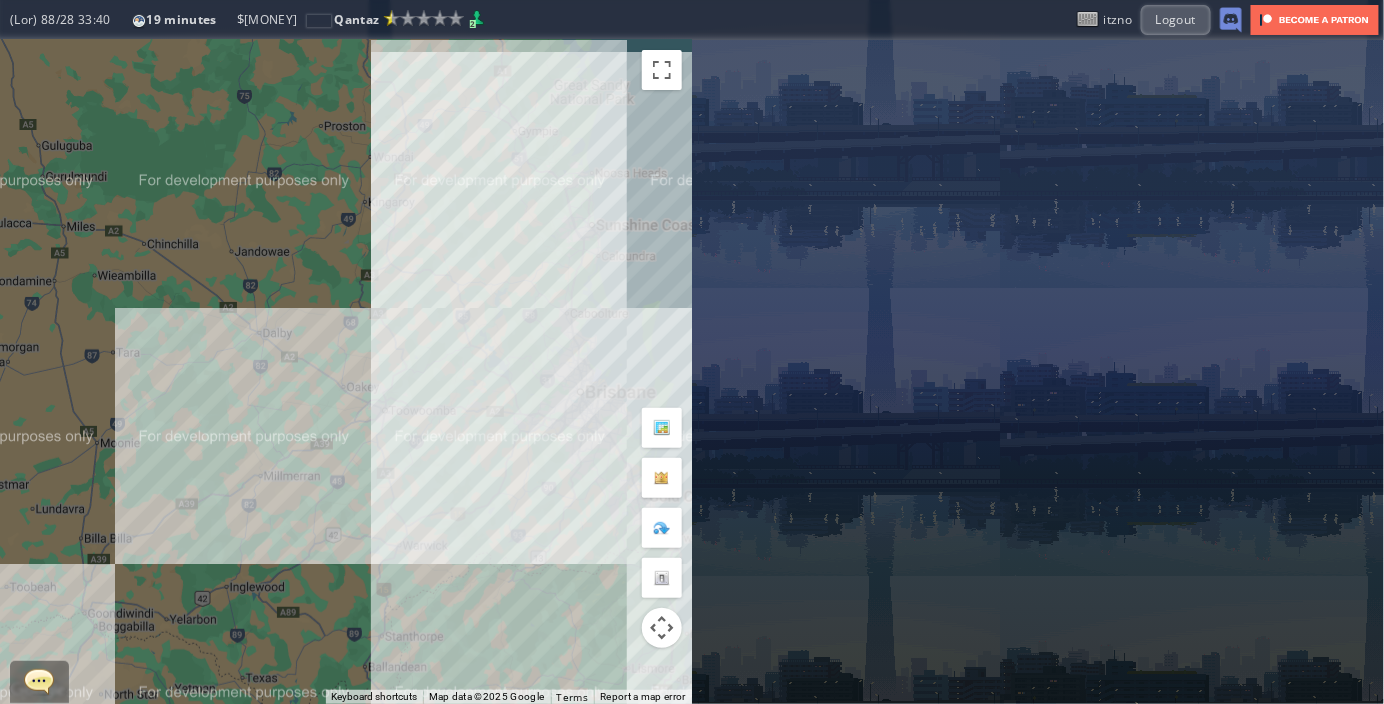 drag, startPoint x: 235, startPoint y: 387, endPoint x: 401, endPoint y: 283, distance: 195.88773 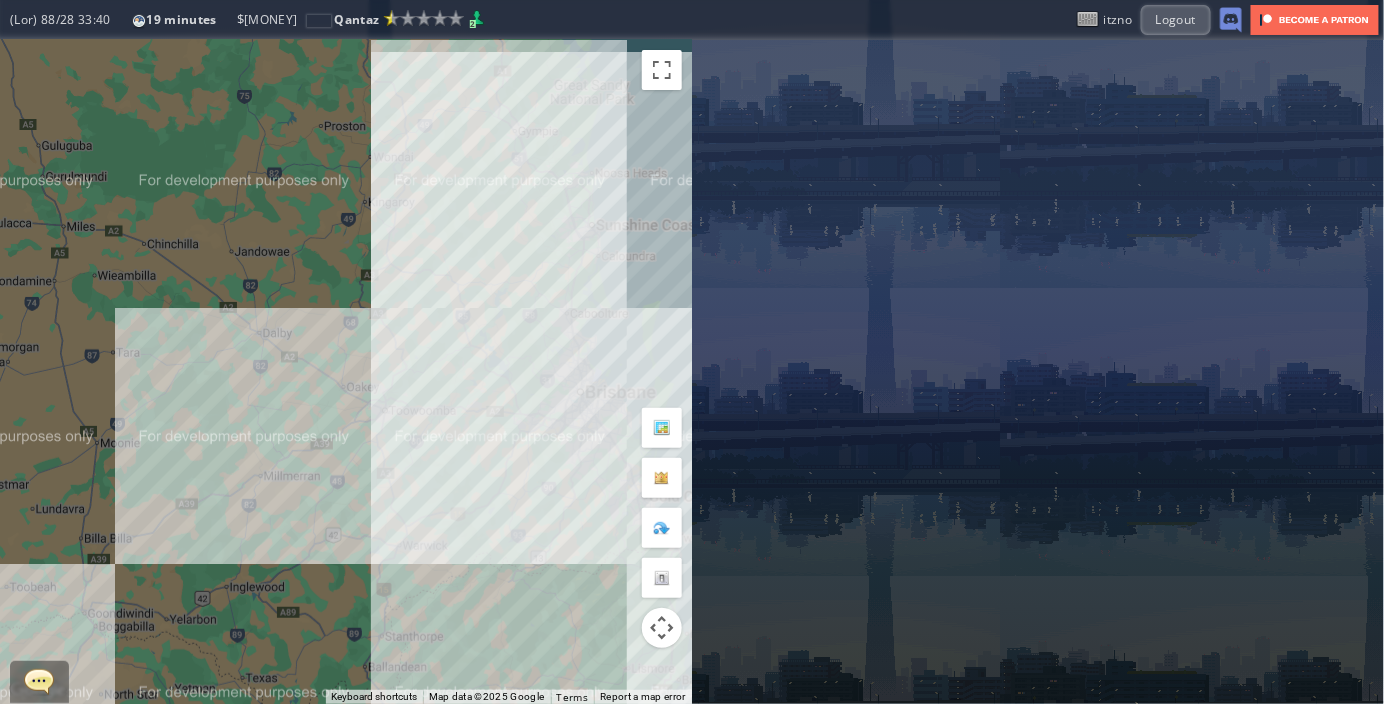 click on "To navigate, press the arrow keys." at bounding box center (346, 372) 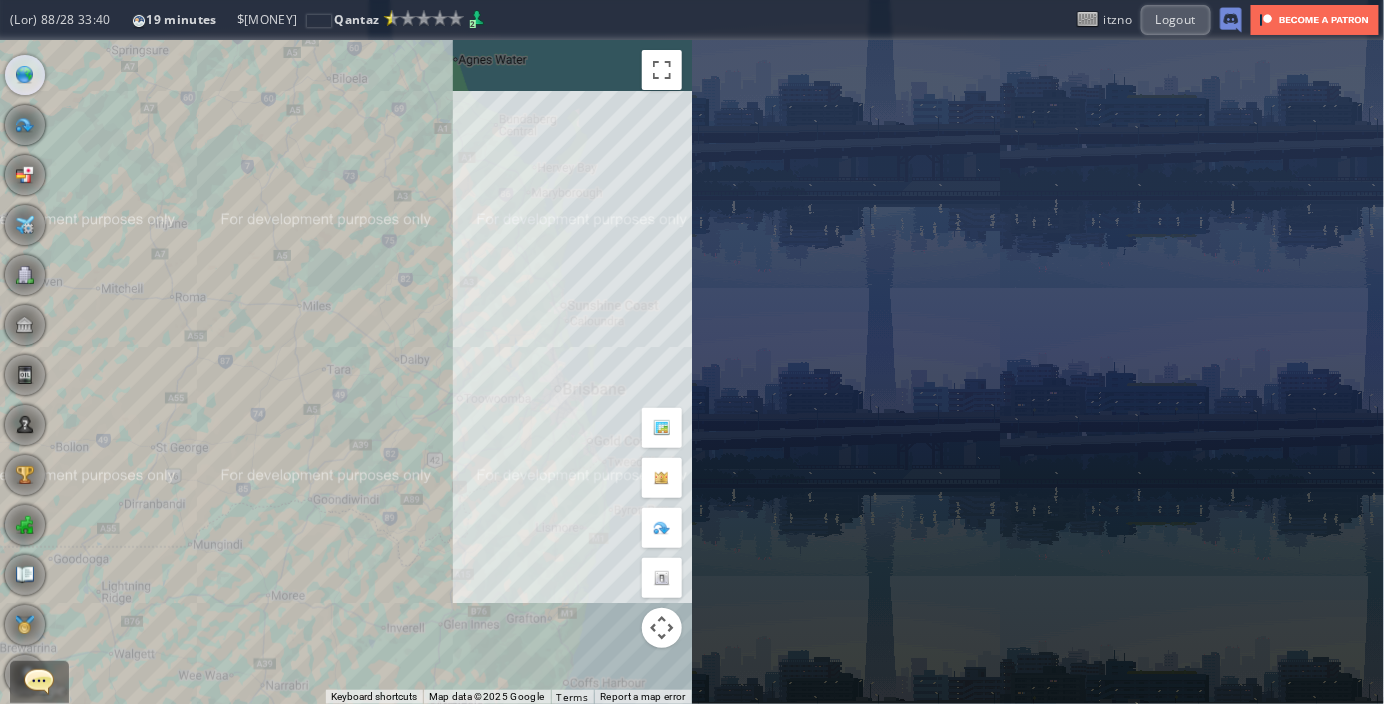 drag, startPoint x: 237, startPoint y: 322, endPoint x: 380, endPoint y: 315, distance: 143.17122 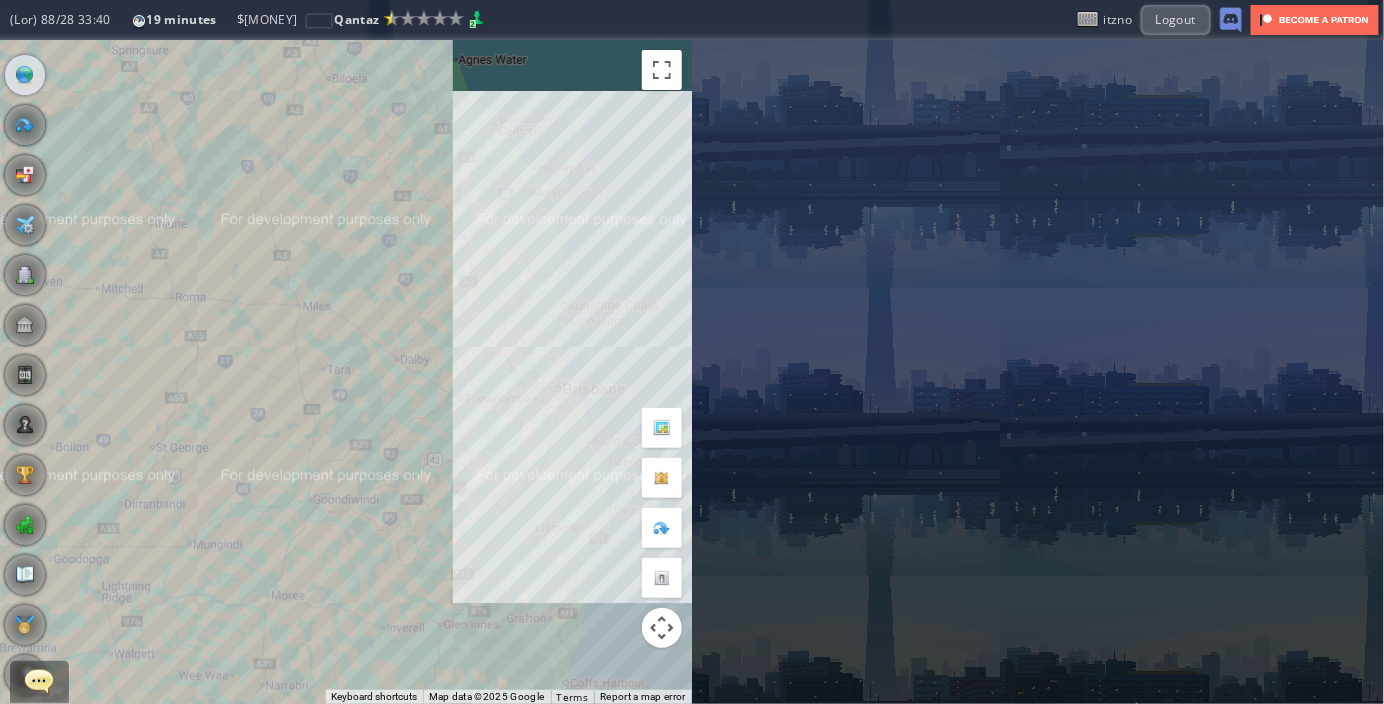 click on "To navigate, press the arrow keys." at bounding box center (346, 372) 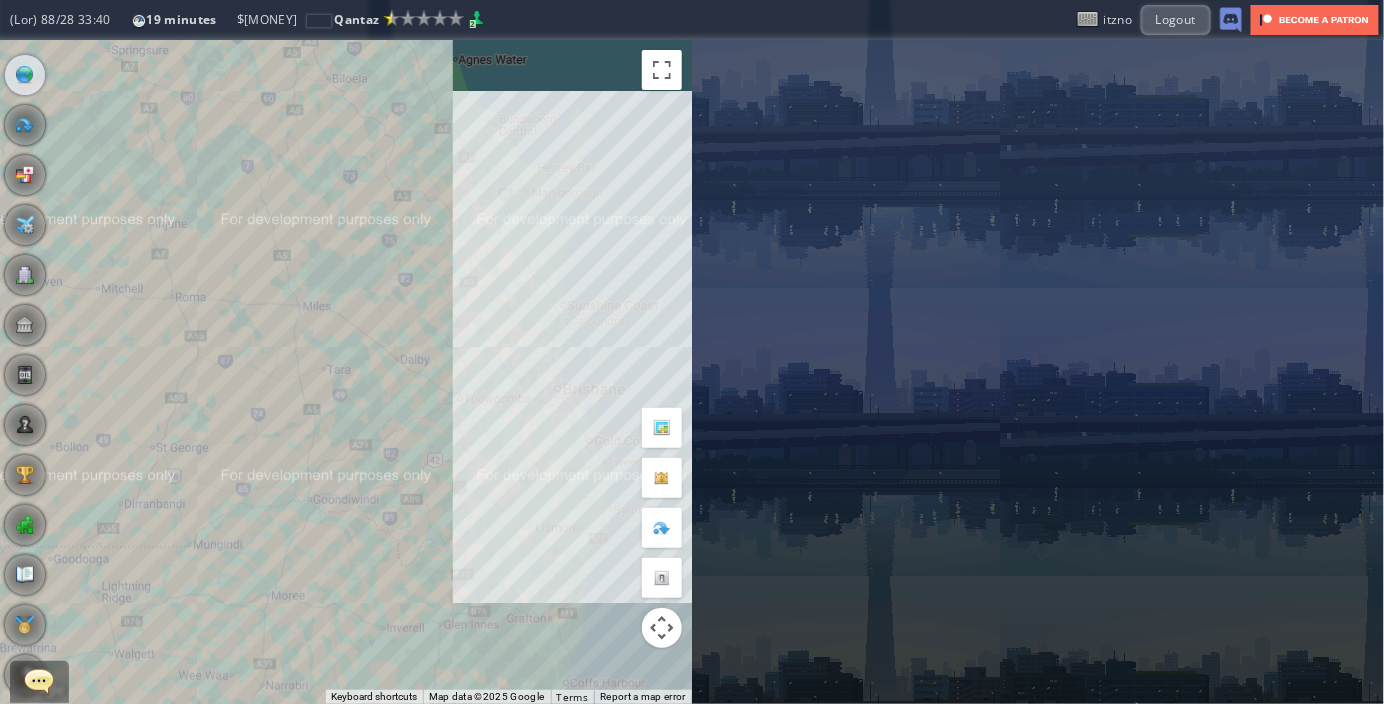 click on "To navigate, press the arrow keys." at bounding box center [346, 372] 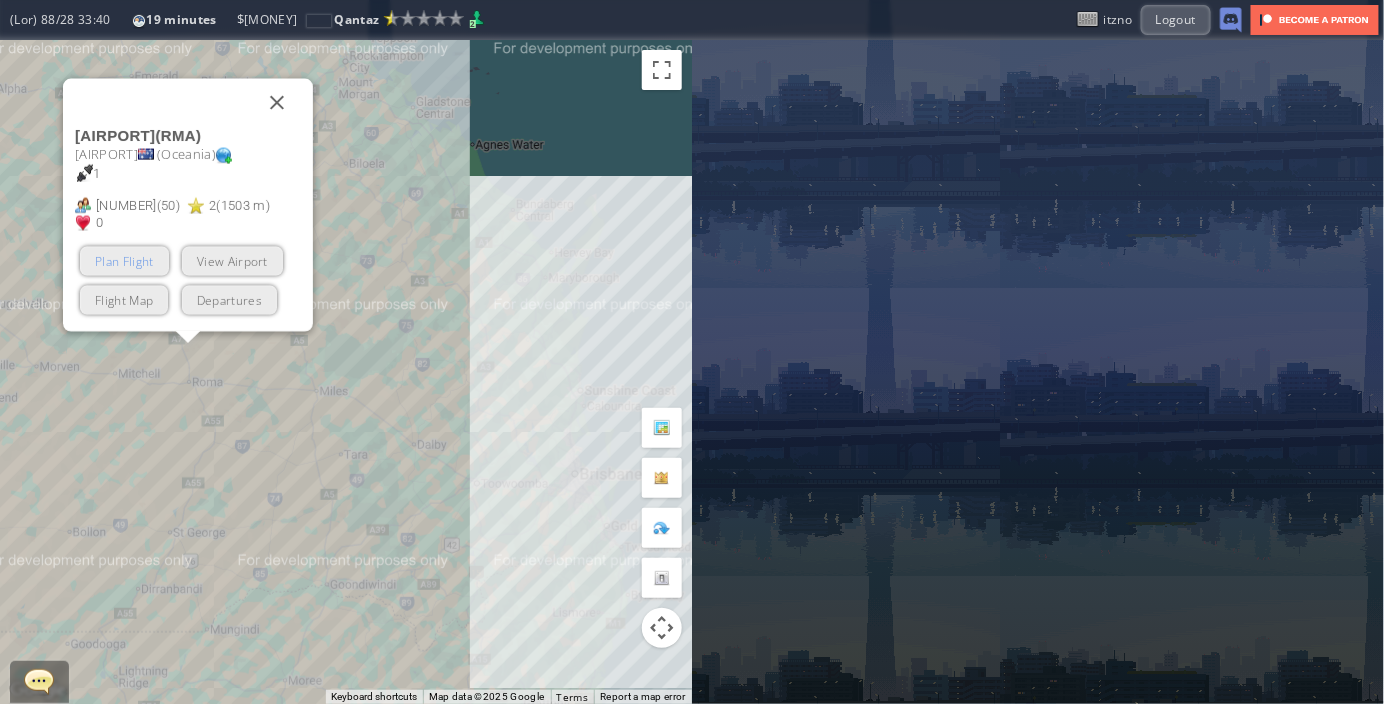 click on "Plan Flight" at bounding box center [124, 261] 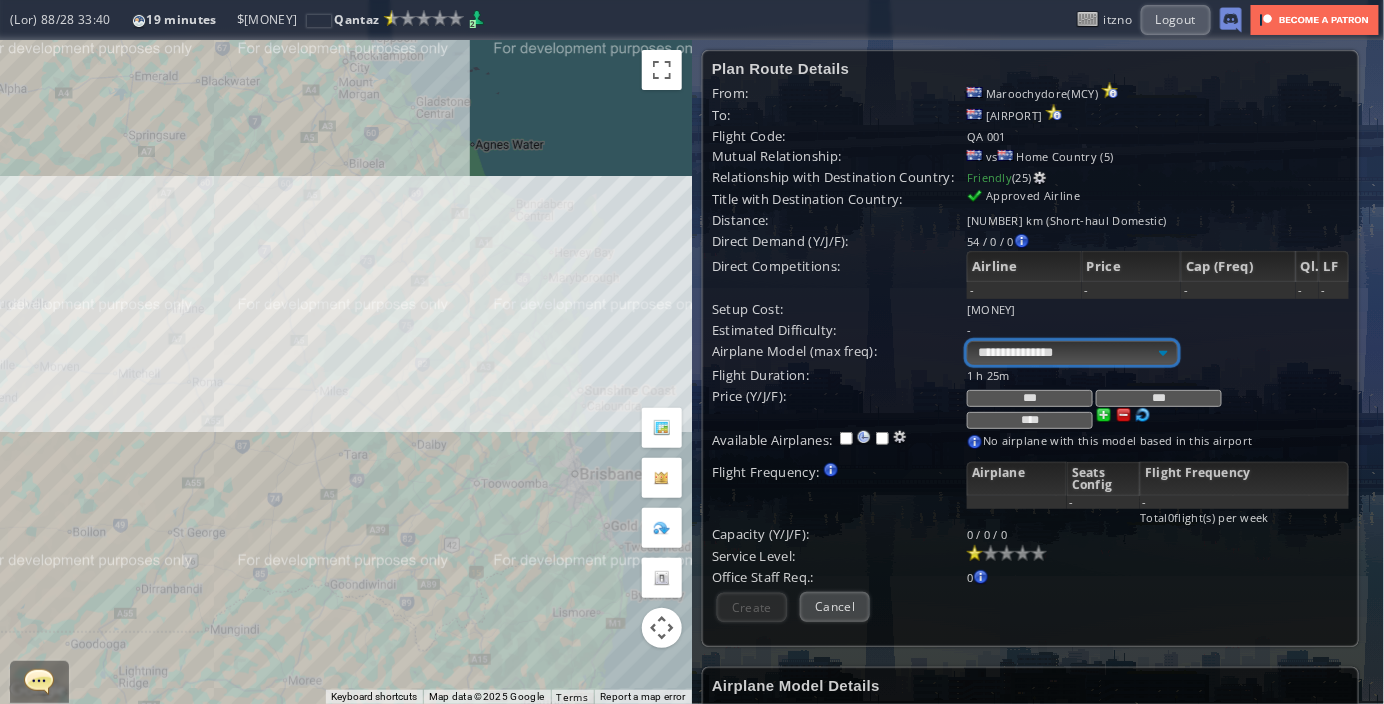 click on "**********" at bounding box center (1072, 353) 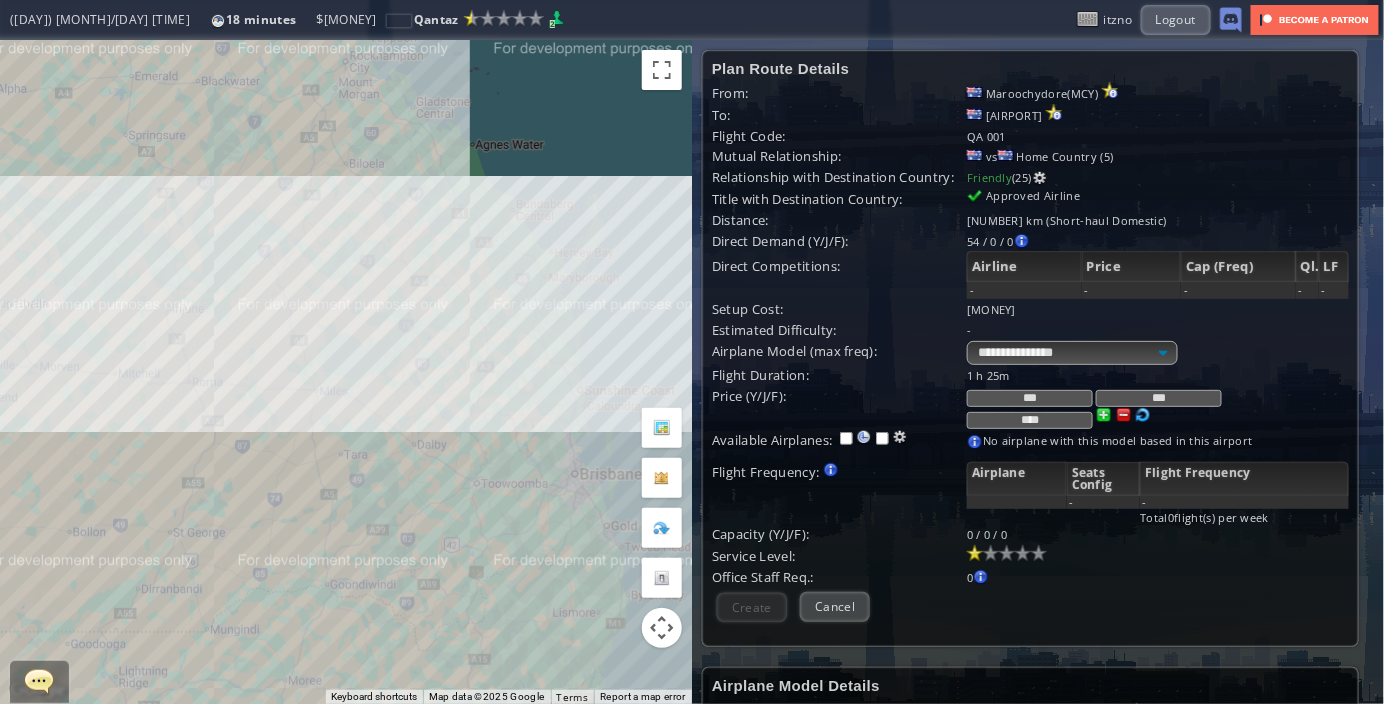 click on "-" at bounding box center [1158, 330] 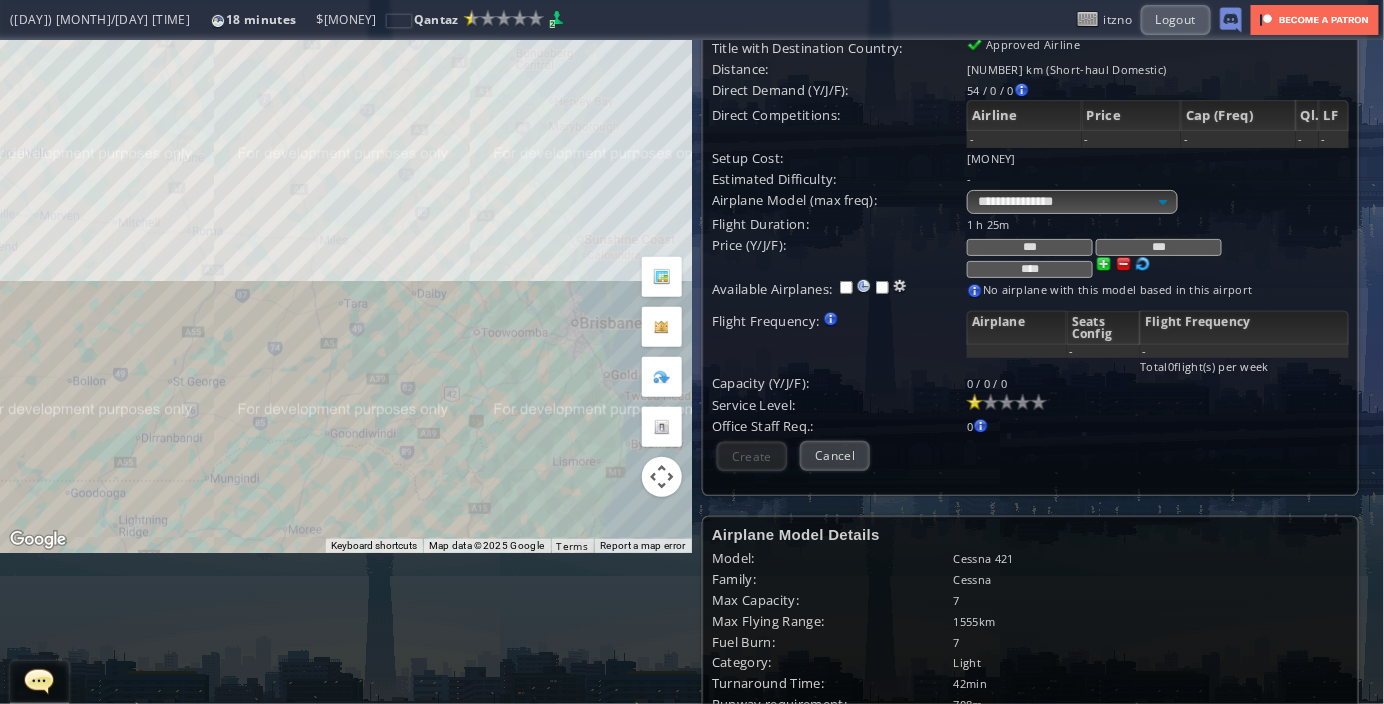scroll, scrollTop: 0, scrollLeft: 0, axis: both 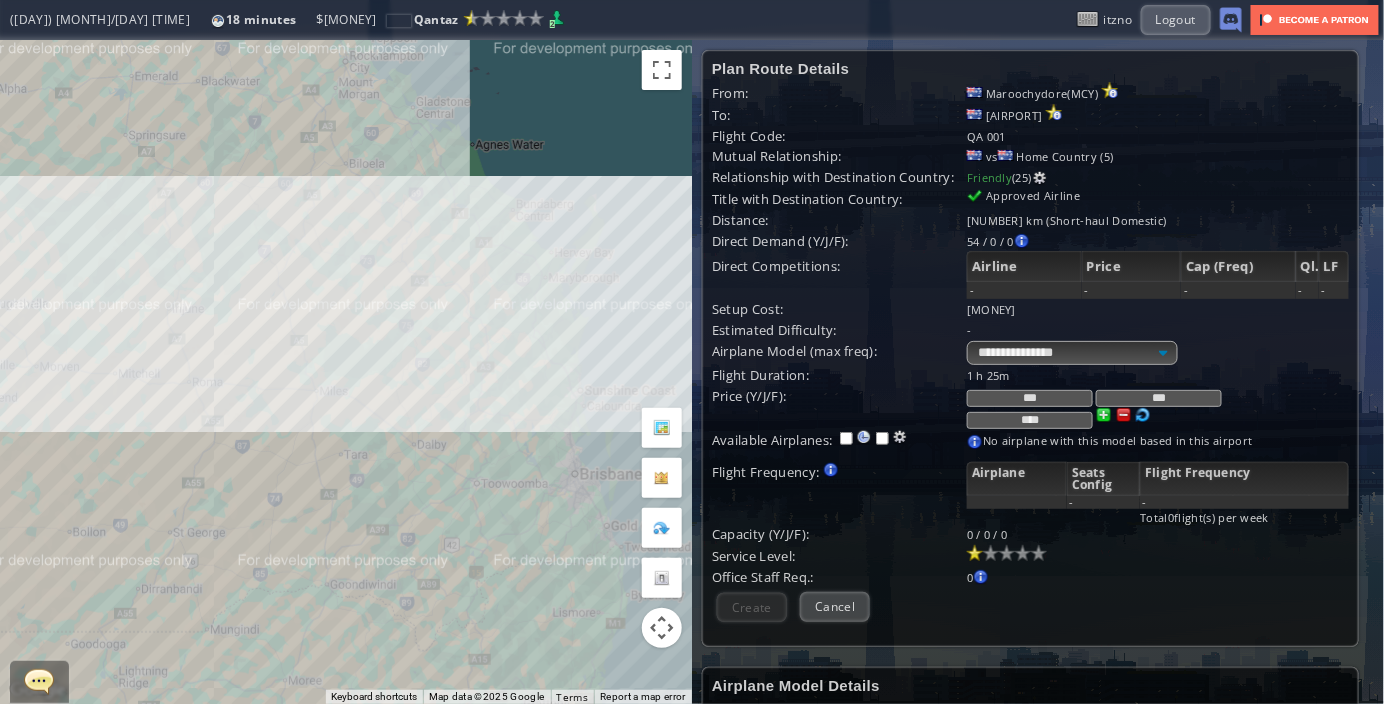click on "To navigate, press the arrow keys." at bounding box center [346, 372] 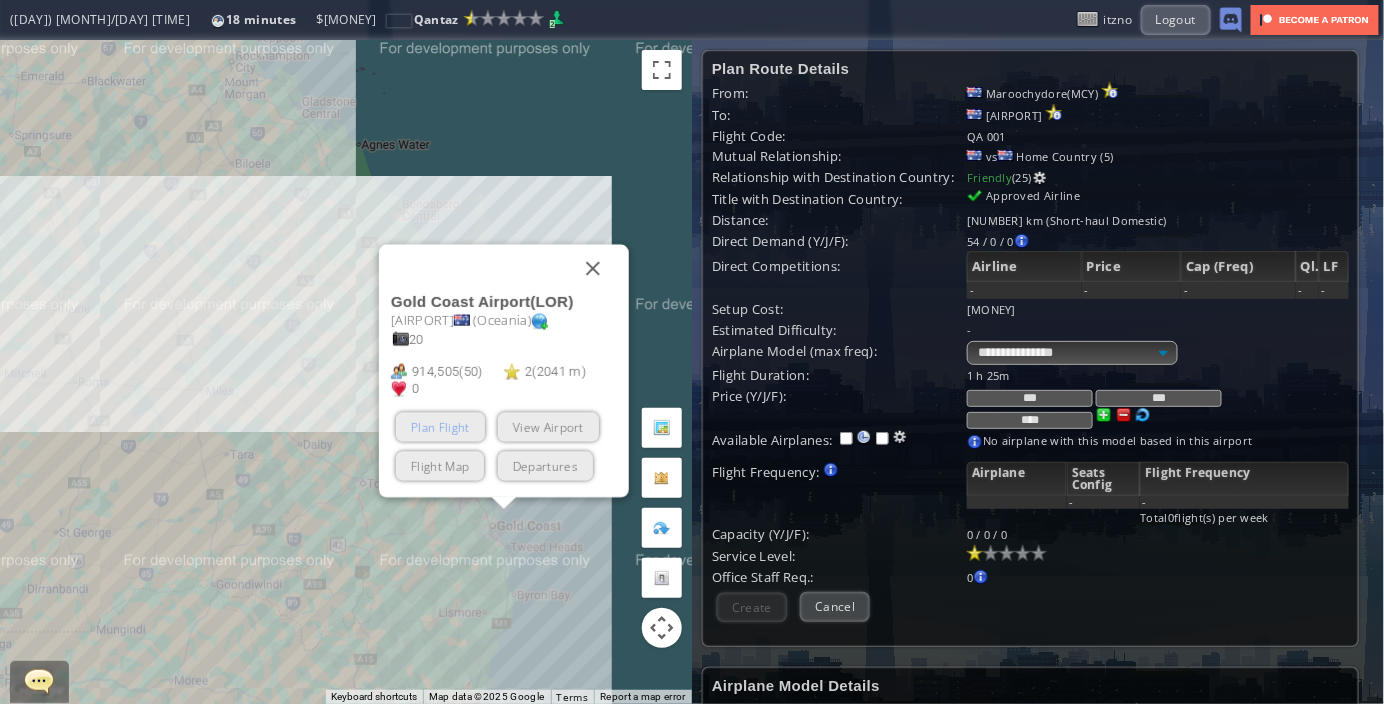 click on "Plan Flight" at bounding box center [440, 427] 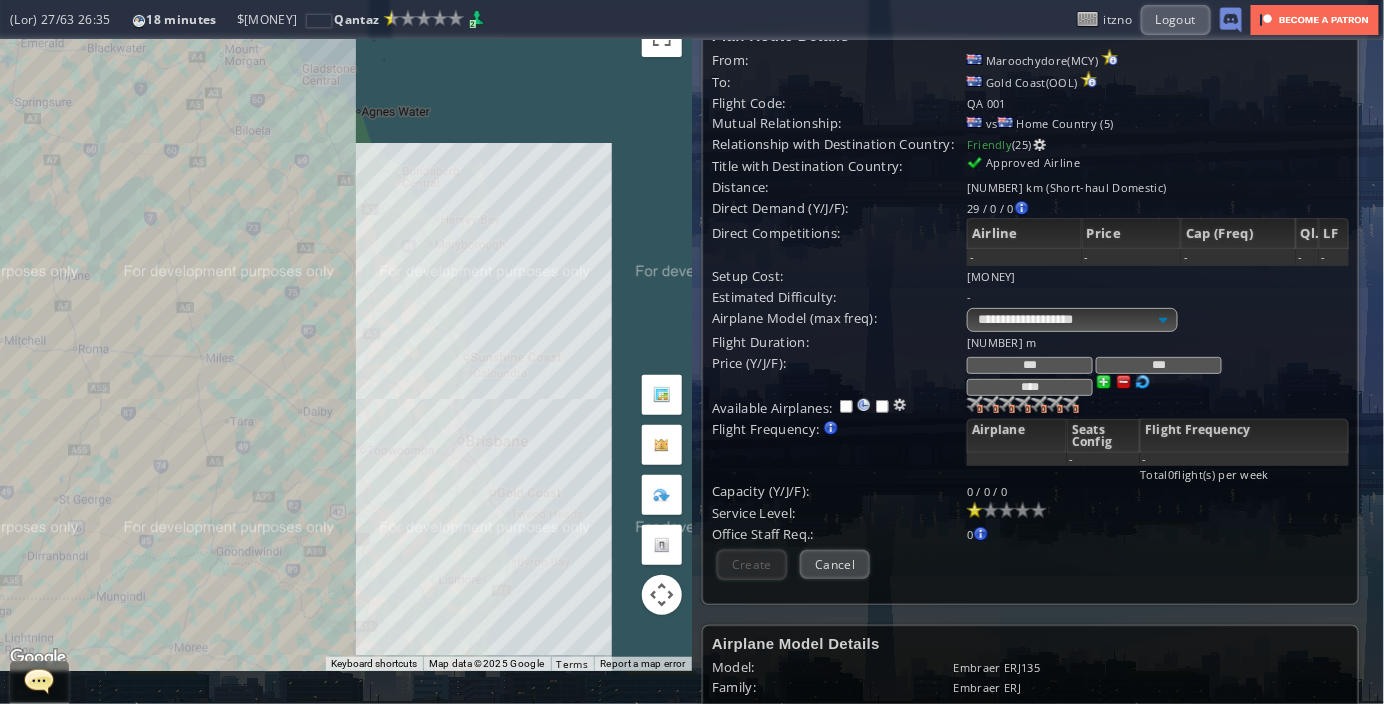 scroll, scrollTop: 0, scrollLeft: 0, axis: both 